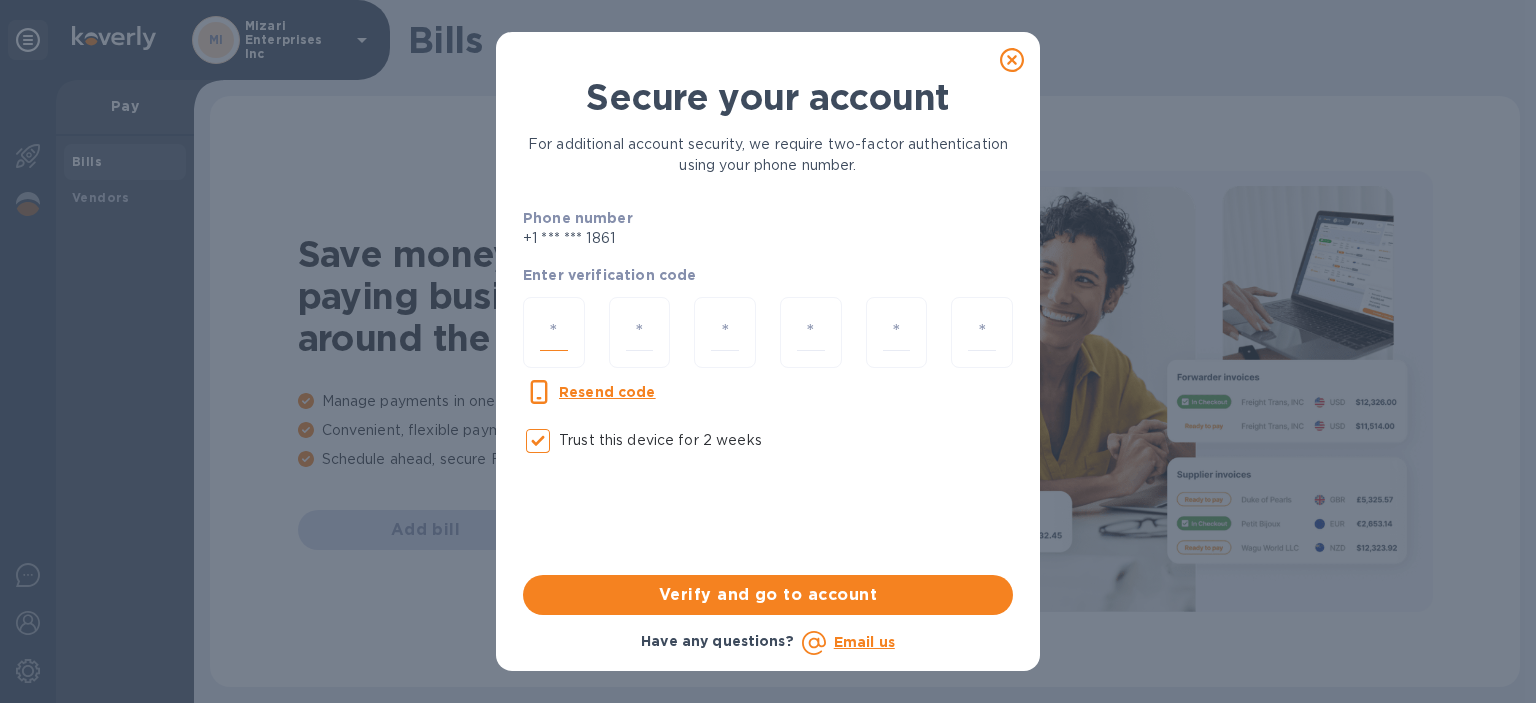 scroll, scrollTop: 0, scrollLeft: 0, axis: both 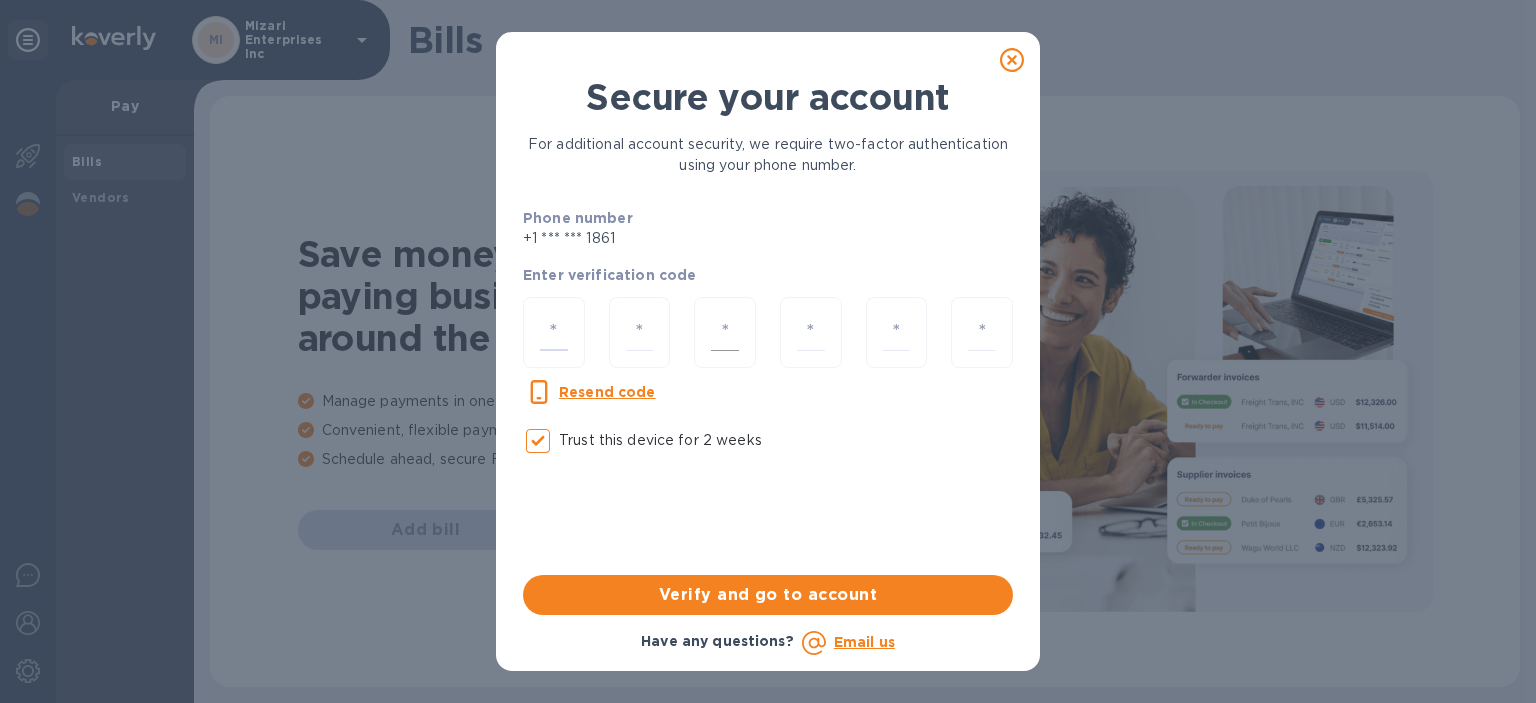 type on "6" 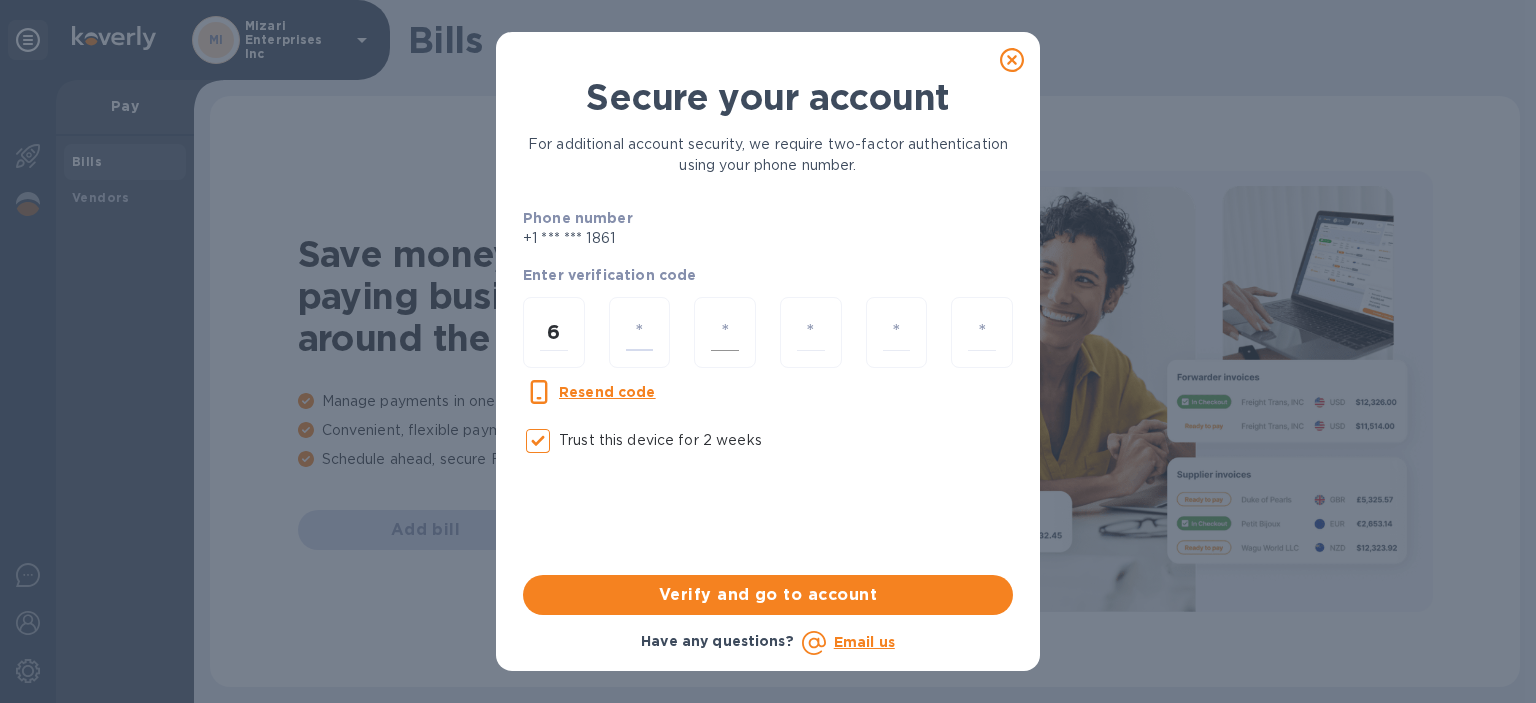type on "2" 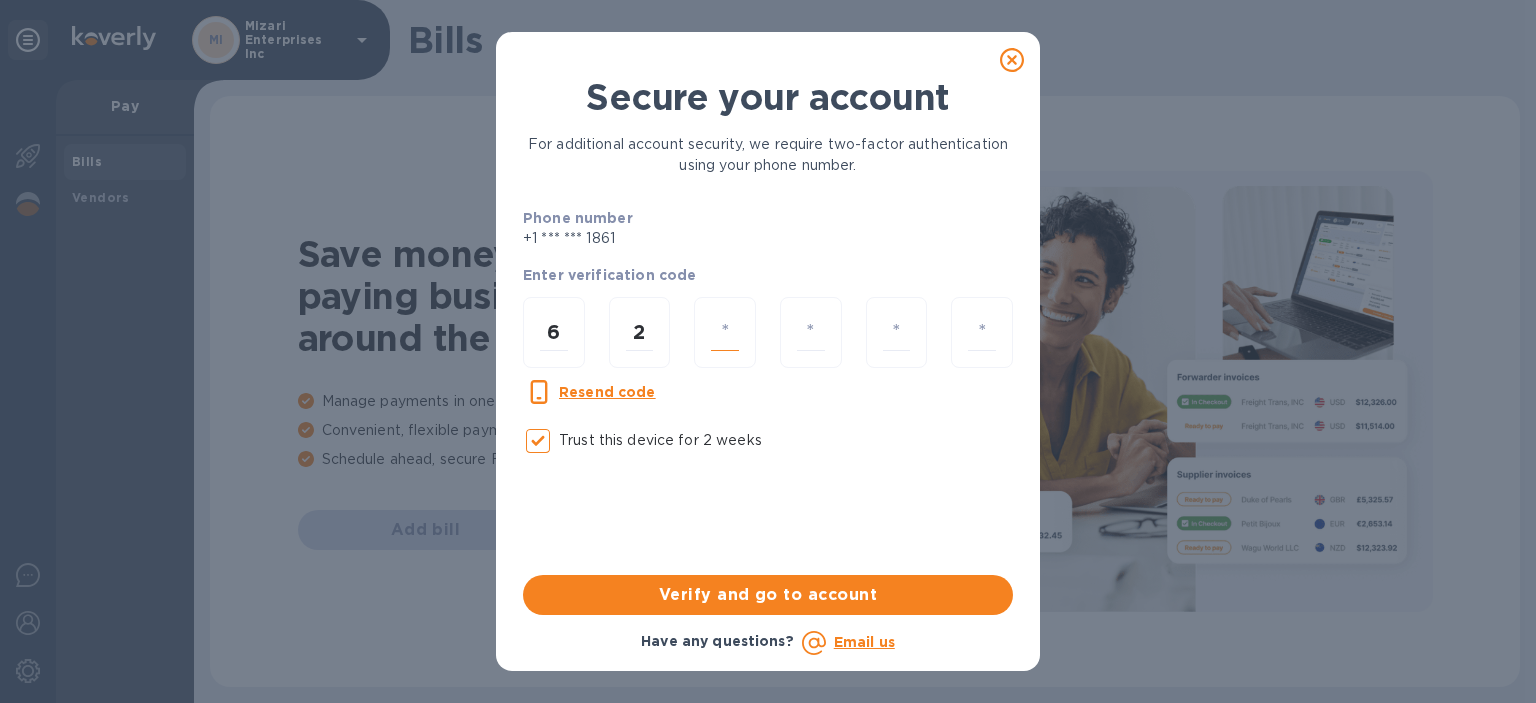 type on "5" 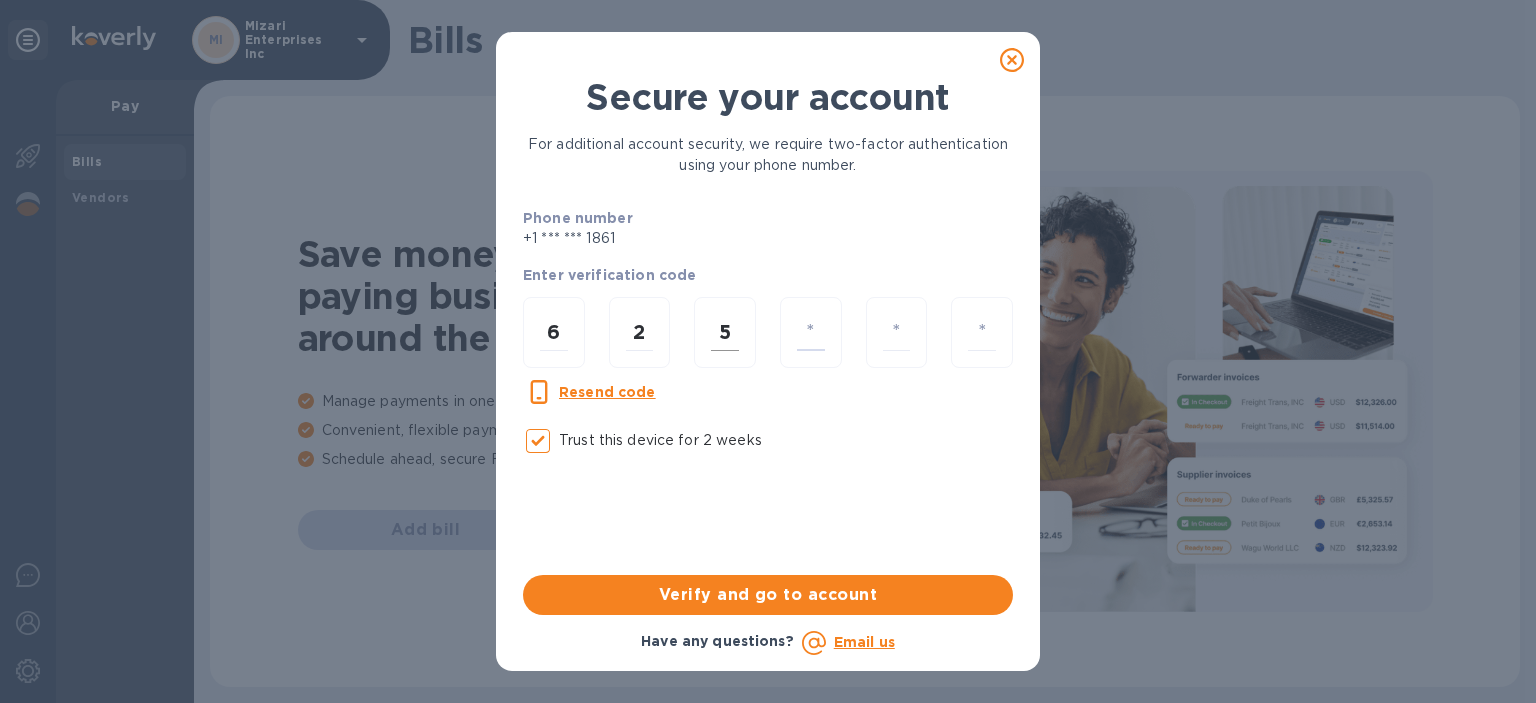 type on "4" 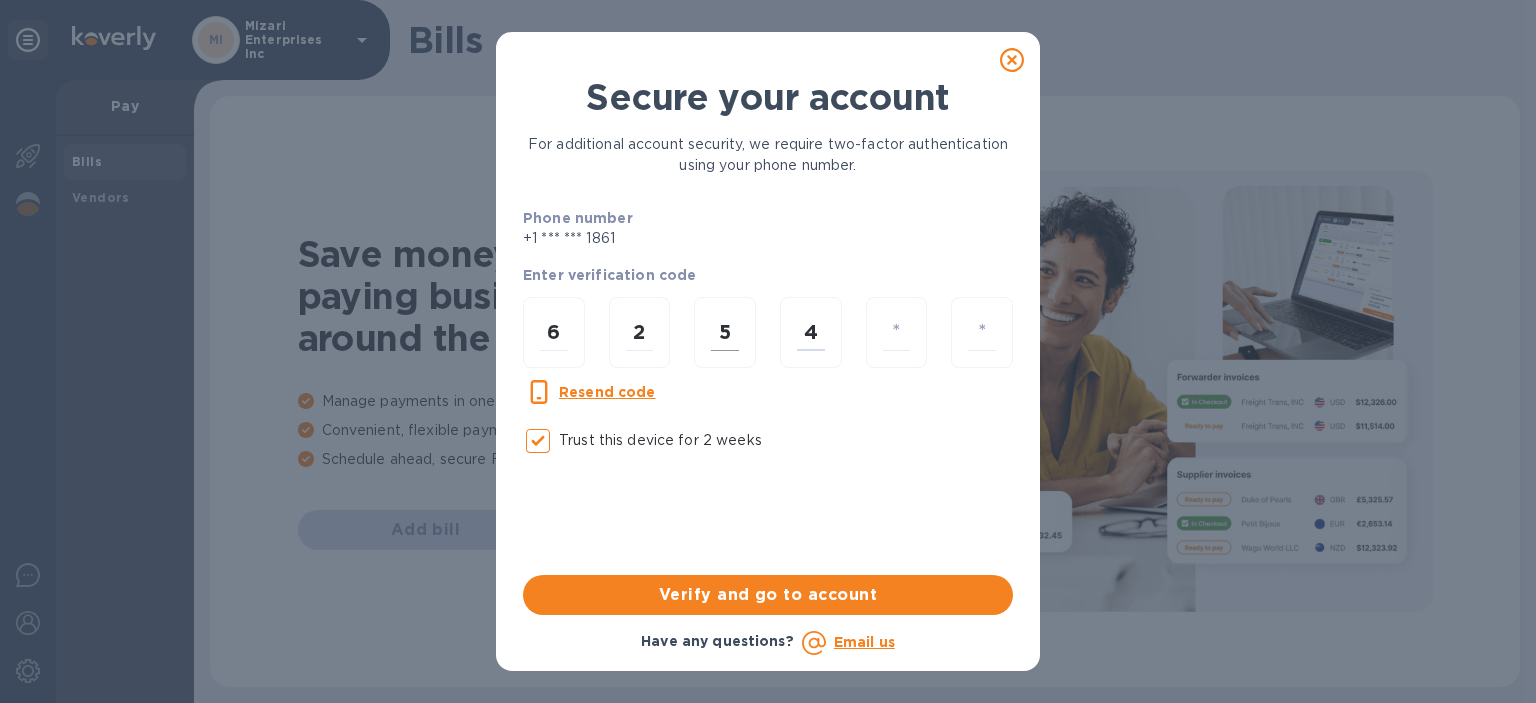 type on "8" 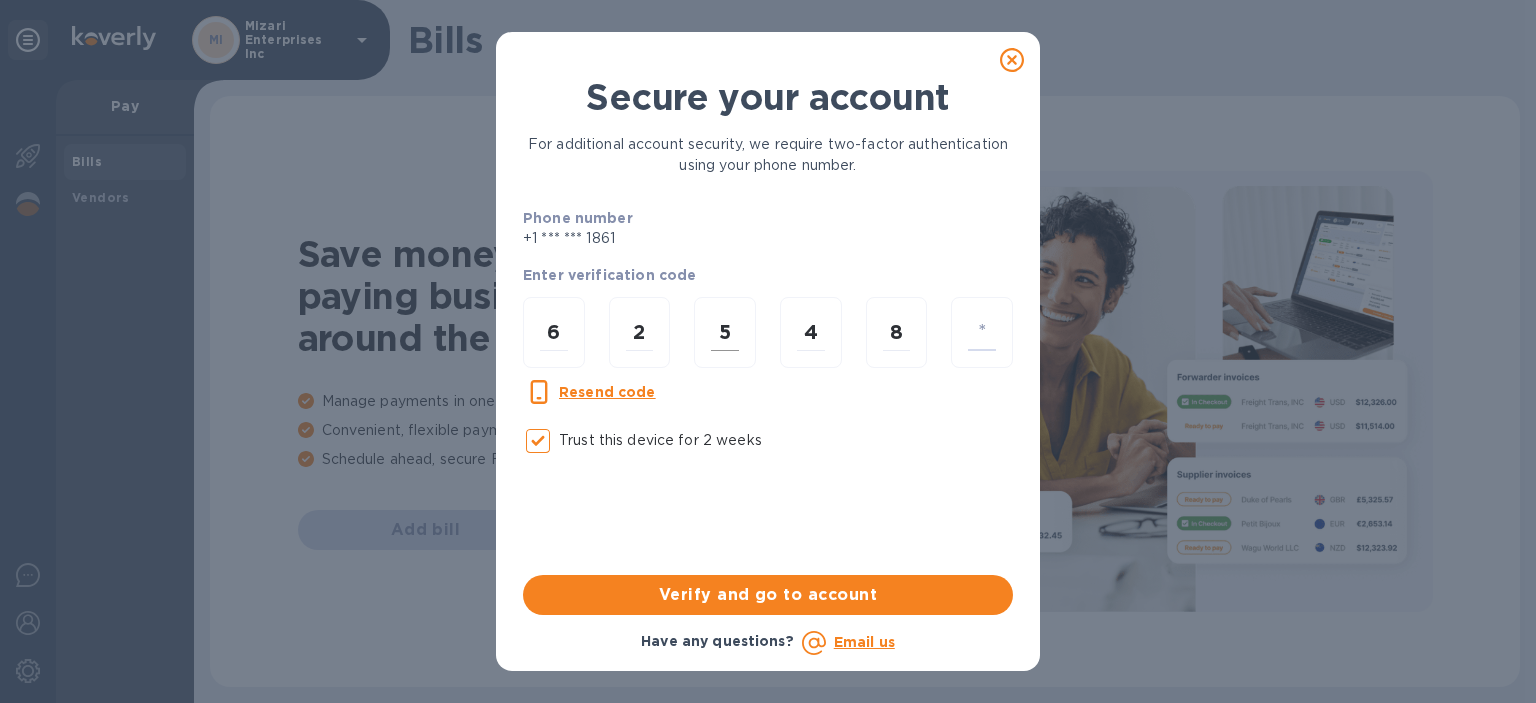 type on "4" 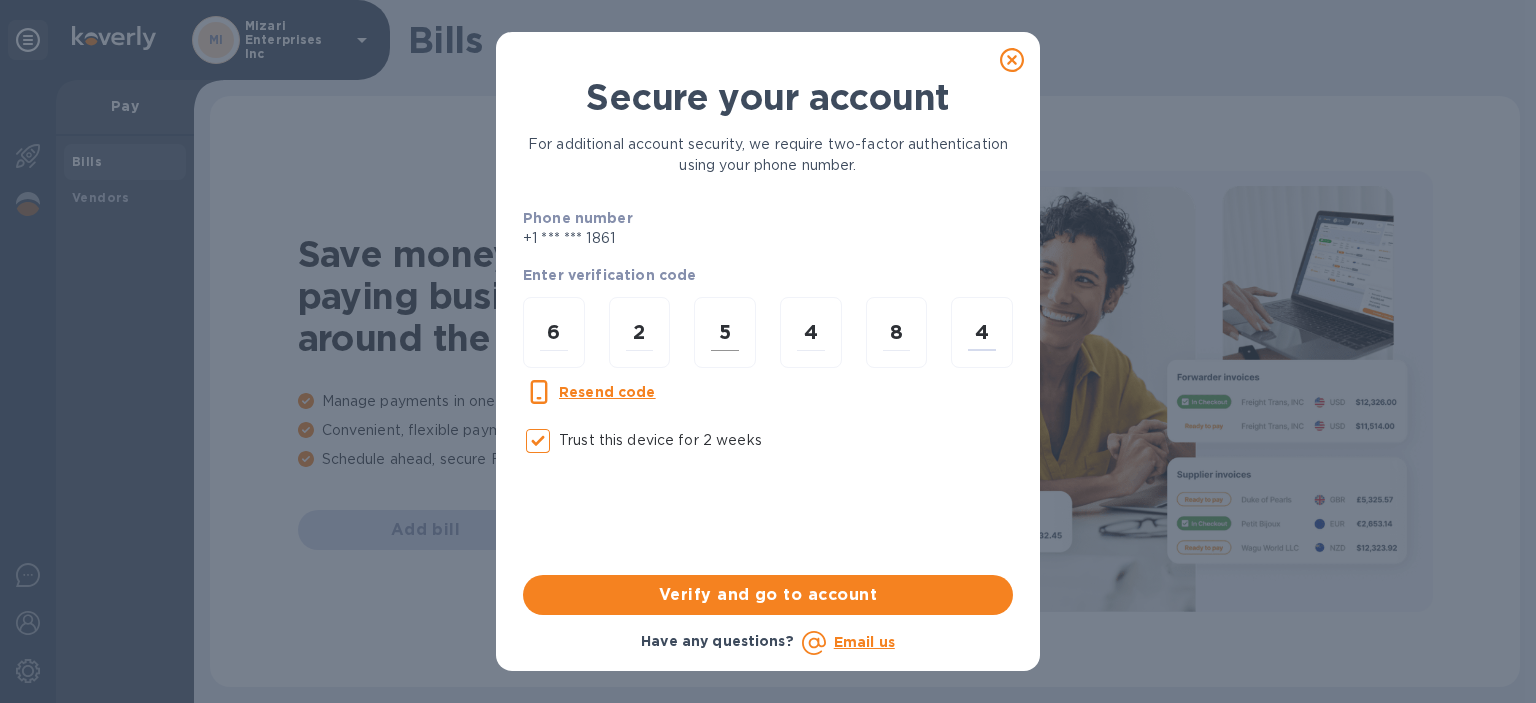 type 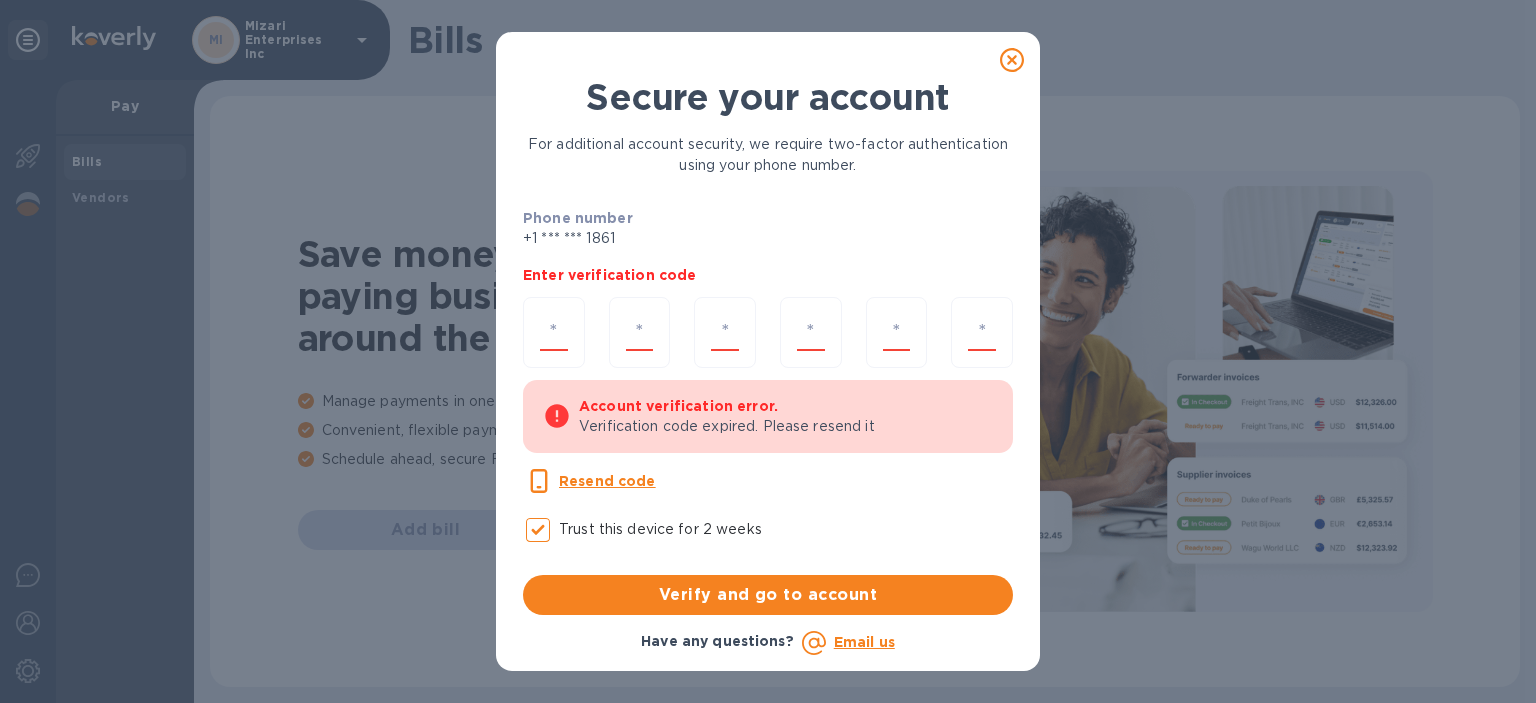 click on "Resend code" at bounding box center [607, 481] 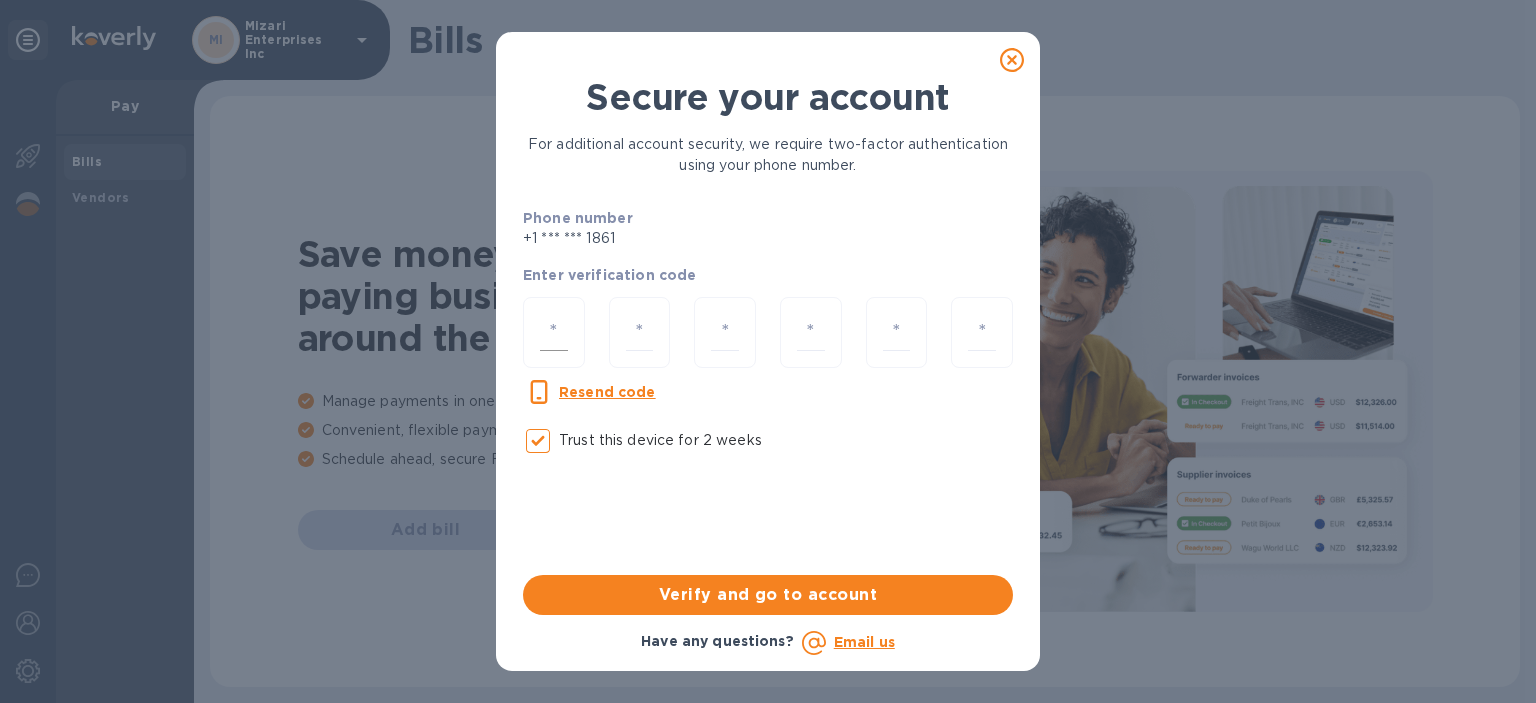 click at bounding box center (554, 332) 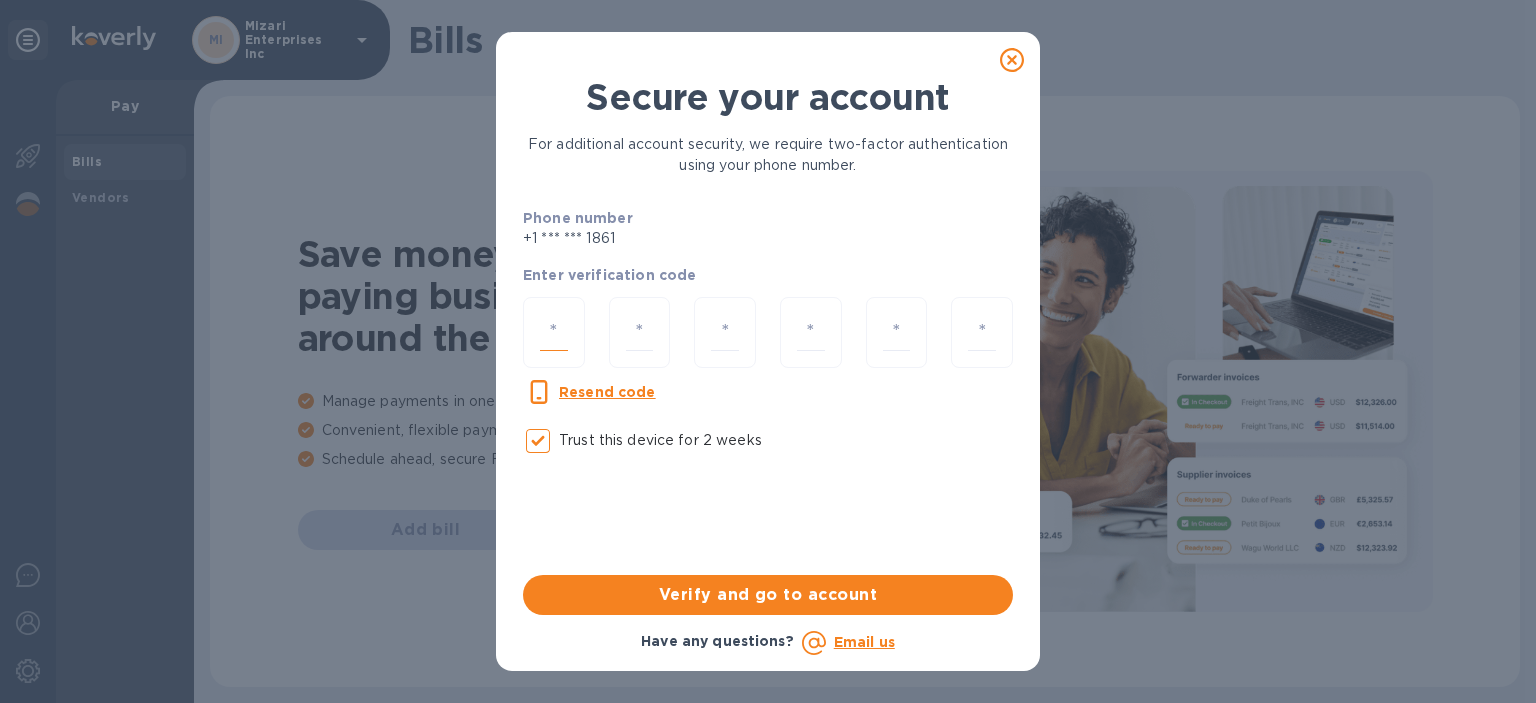 type on "4" 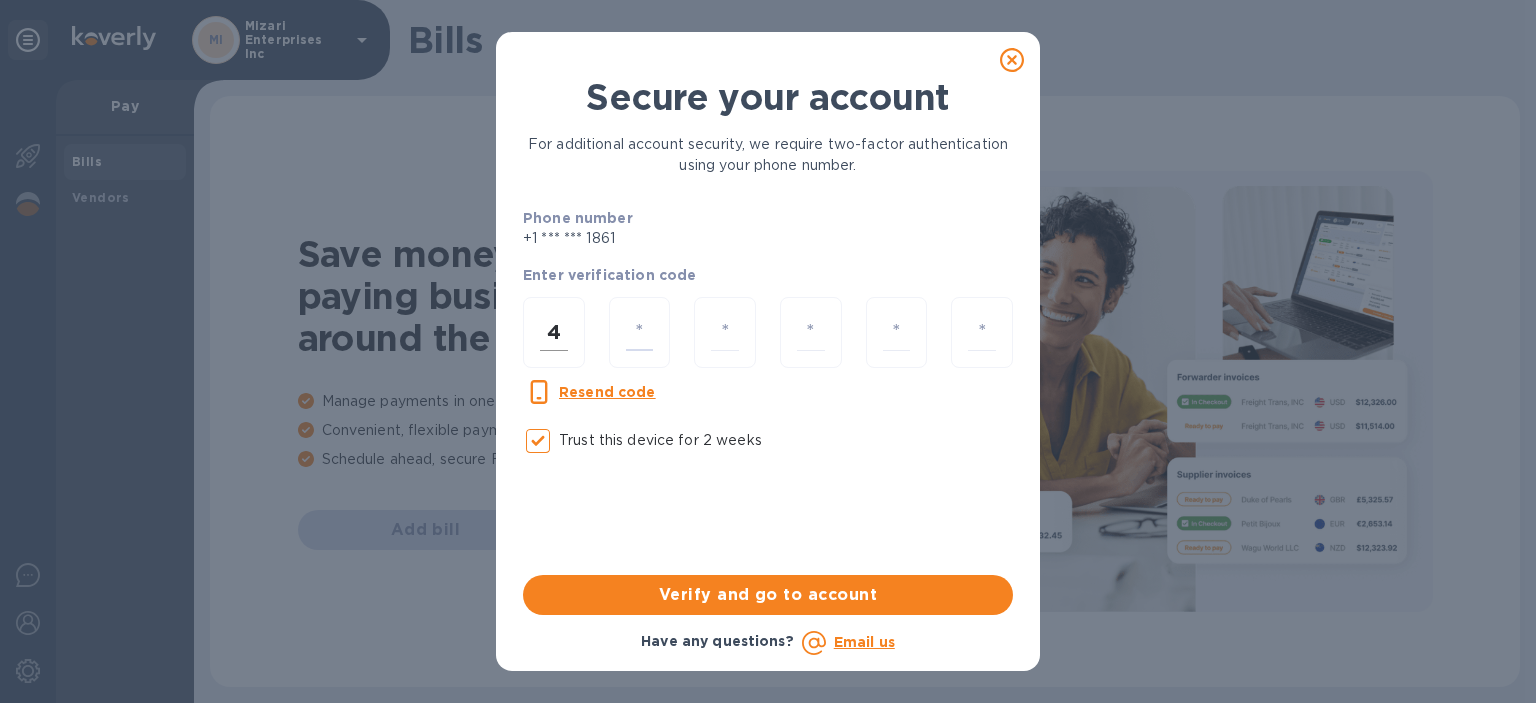 type on "8" 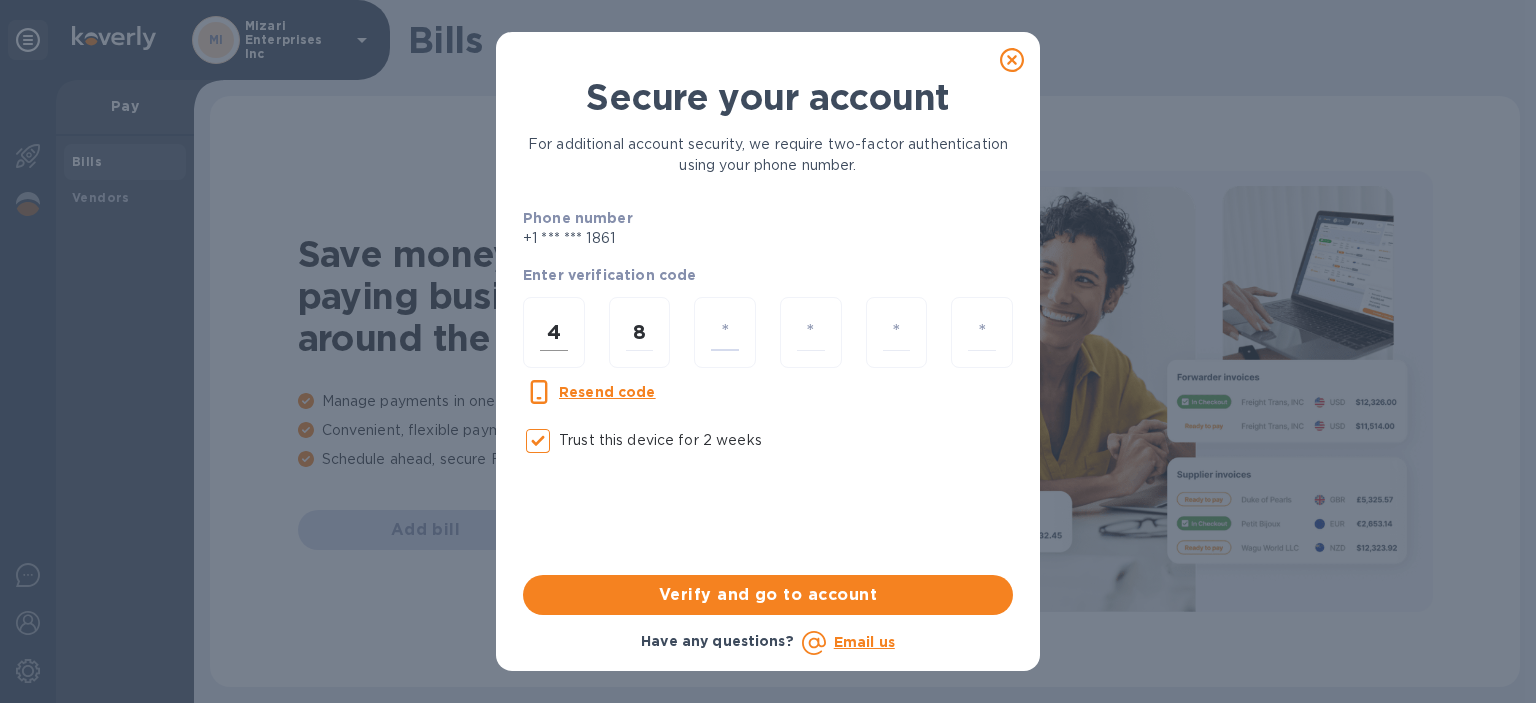 type on "9" 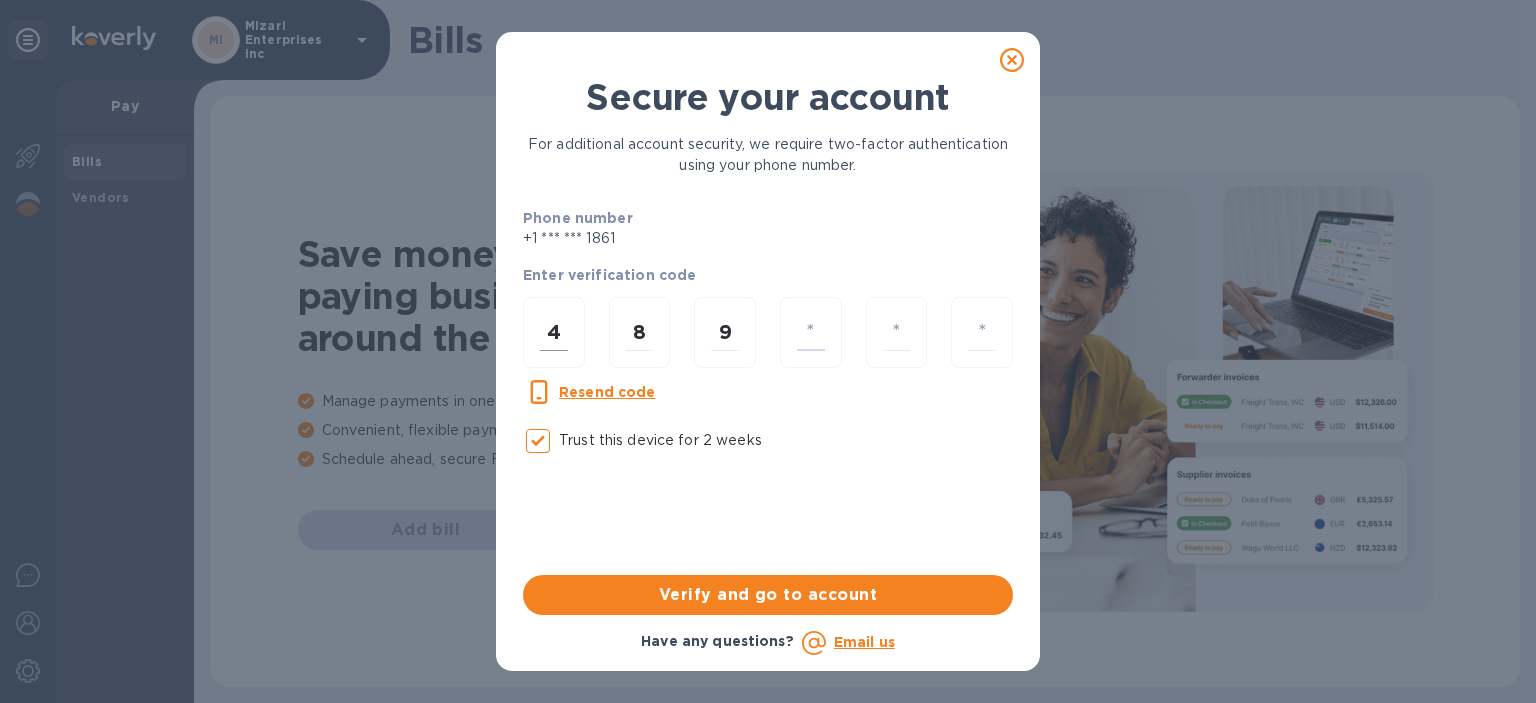type on "6" 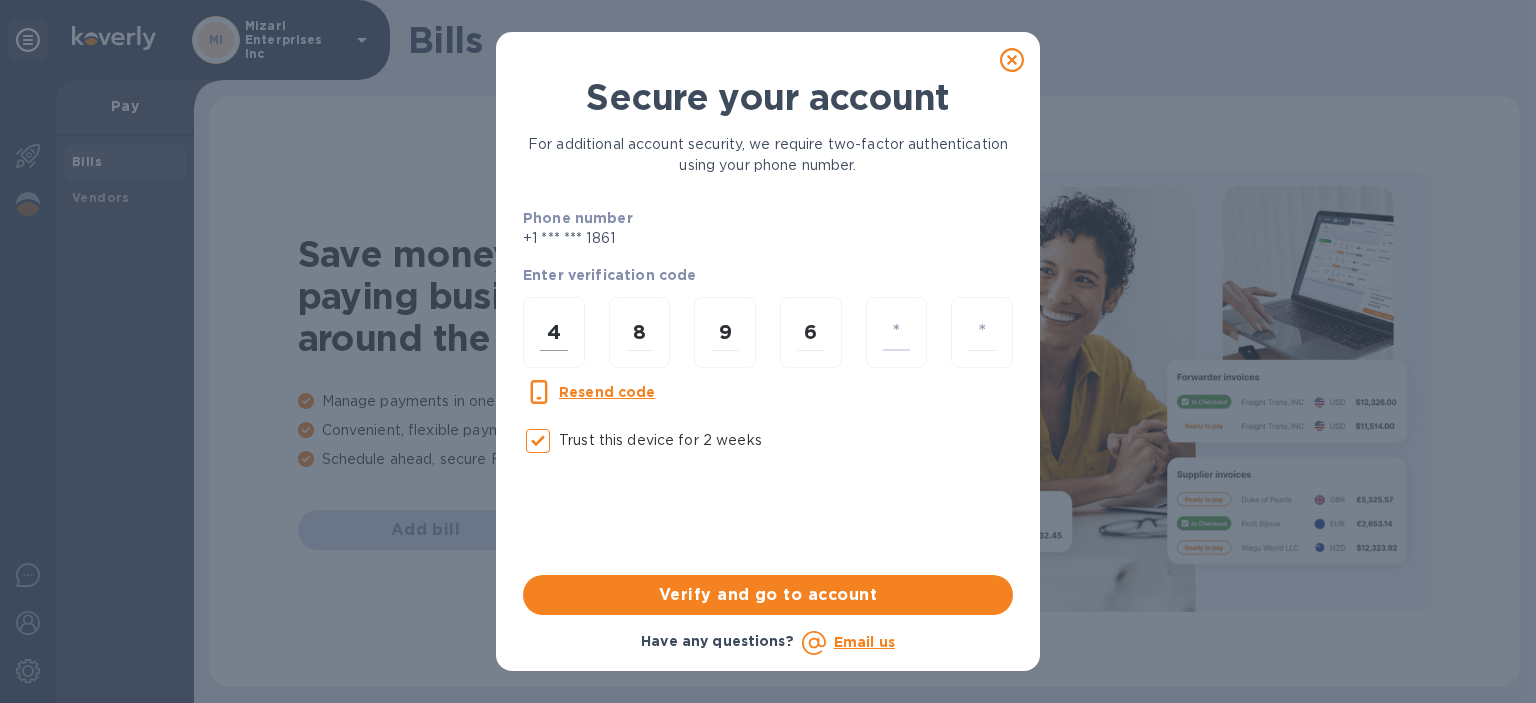type on "2" 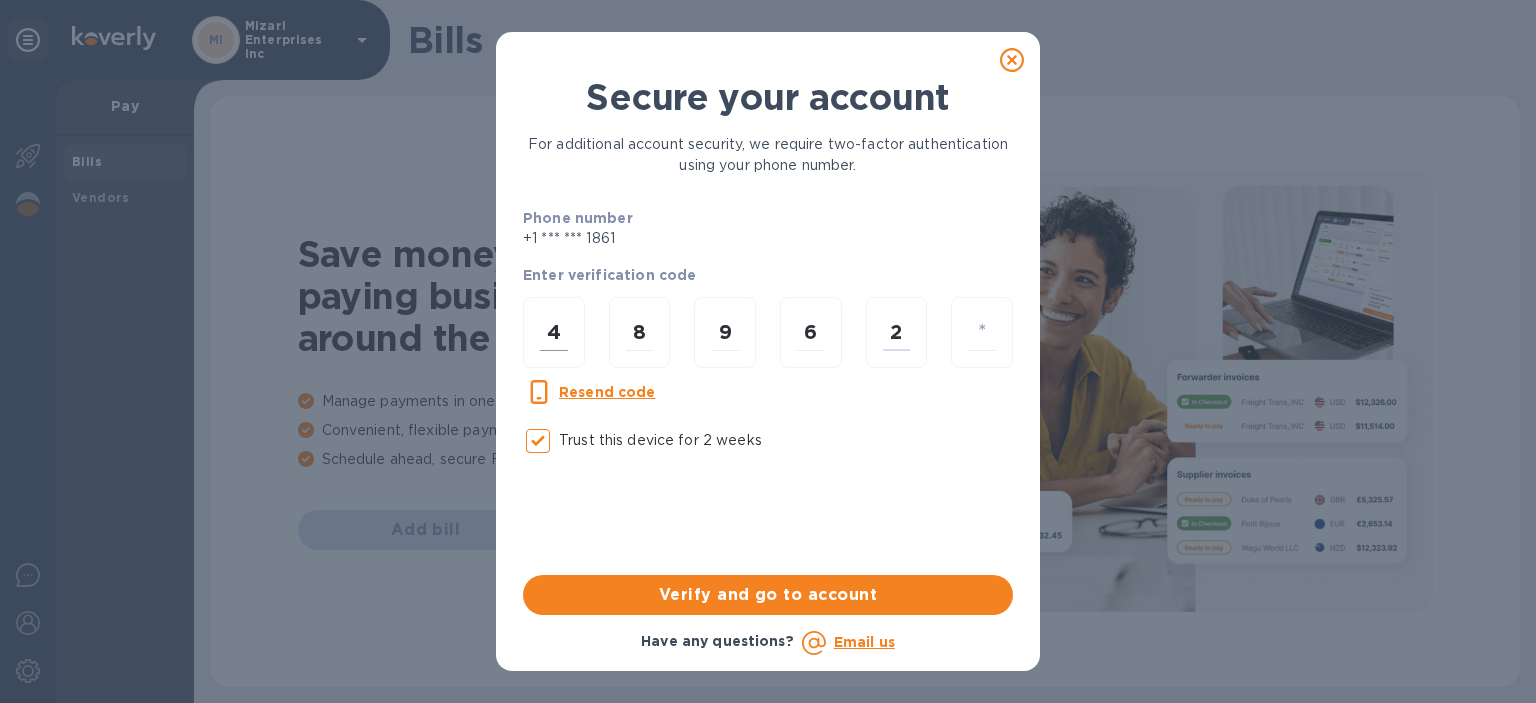 type on "3" 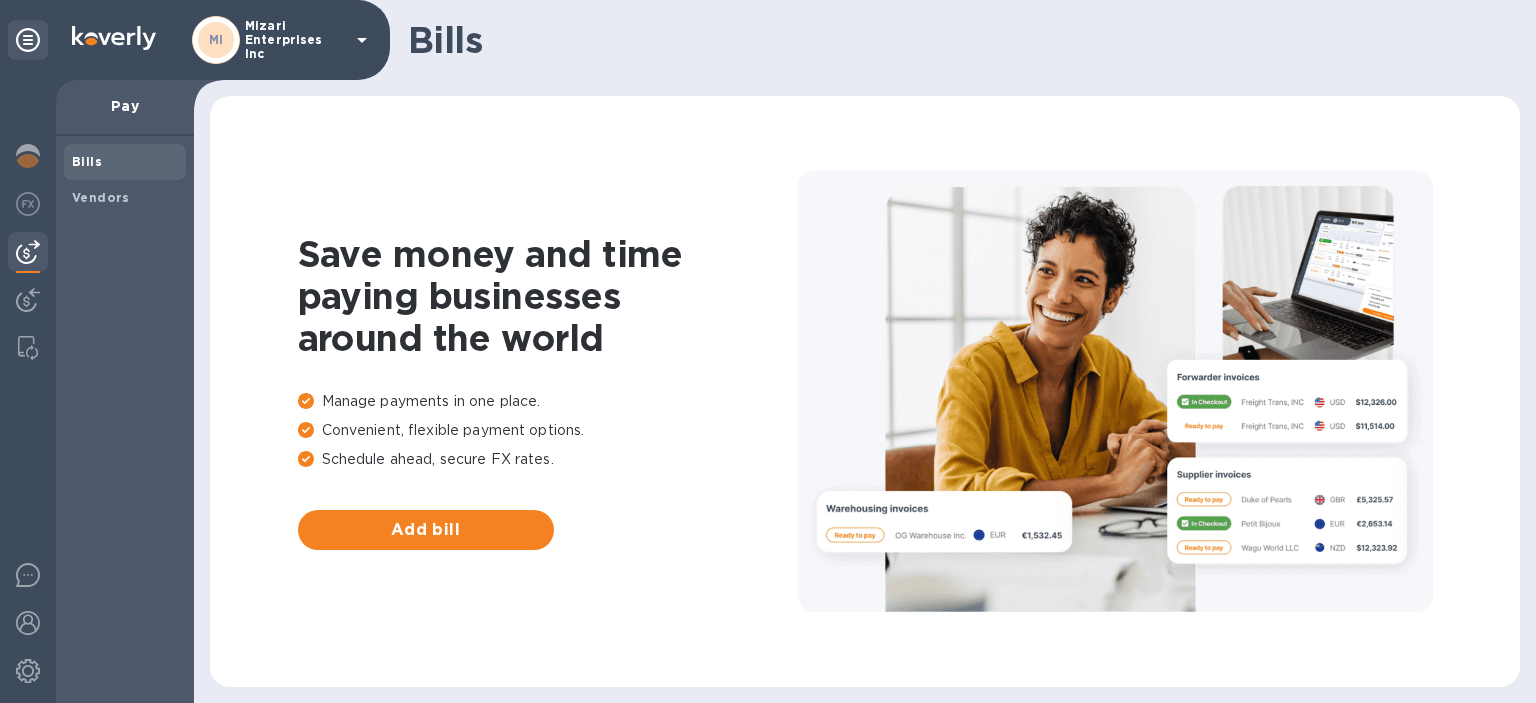 scroll, scrollTop: 0, scrollLeft: 0, axis: both 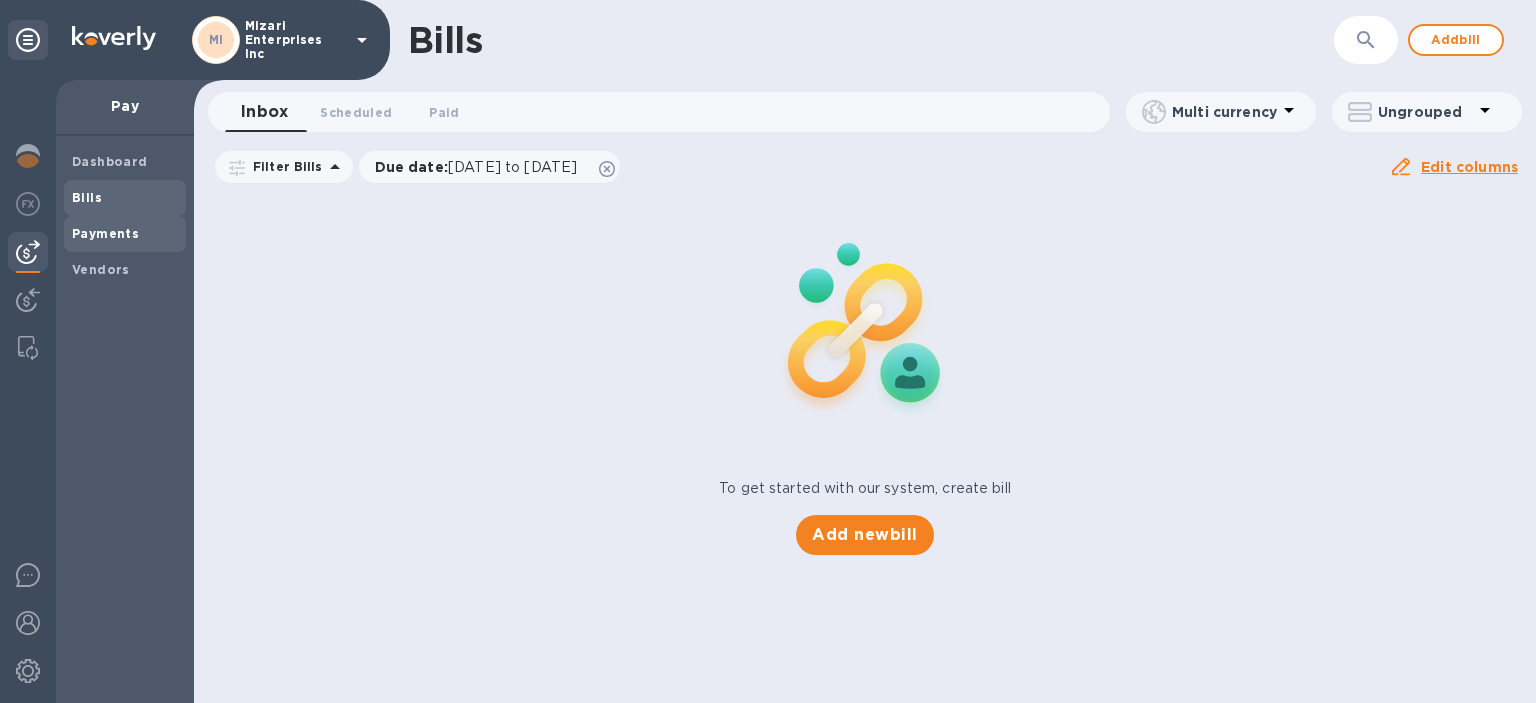 click on "Payments" at bounding box center (105, 233) 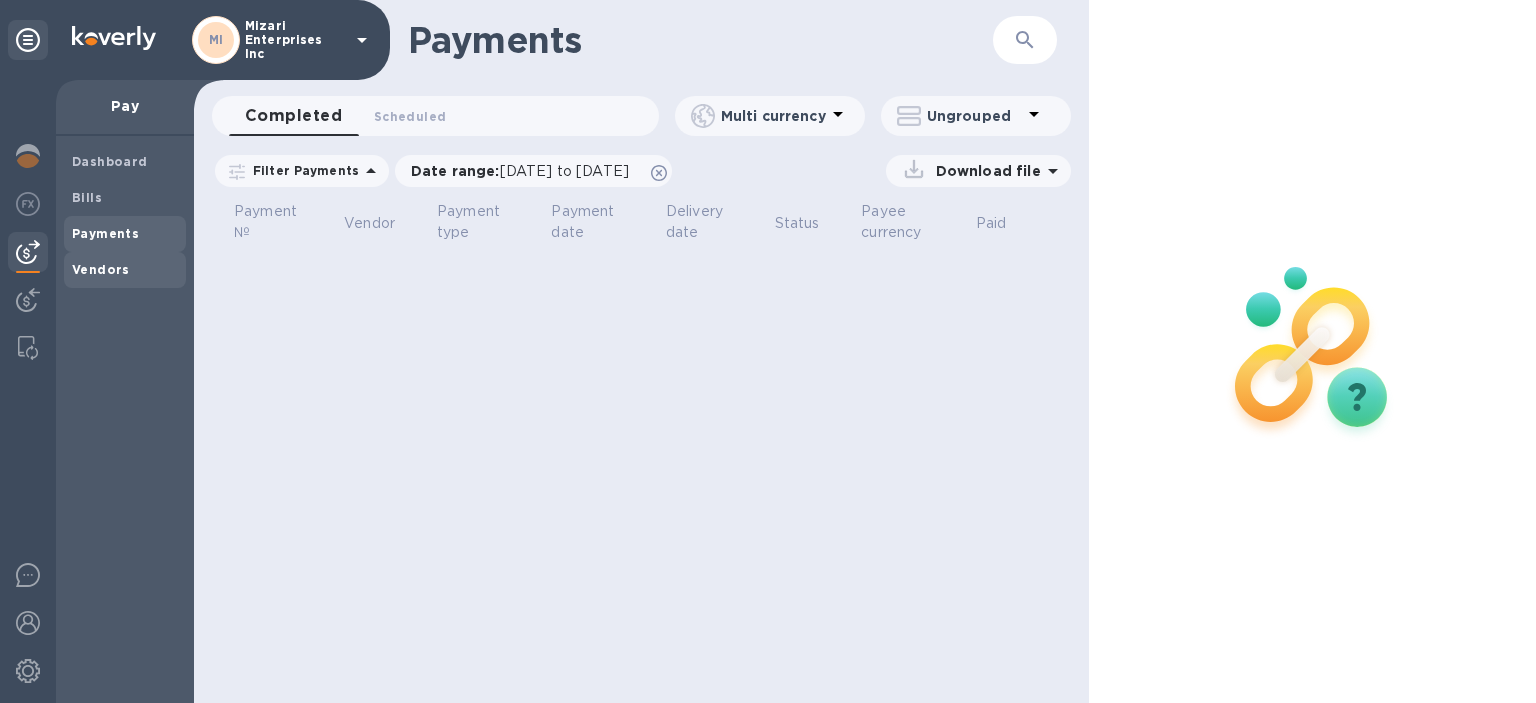 click on "Vendors" at bounding box center [101, 269] 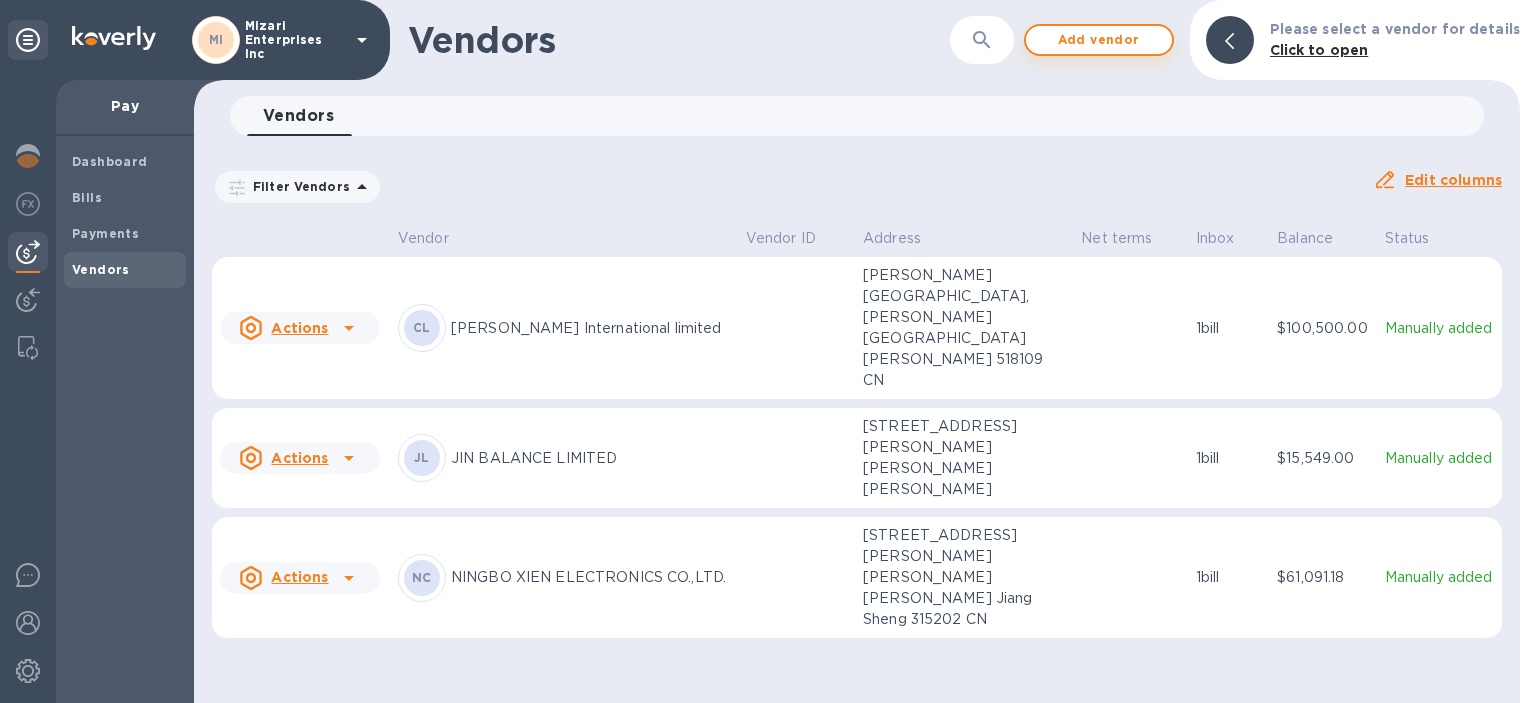 click on "Add vendor" at bounding box center [1099, 40] 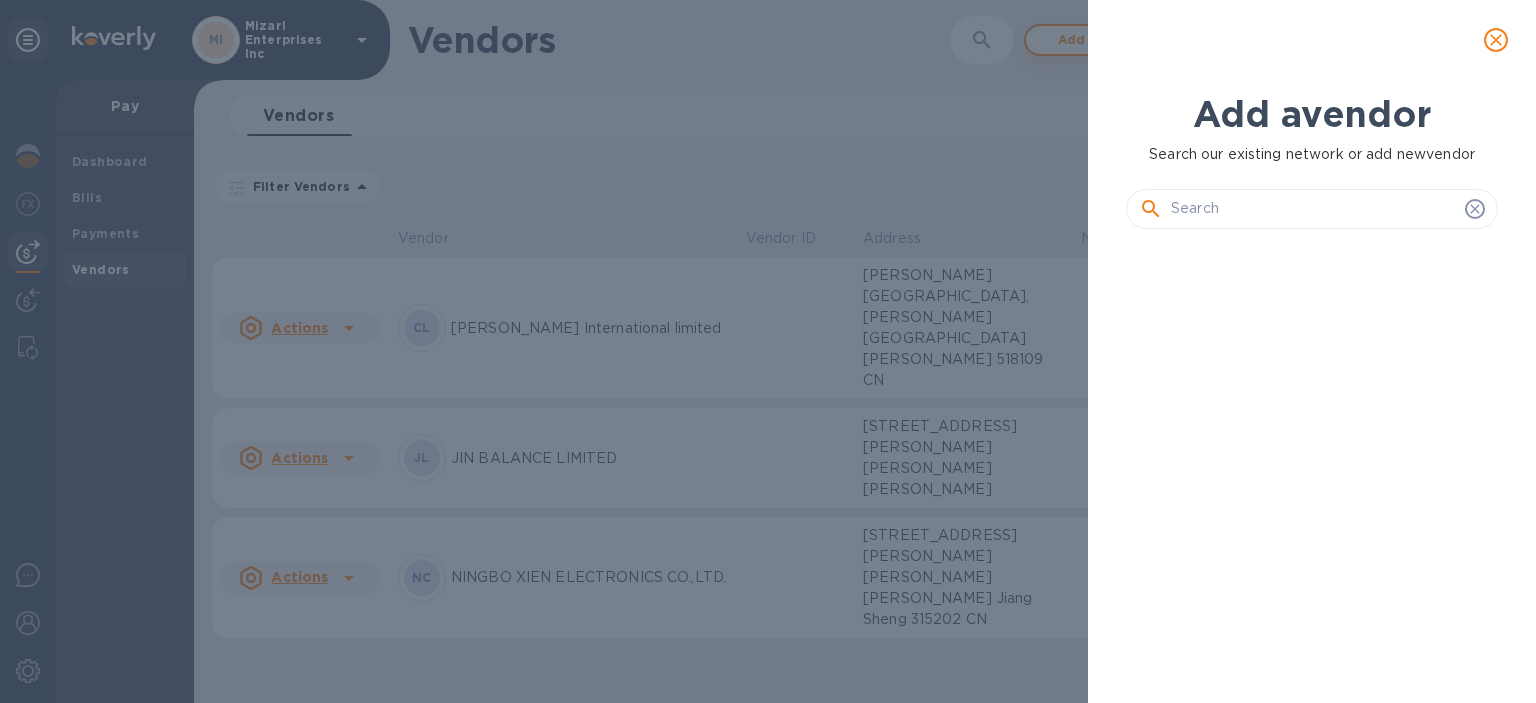 scroll, scrollTop: 1, scrollLeft: 1, axis: both 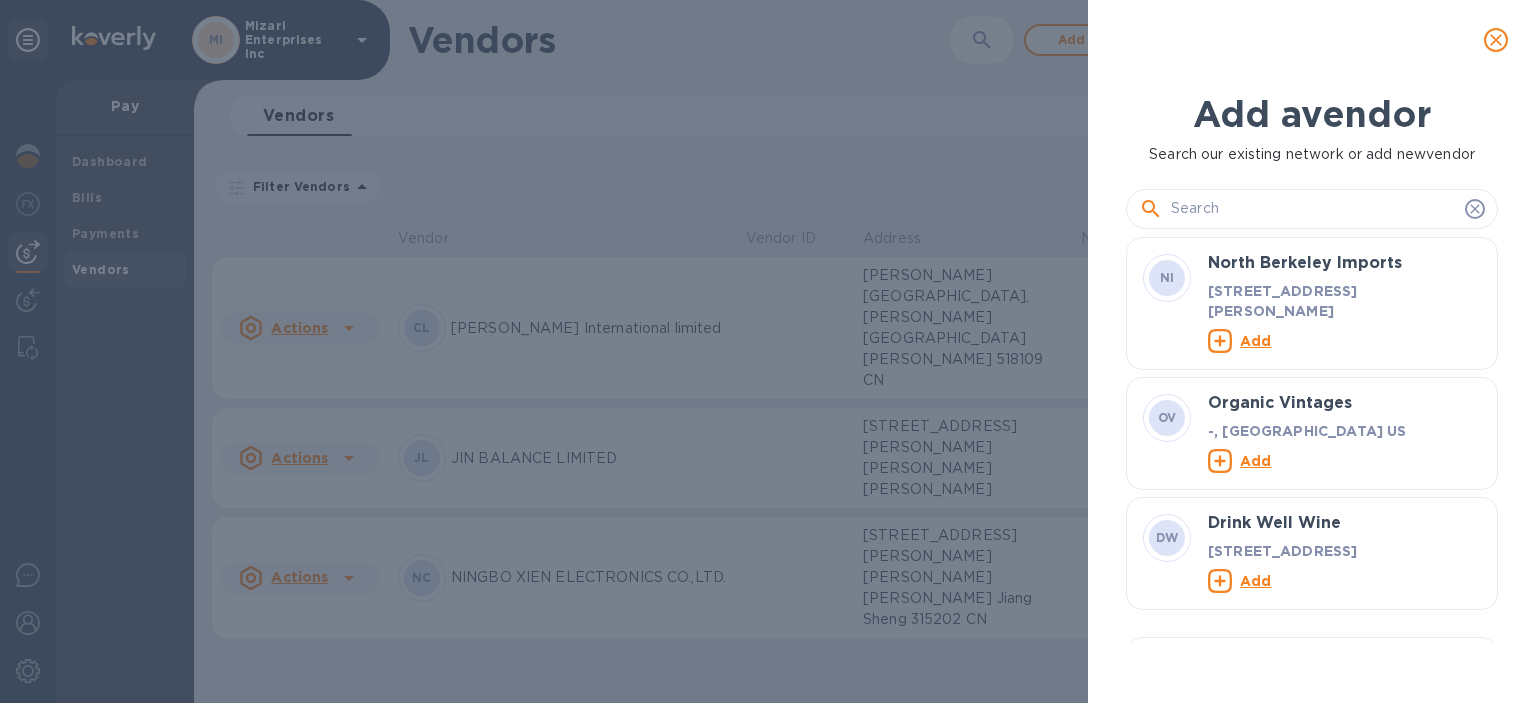 click at bounding box center [1314, 209] 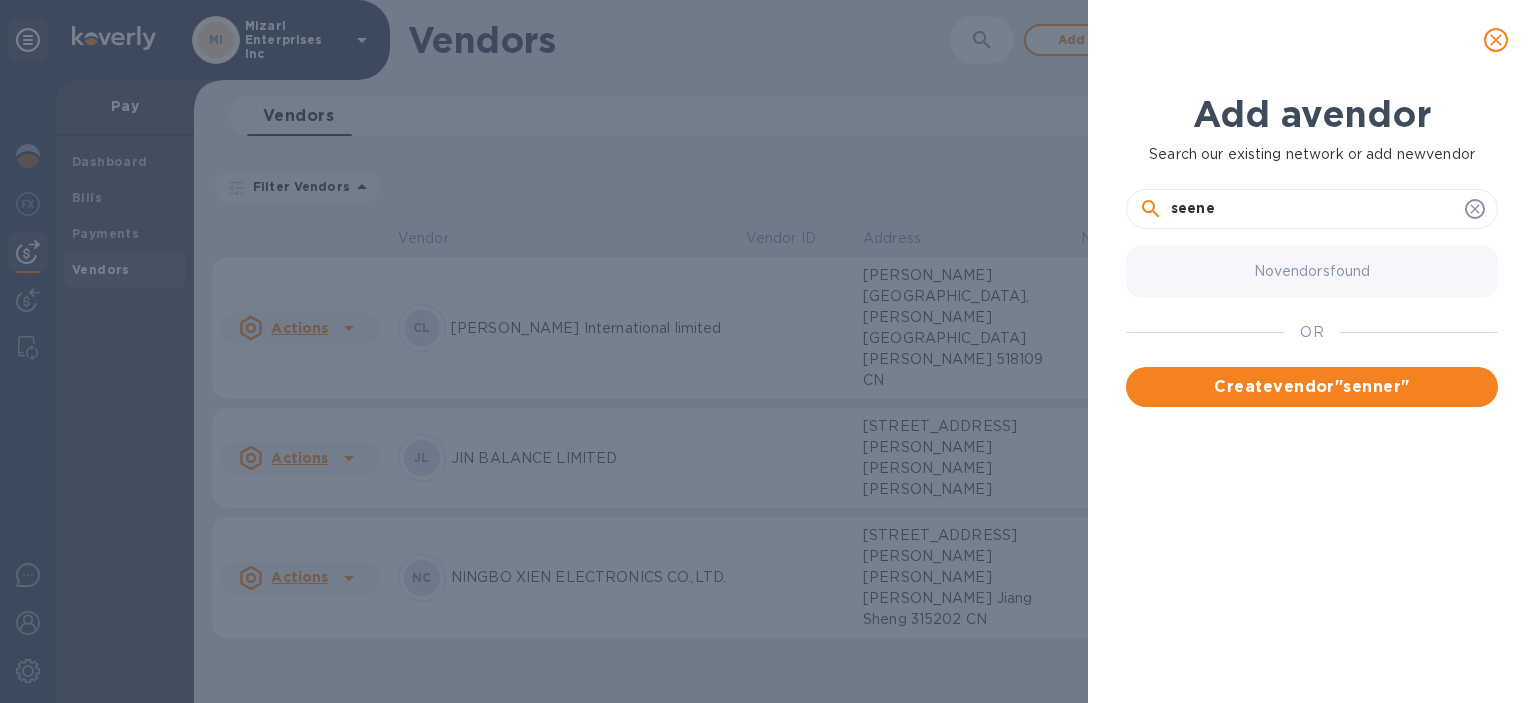 type on "seener" 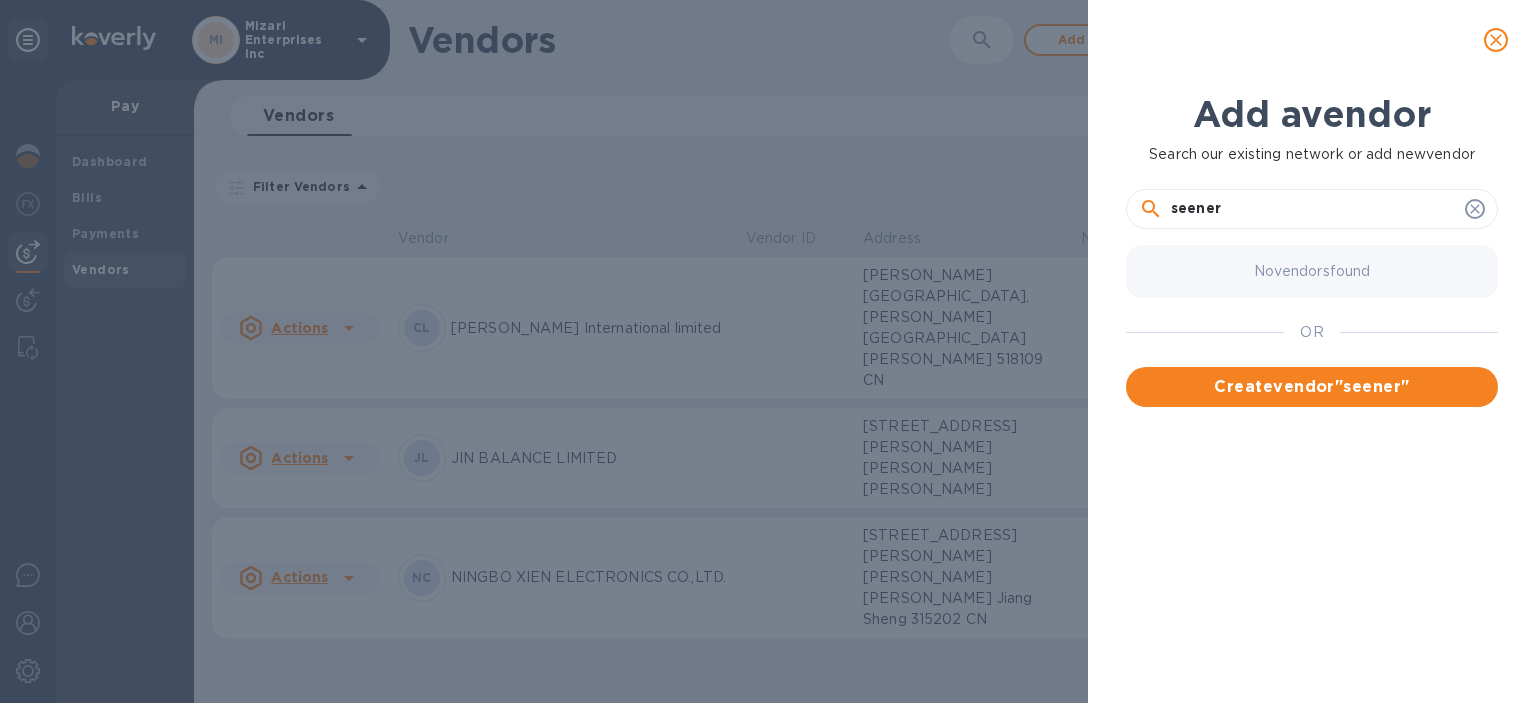 type 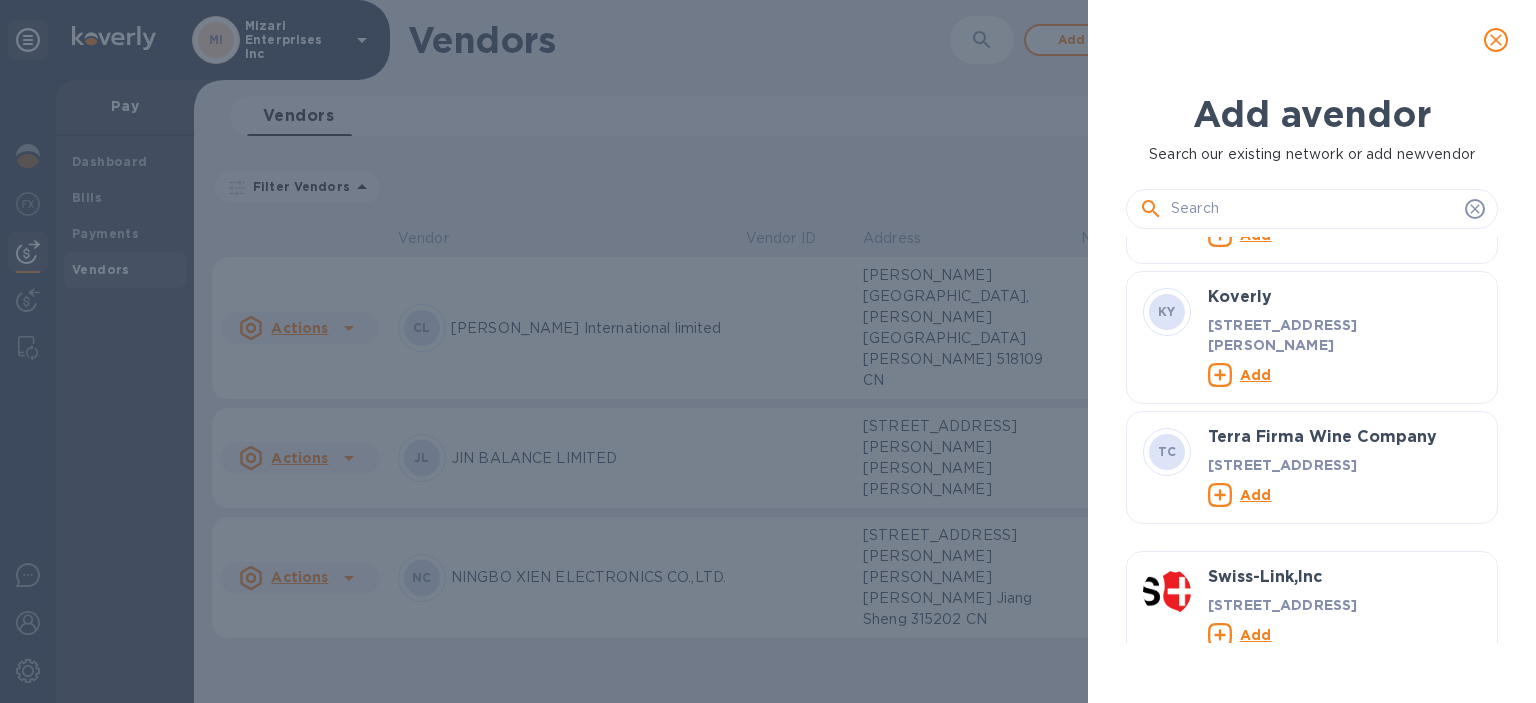 scroll, scrollTop: 1584, scrollLeft: 0, axis: vertical 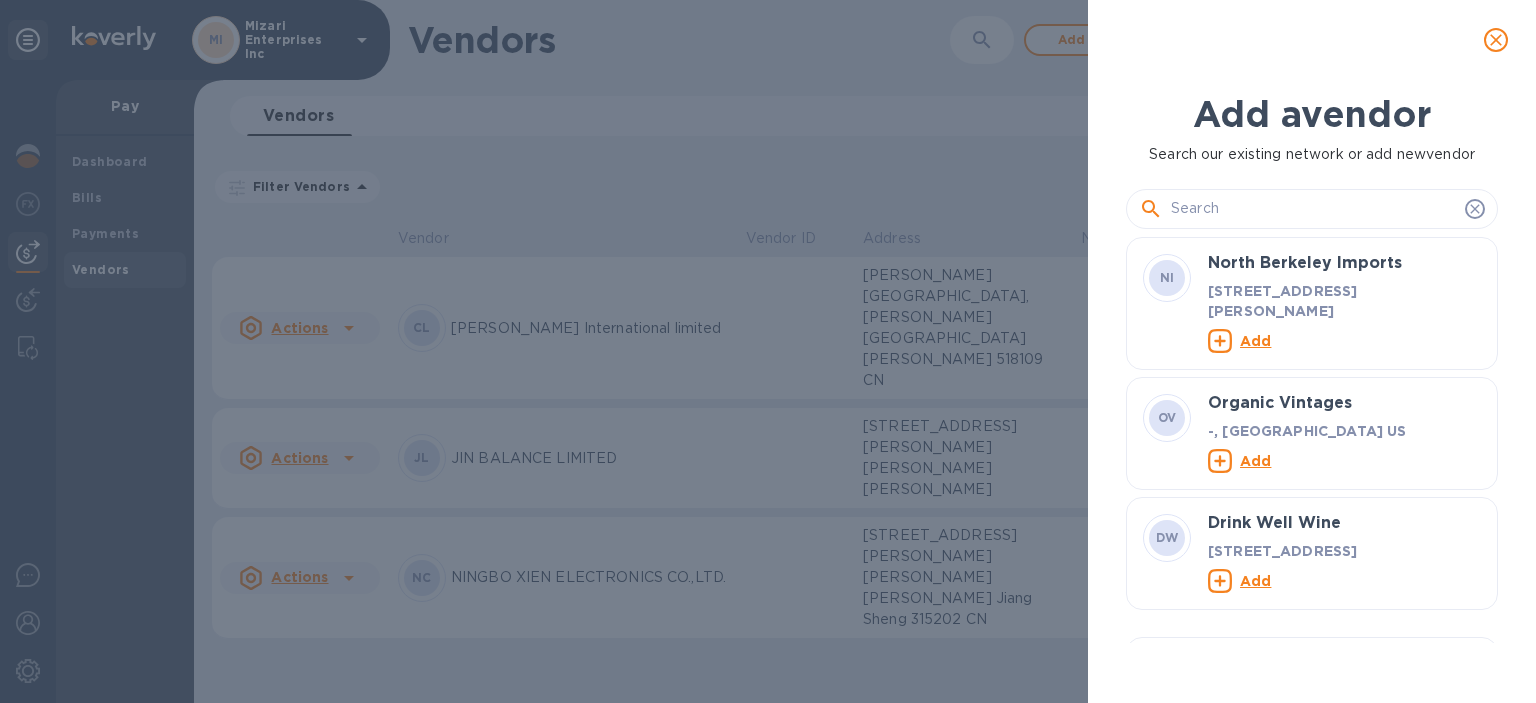click 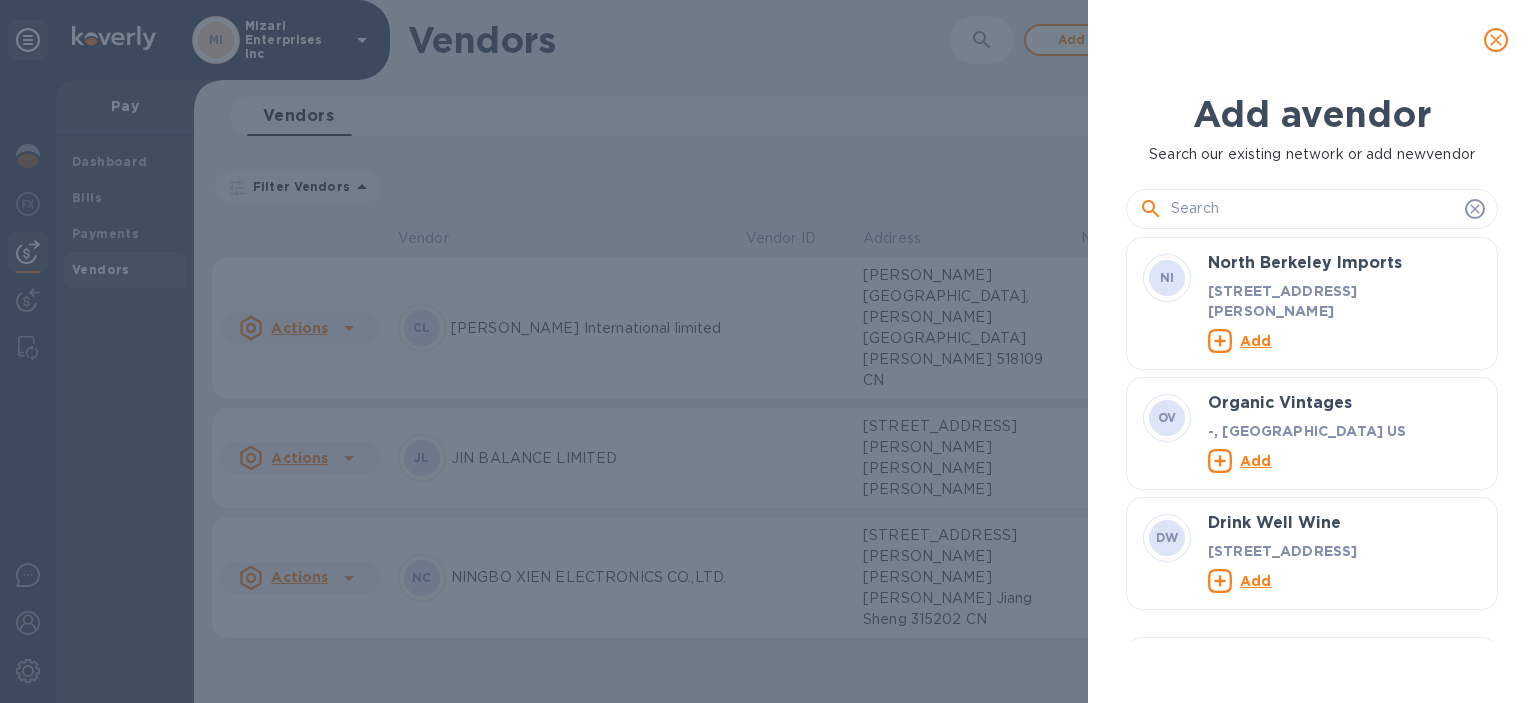 click 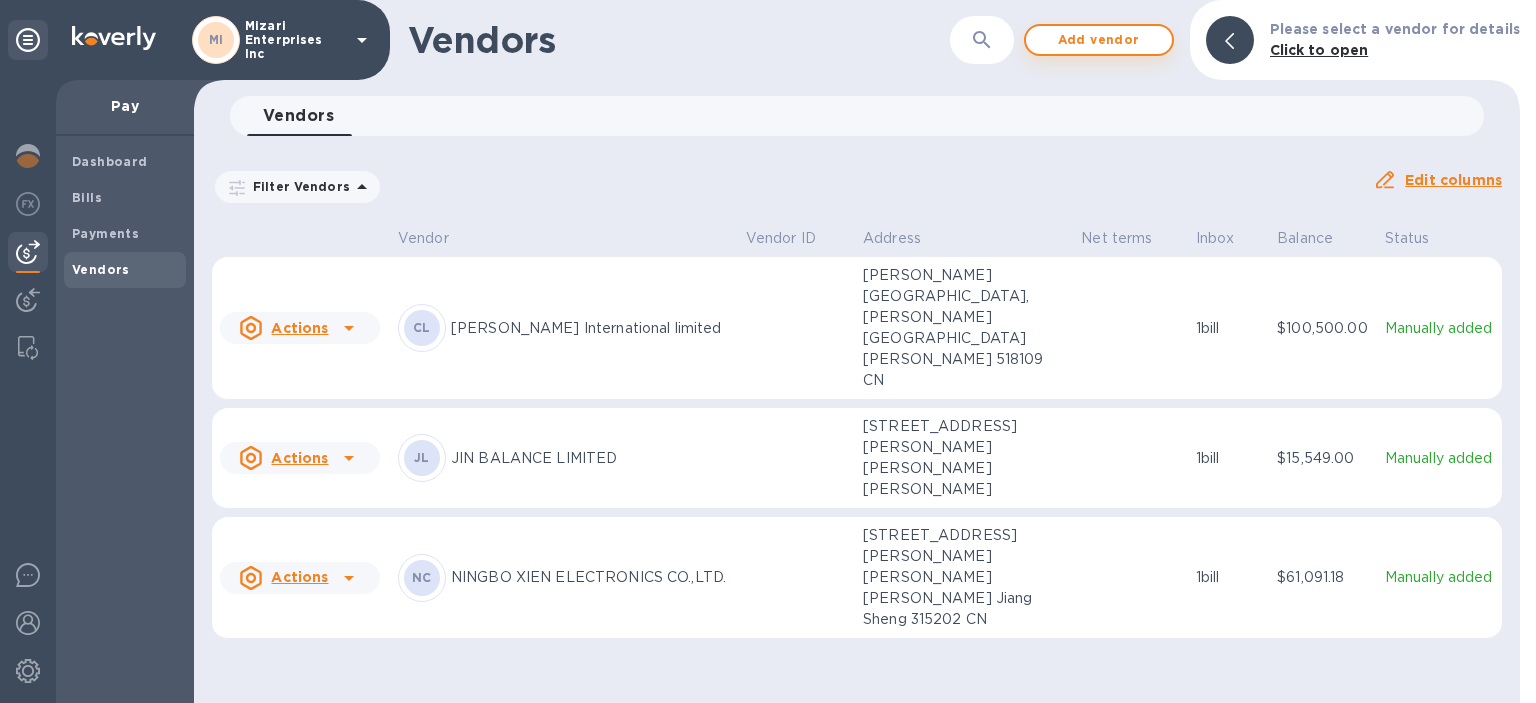 click on "Add vendor" at bounding box center (1099, 40) 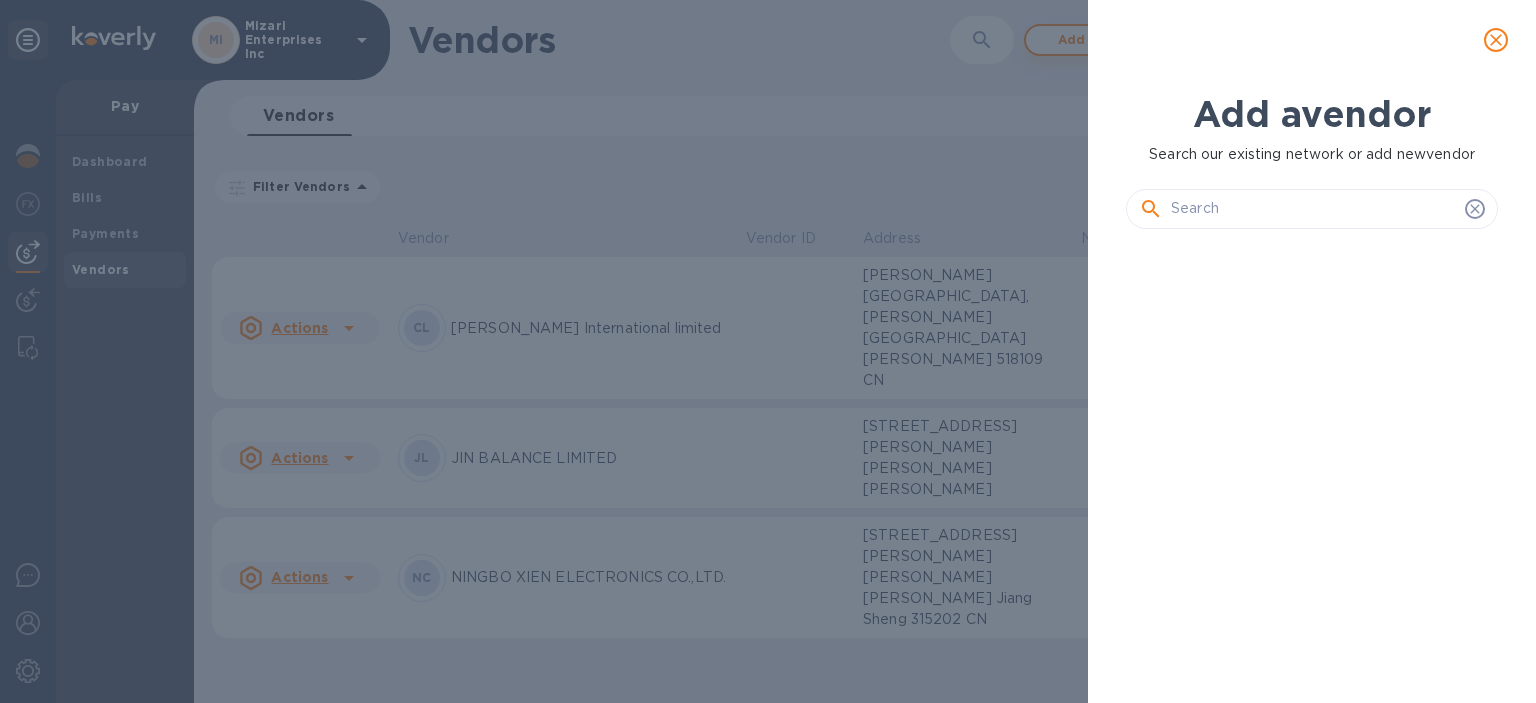 scroll, scrollTop: 1, scrollLeft: 1, axis: both 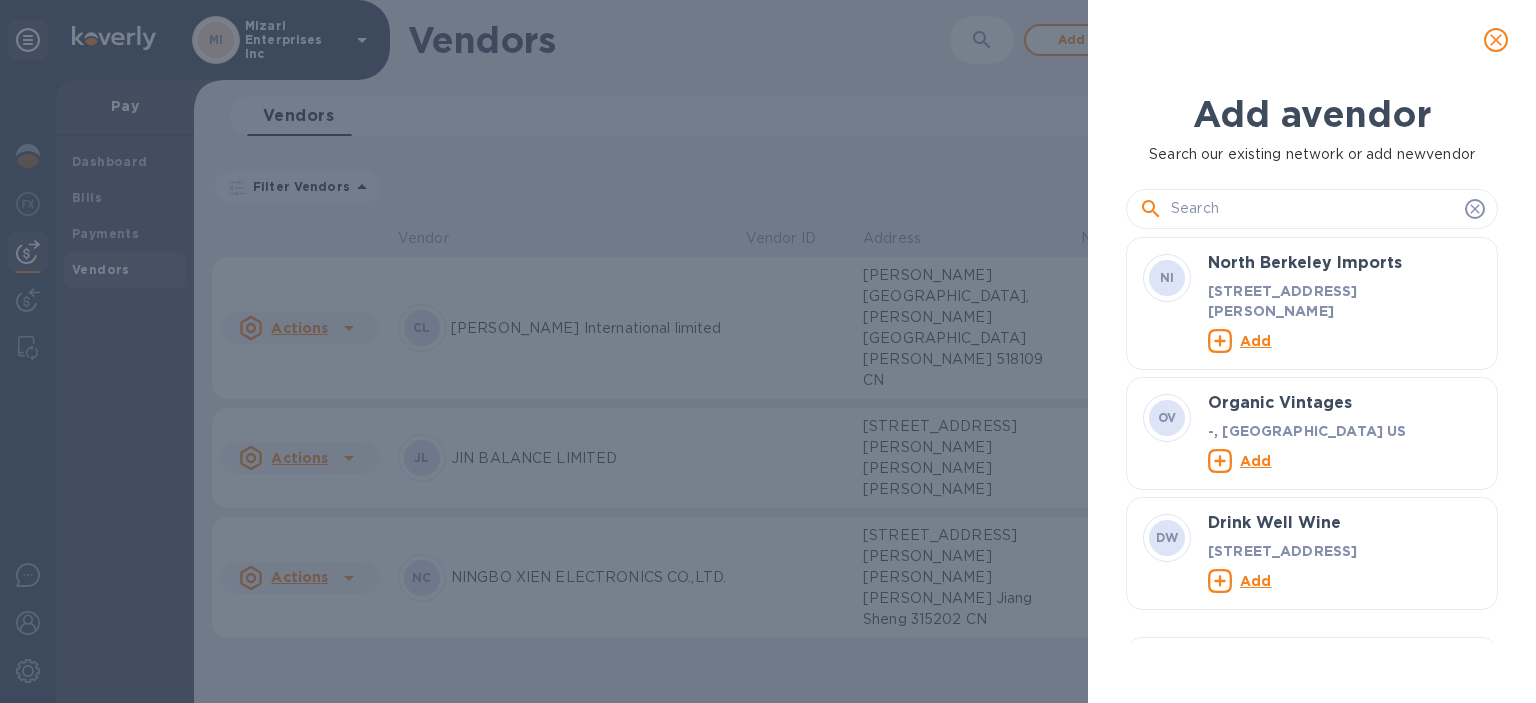 click at bounding box center [1314, 209] 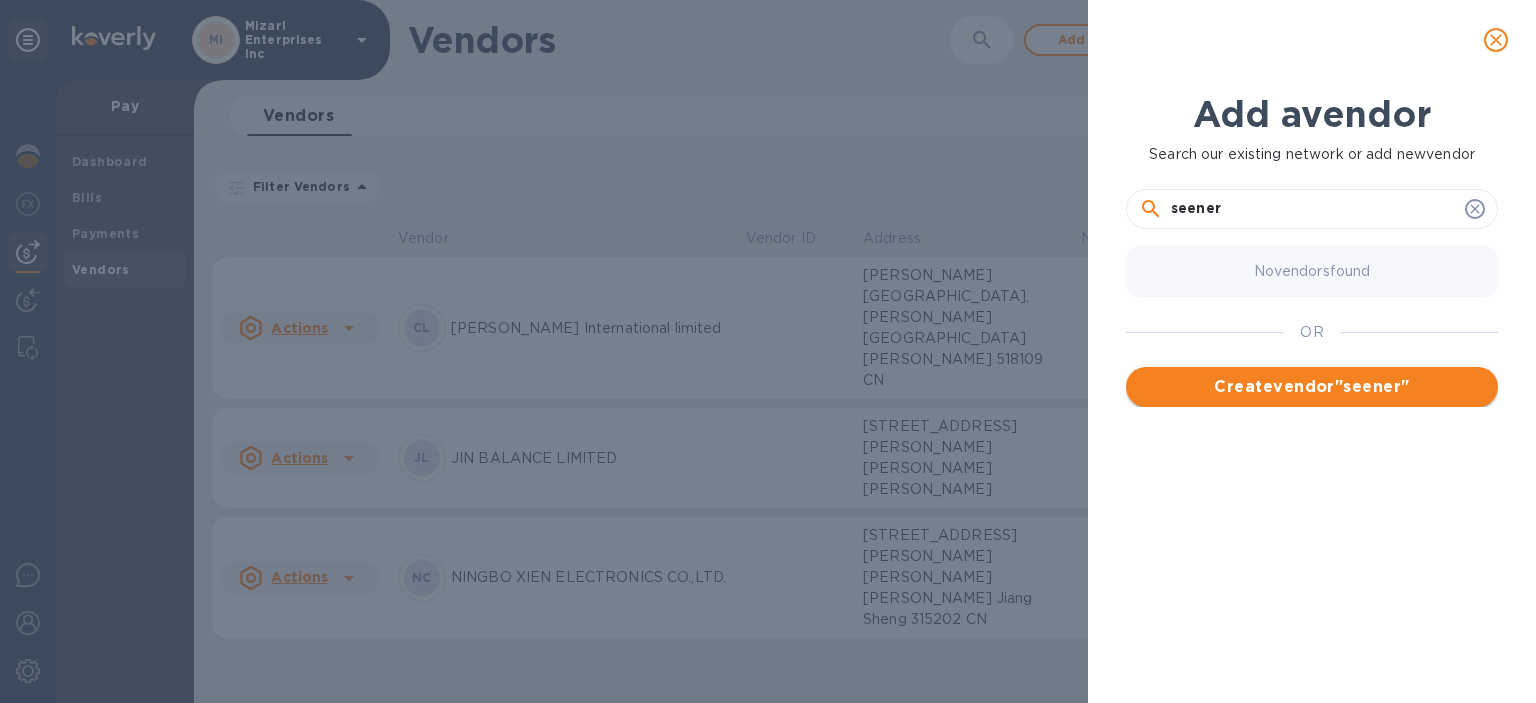 type on "seener" 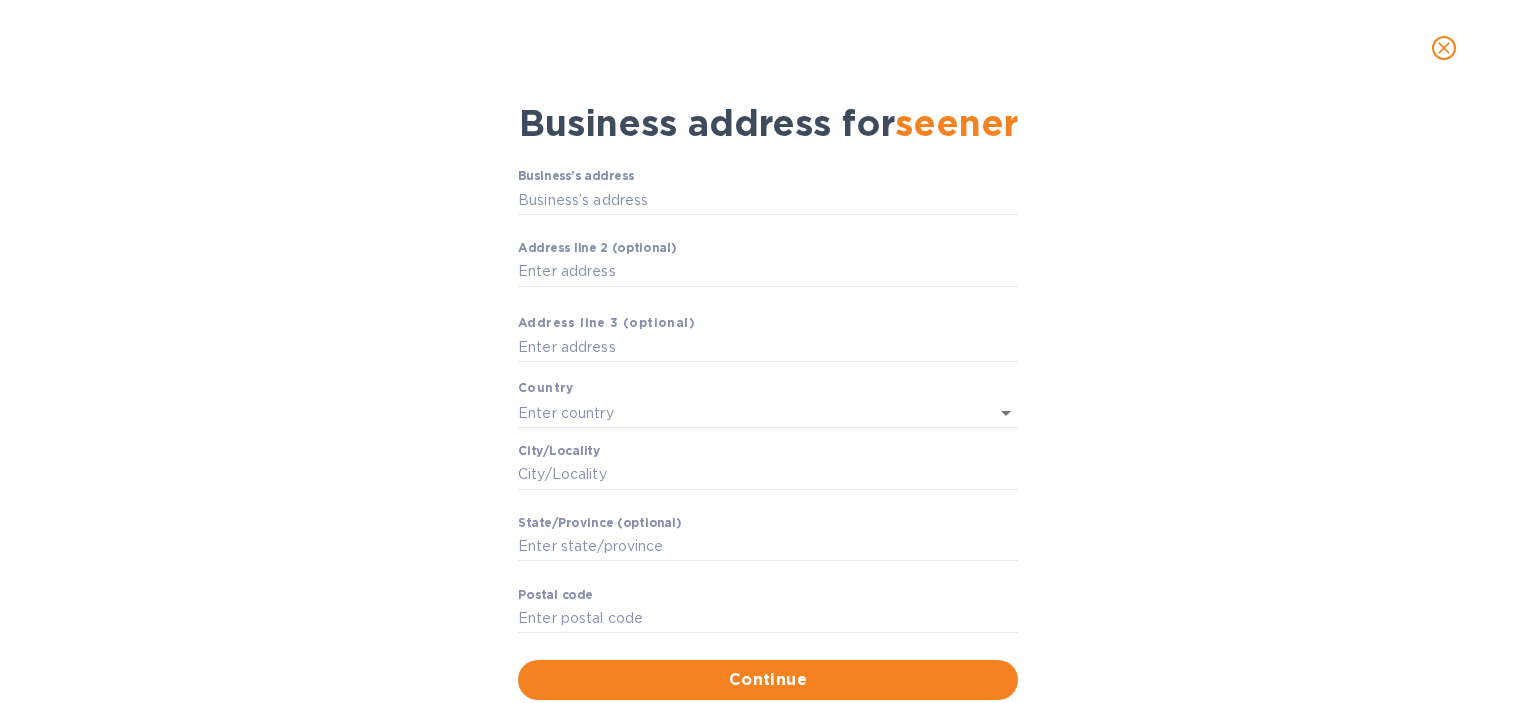 scroll, scrollTop: 55, scrollLeft: 0, axis: vertical 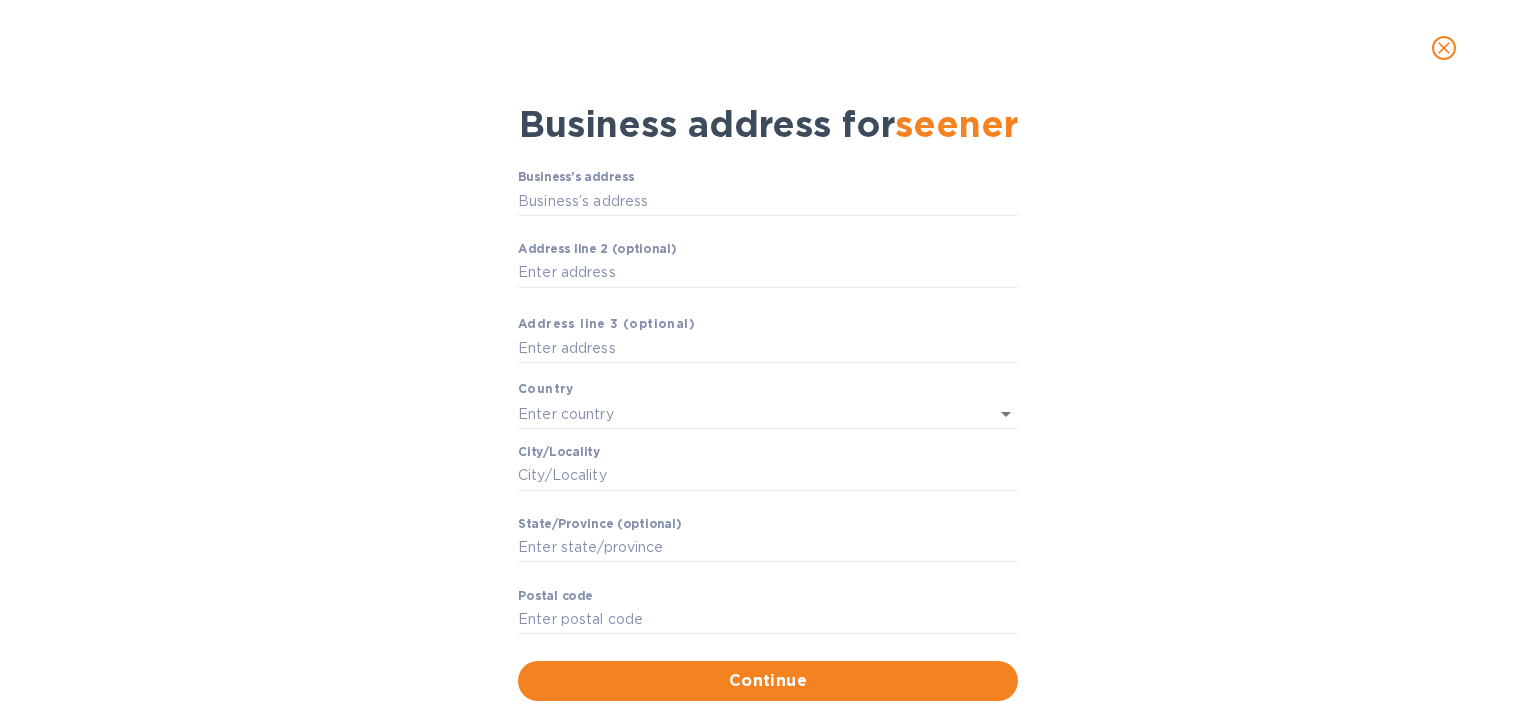 click 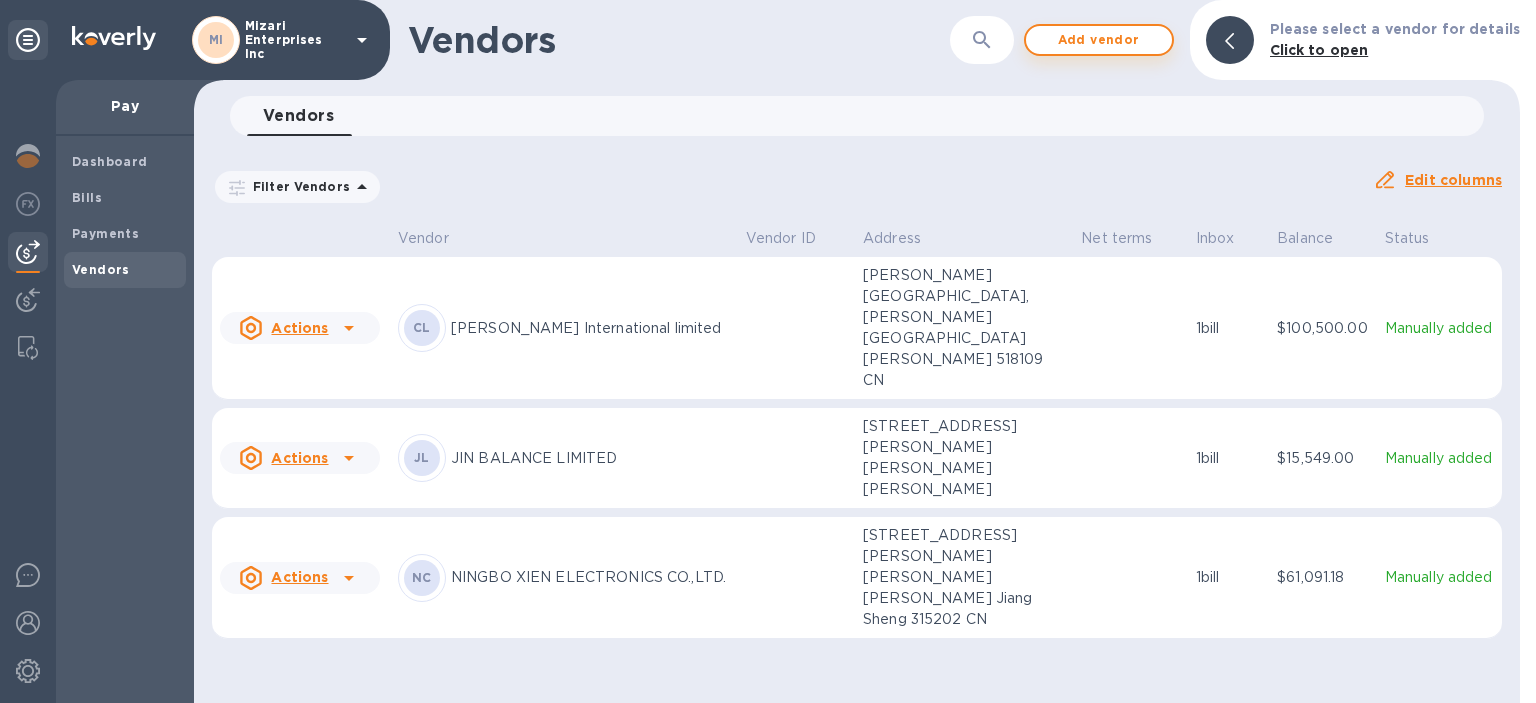 click on "Add vendor" at bounding box center (1099, 40) 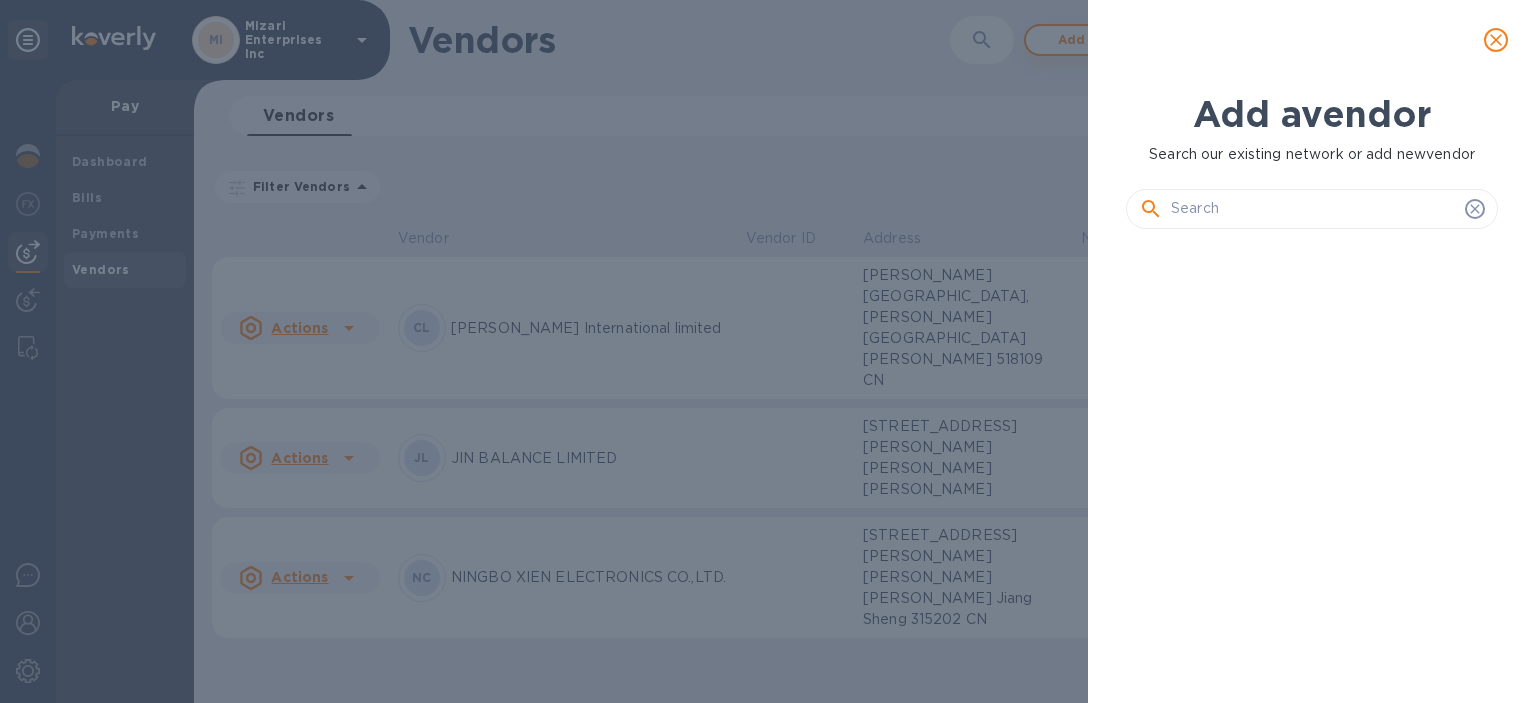 scroll, scrollTop: 1, scrollLeft: 1, axis: both 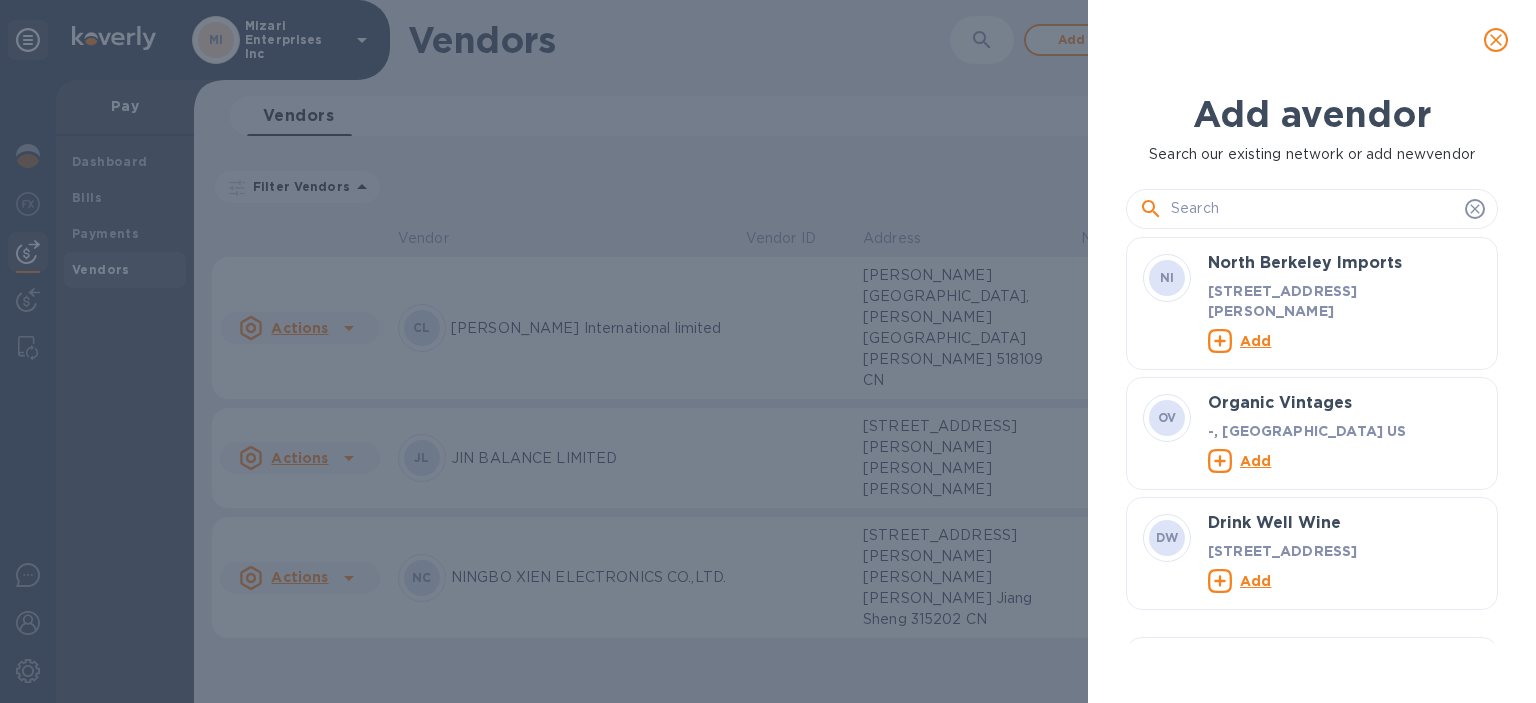 click at bounding box center [1314, 209] 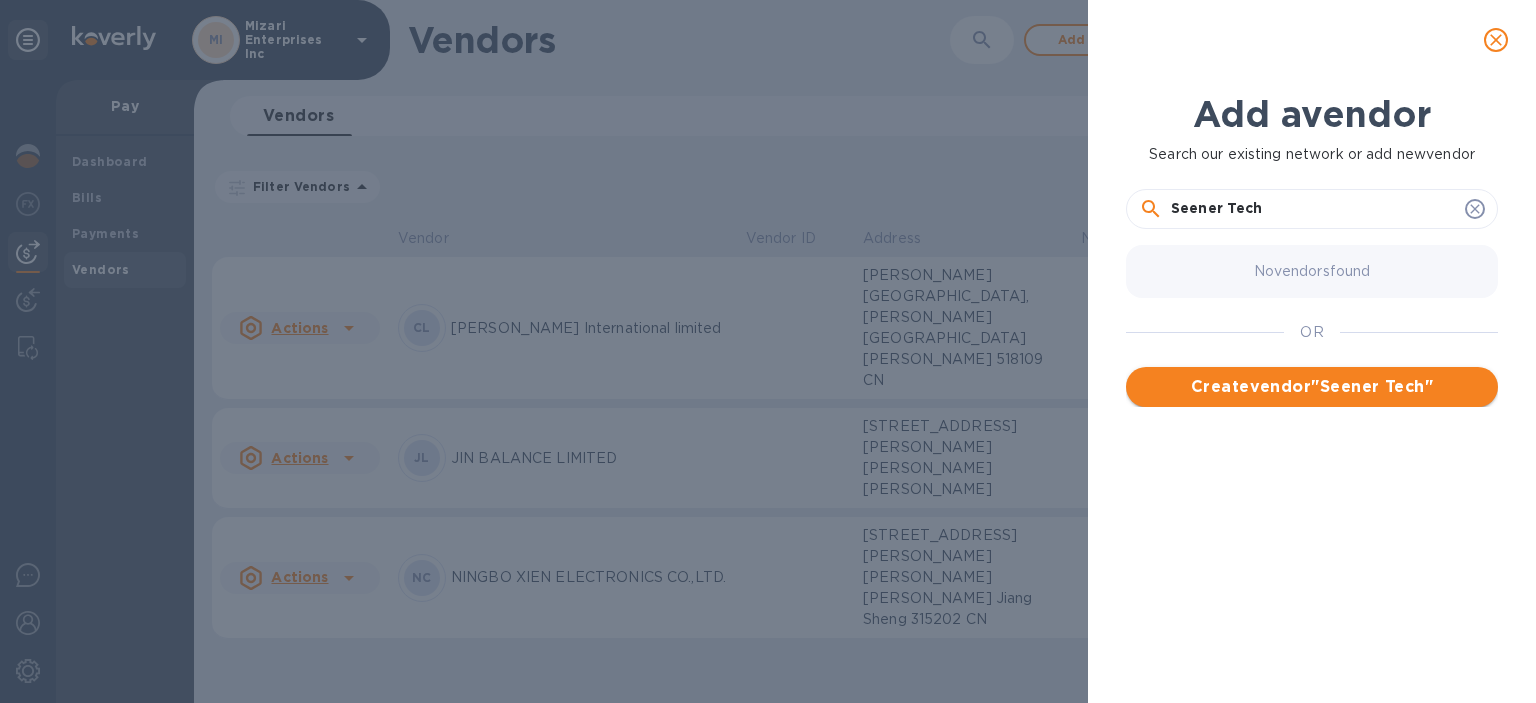 type on "Seener Tech" 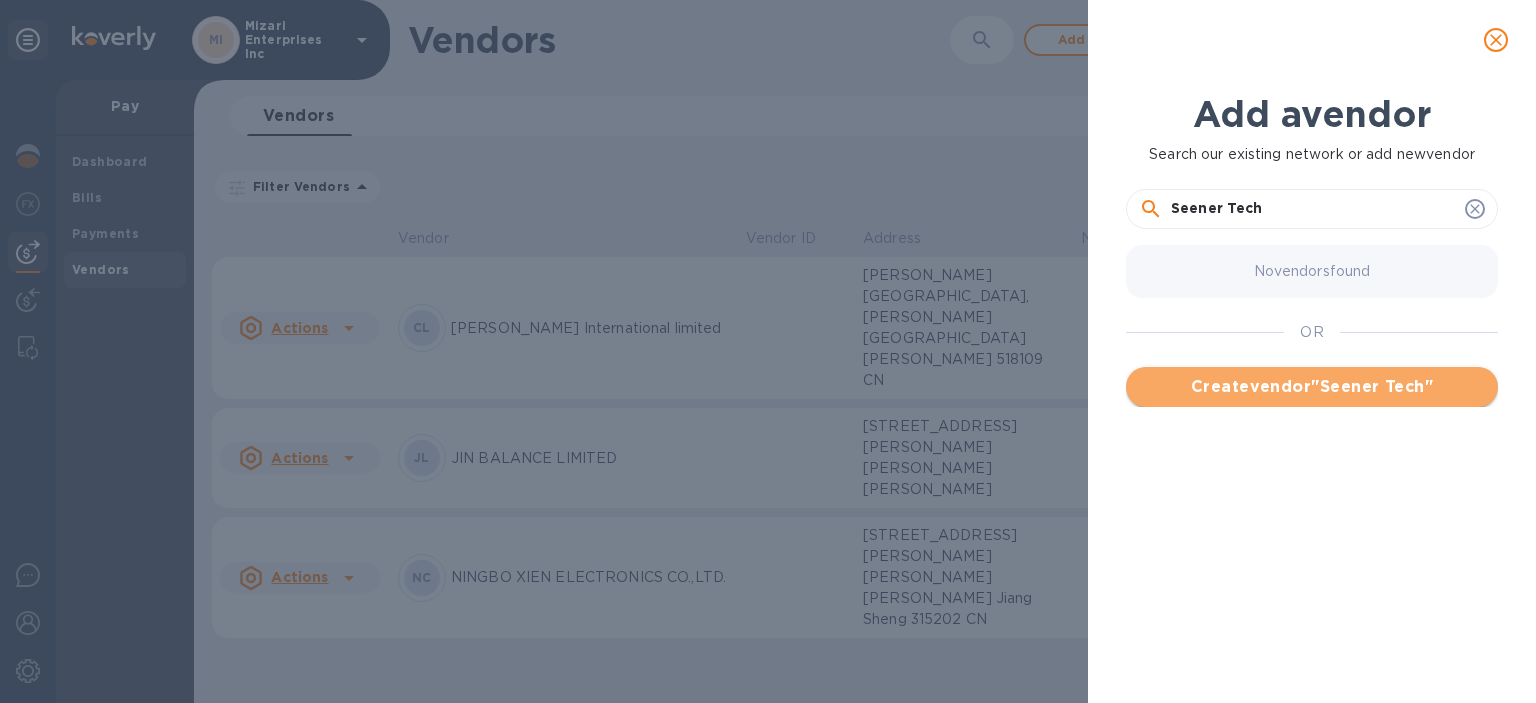 click on "Create  vendor  " Seener Tech "" at bounding box center (1312, 387) 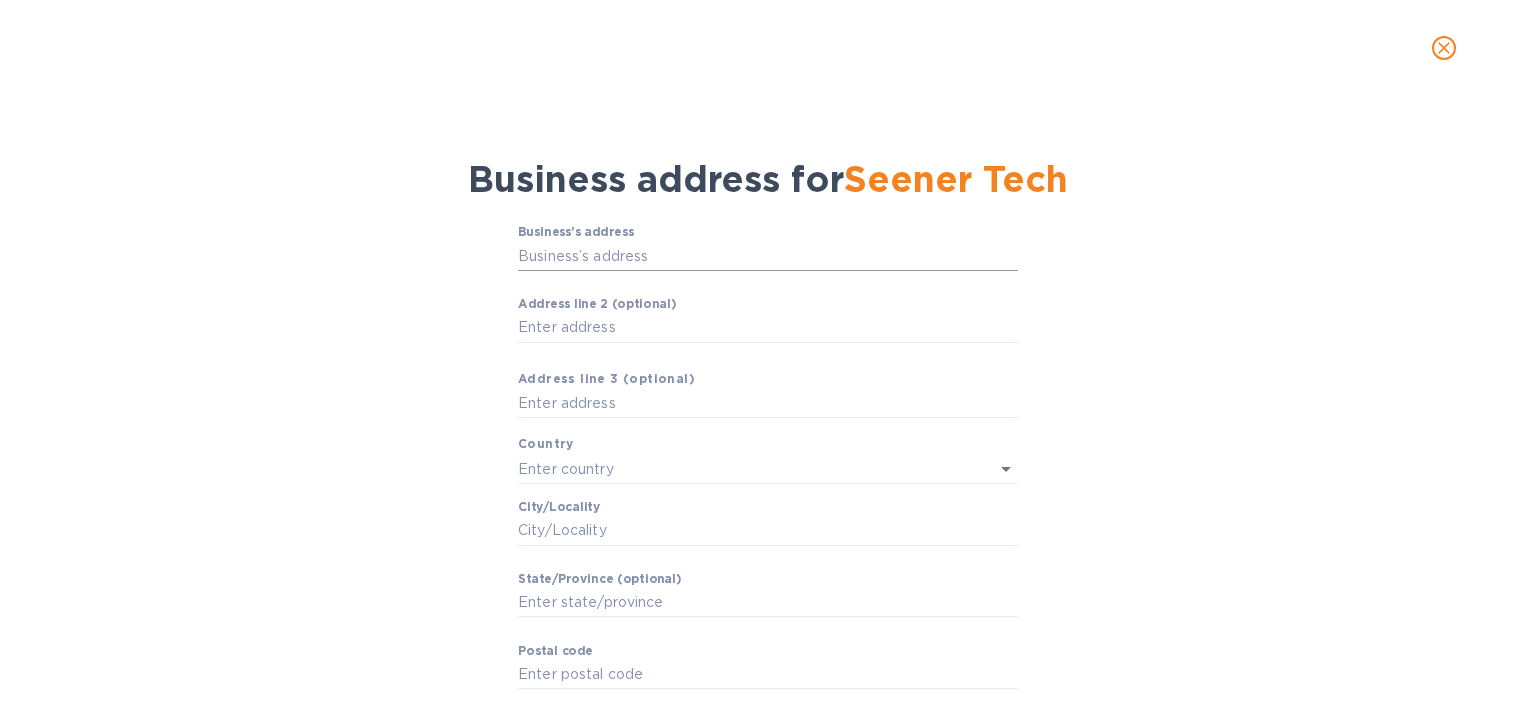 click on "Business’s аddress" at bounding box center [768, 256] 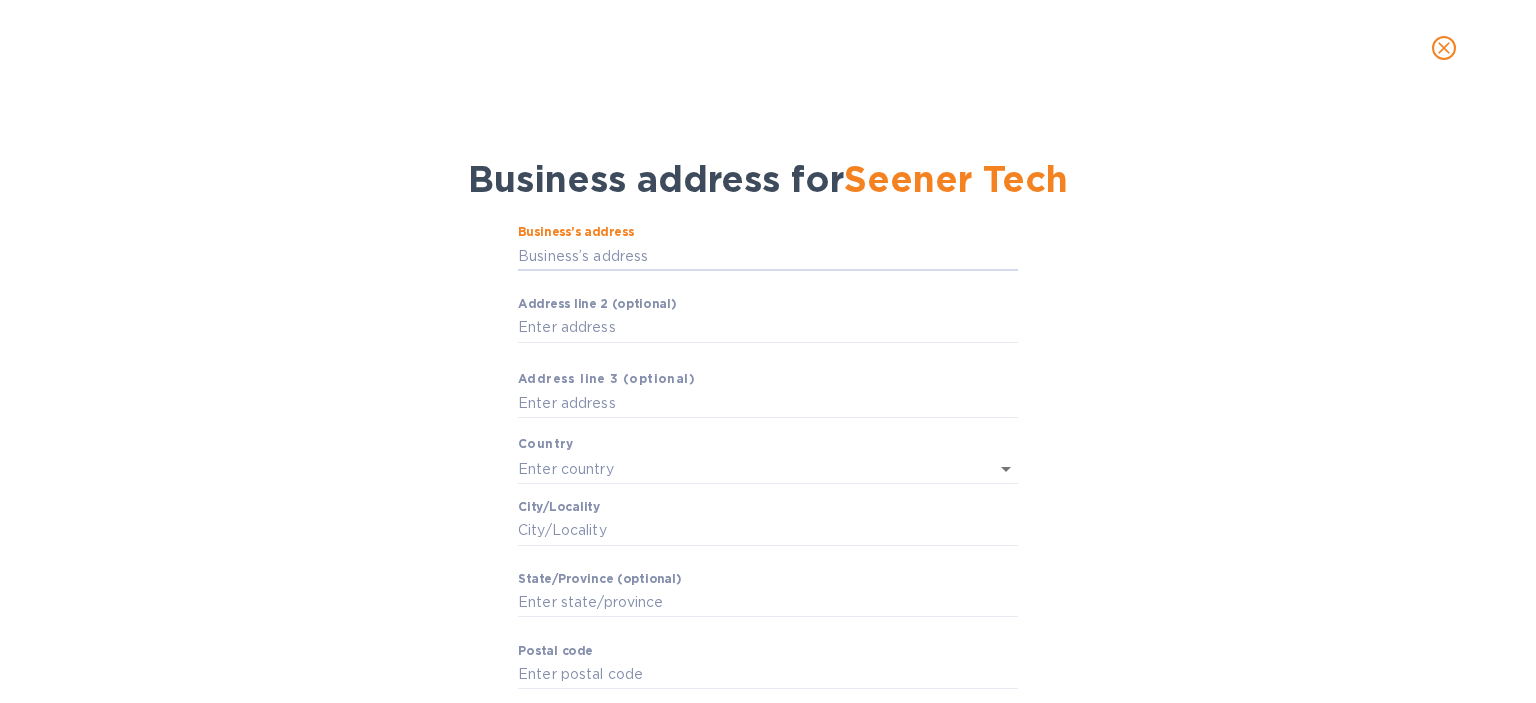 paste on "BENEFICAIRY ADDRESS: [STREET_ADDRESS][PERSON_NAME][PERSON_NAME]" 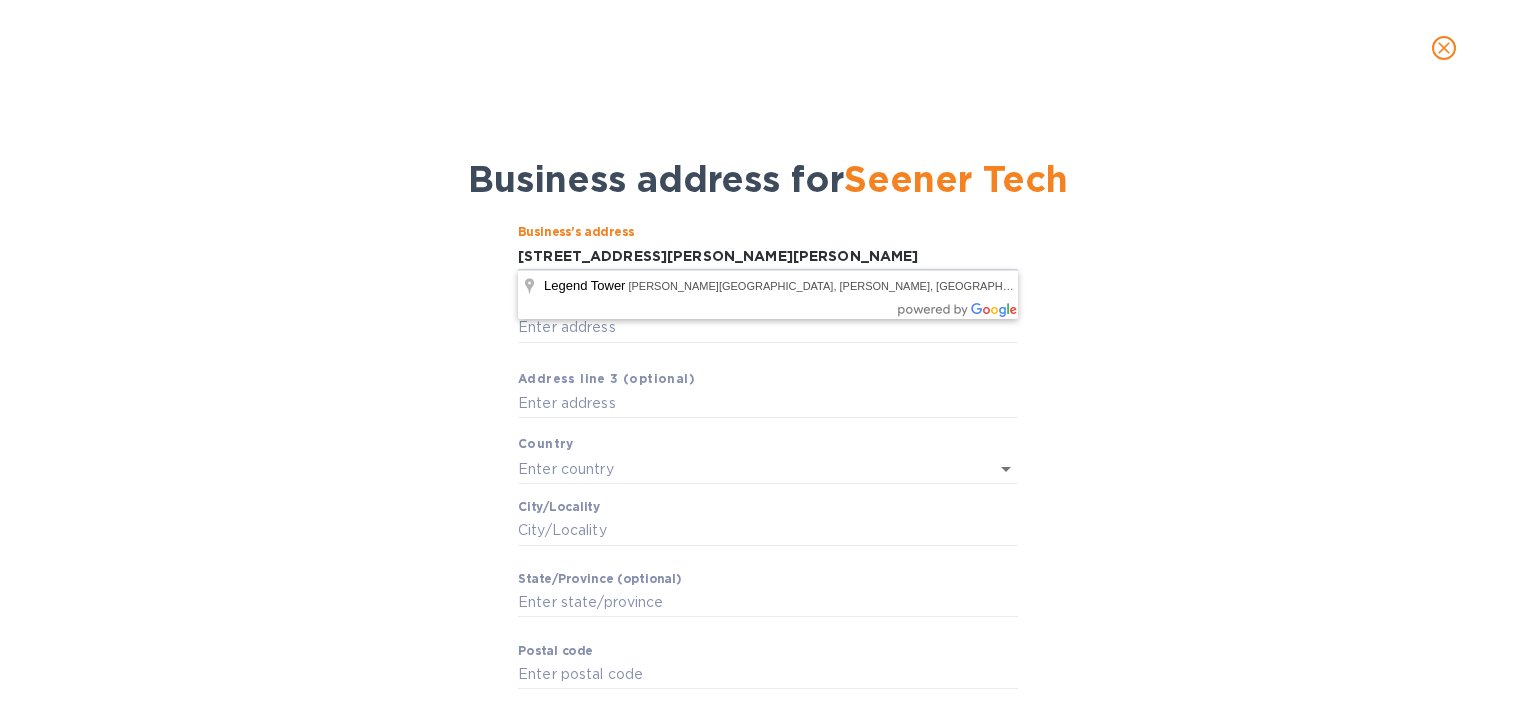 scroll, scrollTop: 0, scrollLeft: 214, axis: horizontal 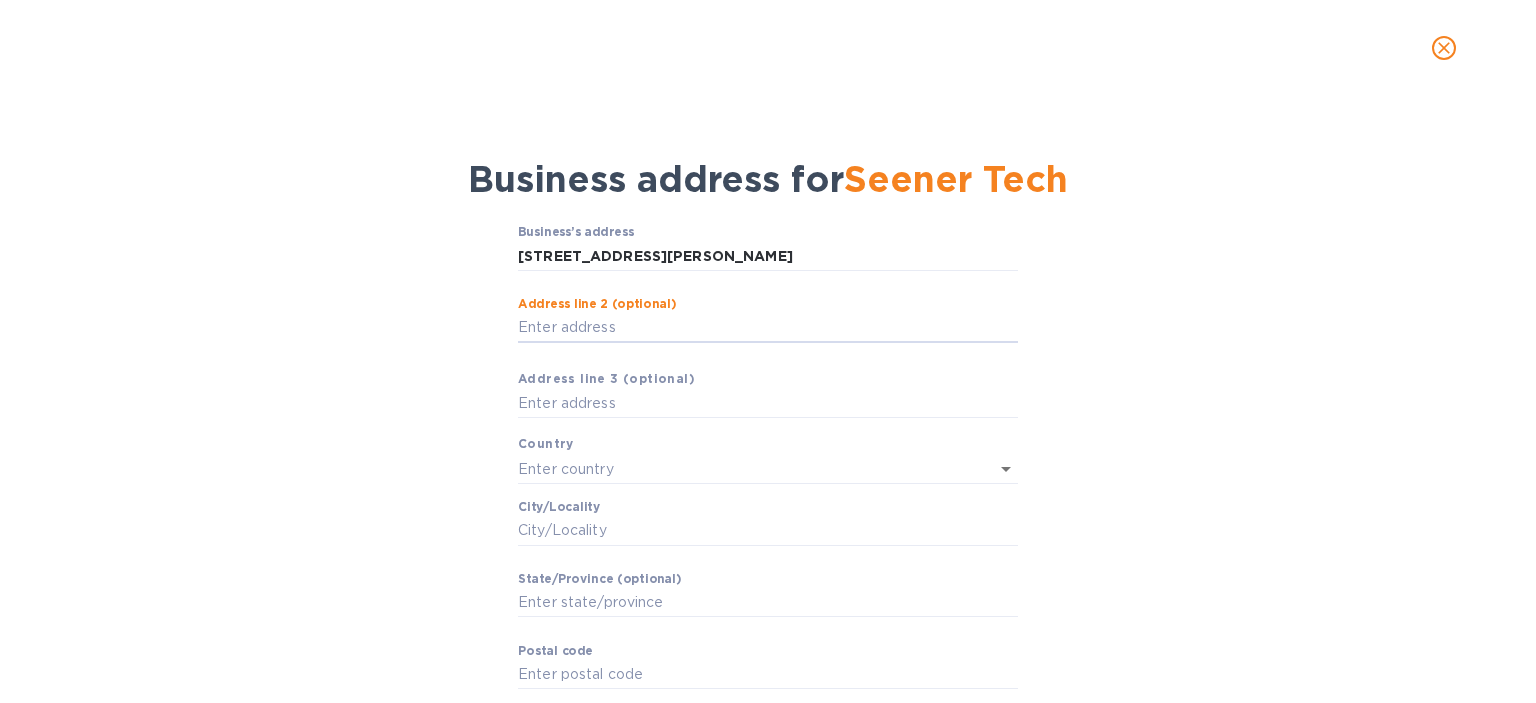 paste on ", [PERSON_NAME],[PERSON_NAME], [GEOGRAPHIC_DATA]" 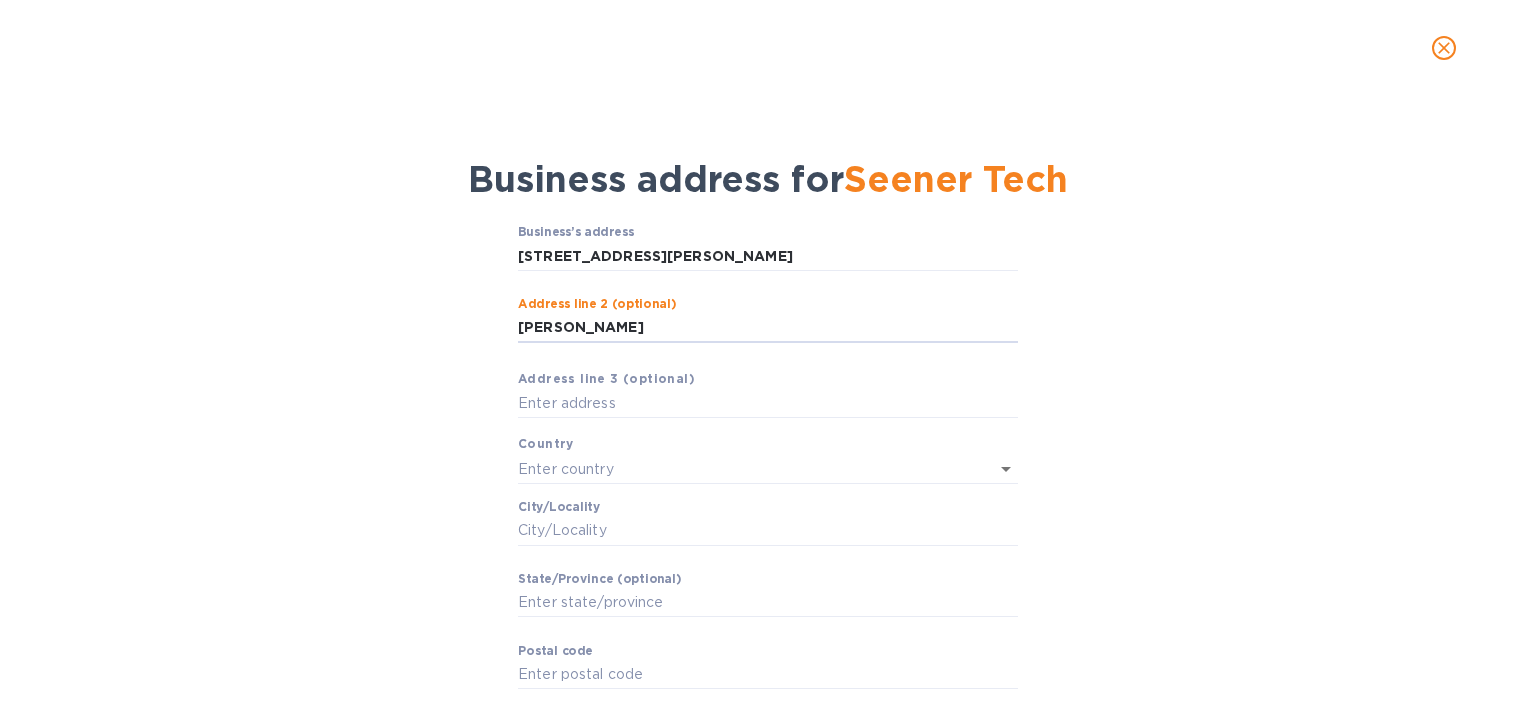 type on "[PERSON_NAME]" 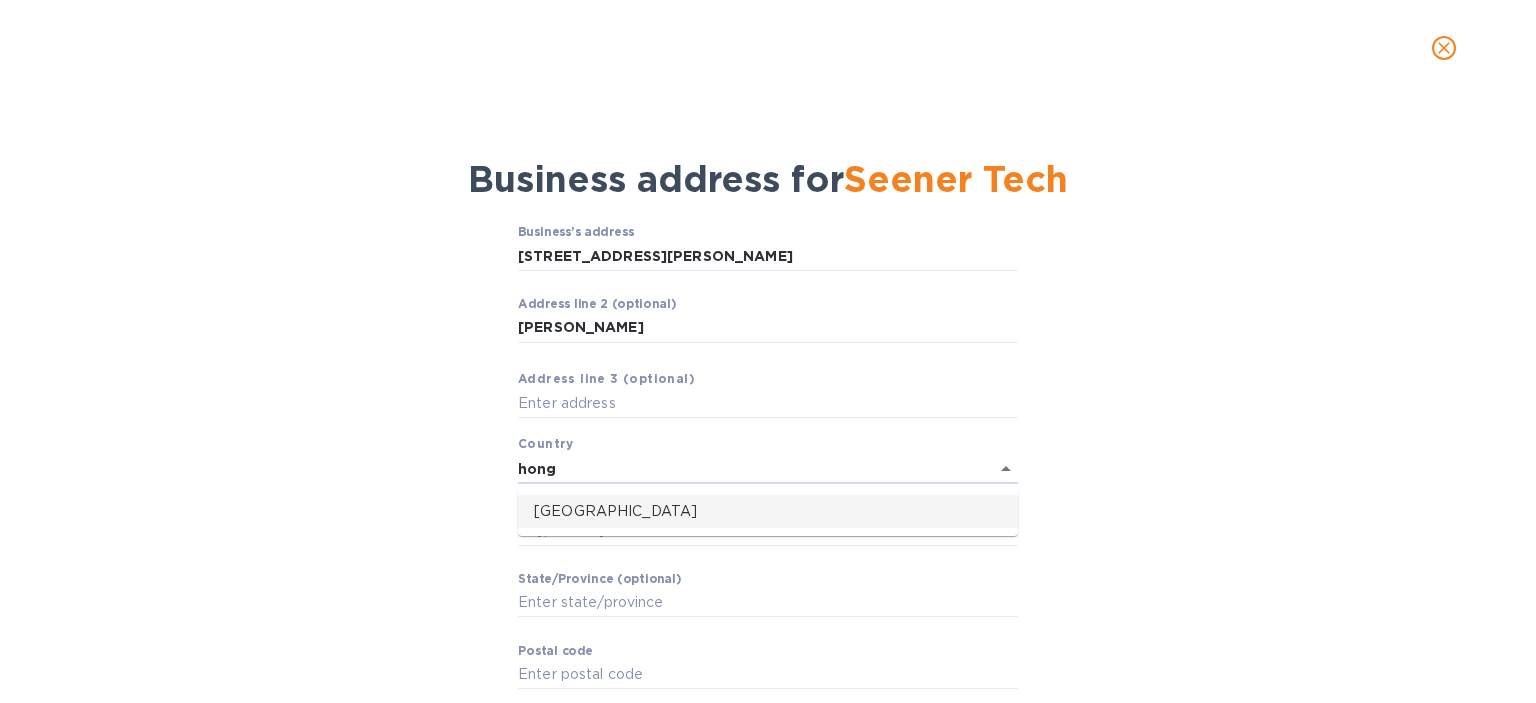 click on "[GEOGRAPHIC_DATA]" at bounding box center (768, 511) 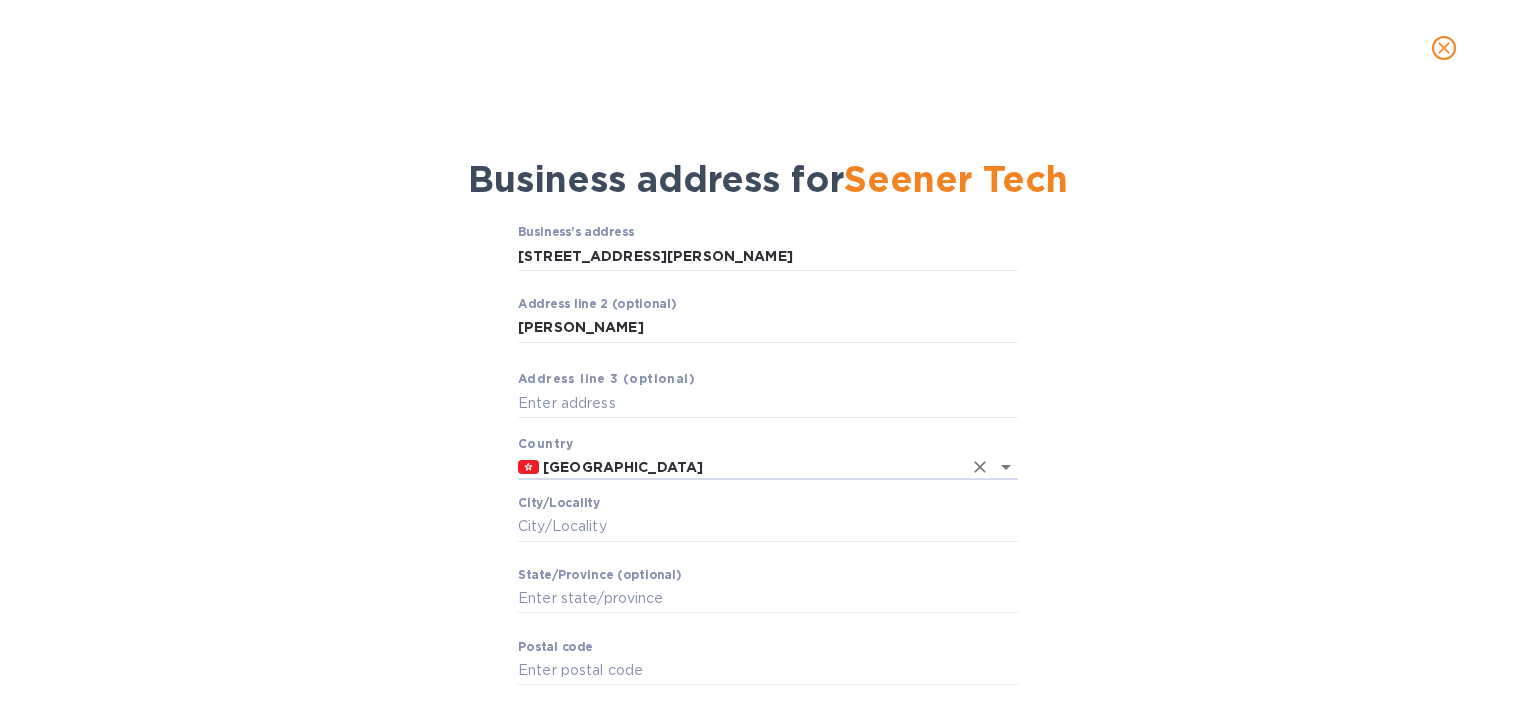 type on "[GEOGRAPHIC_DATA]" 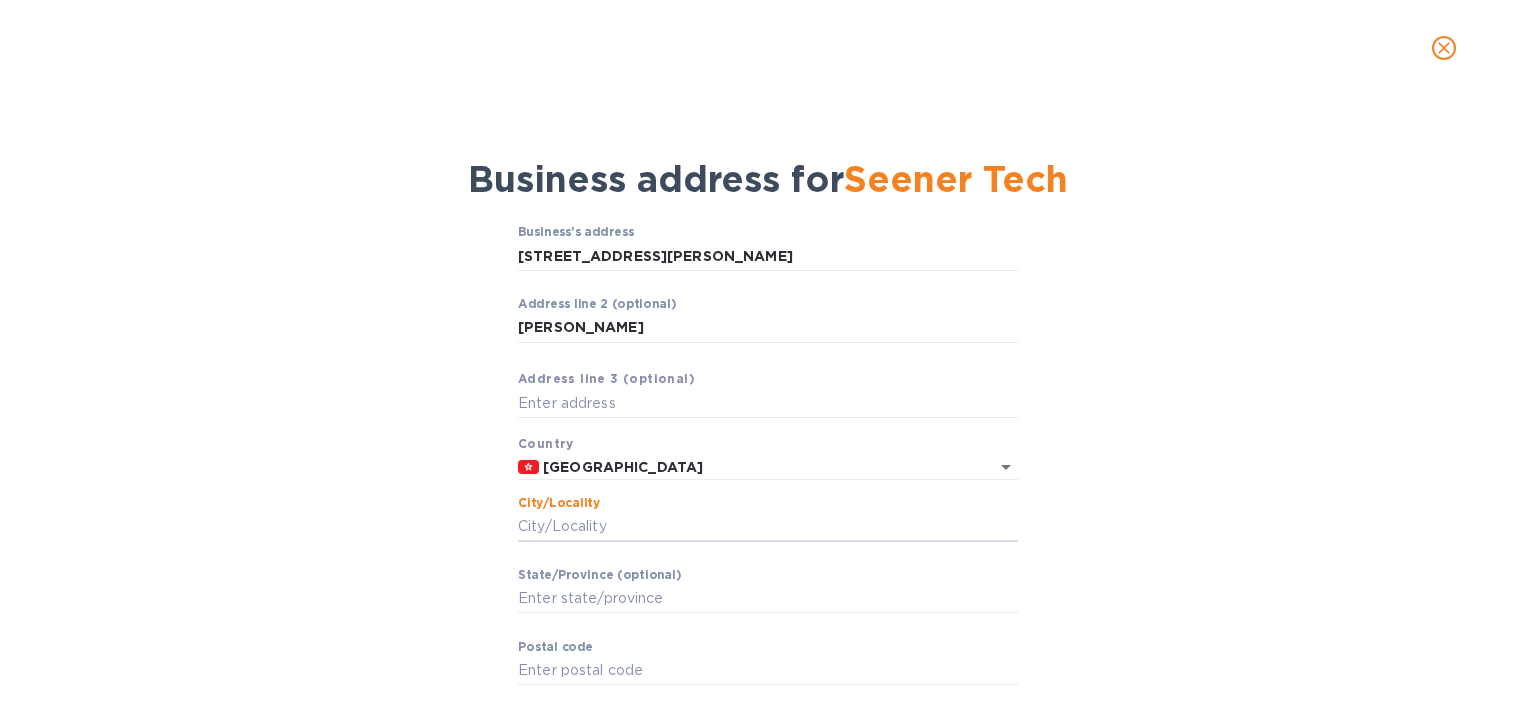 paste on "KOWLOON, [GEOGRAPHIC_DATA]" 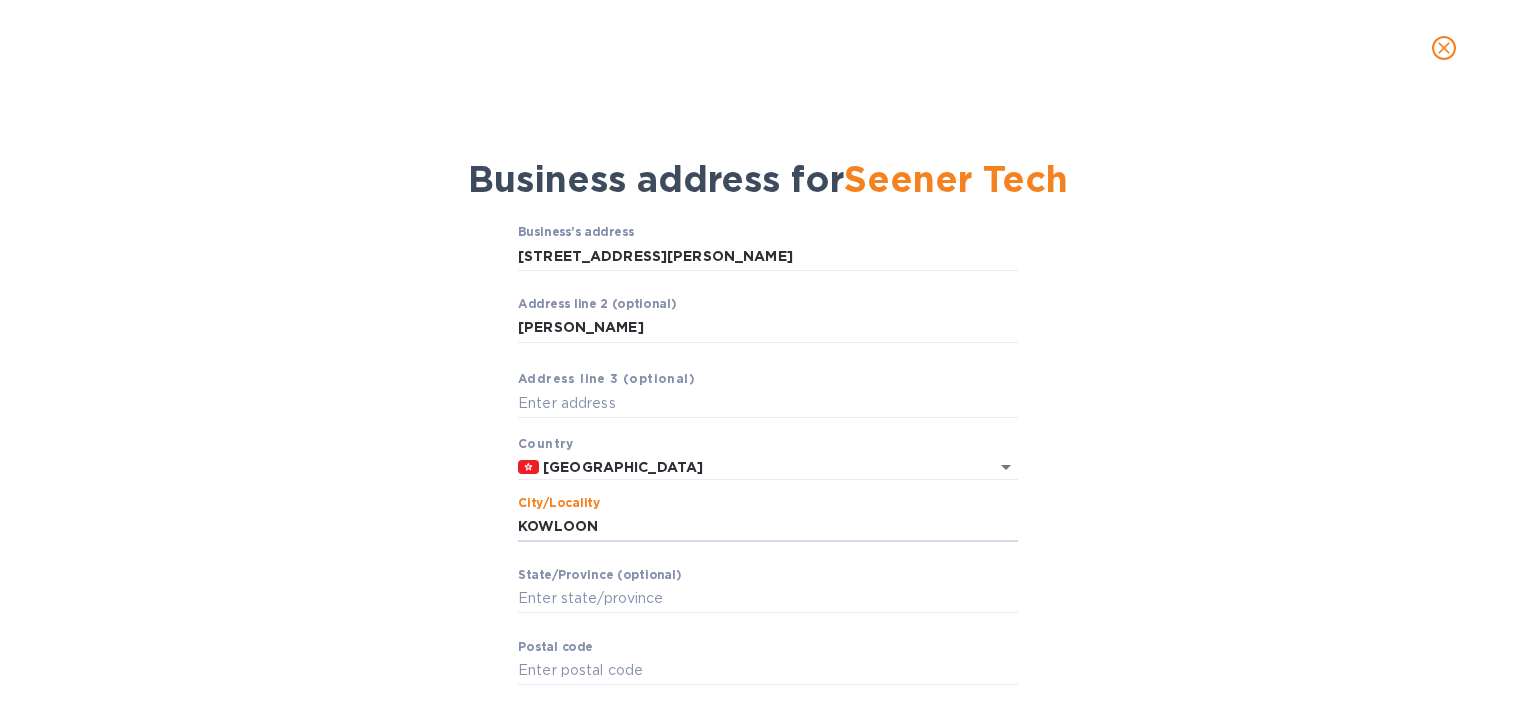 type on "KOWLOON" 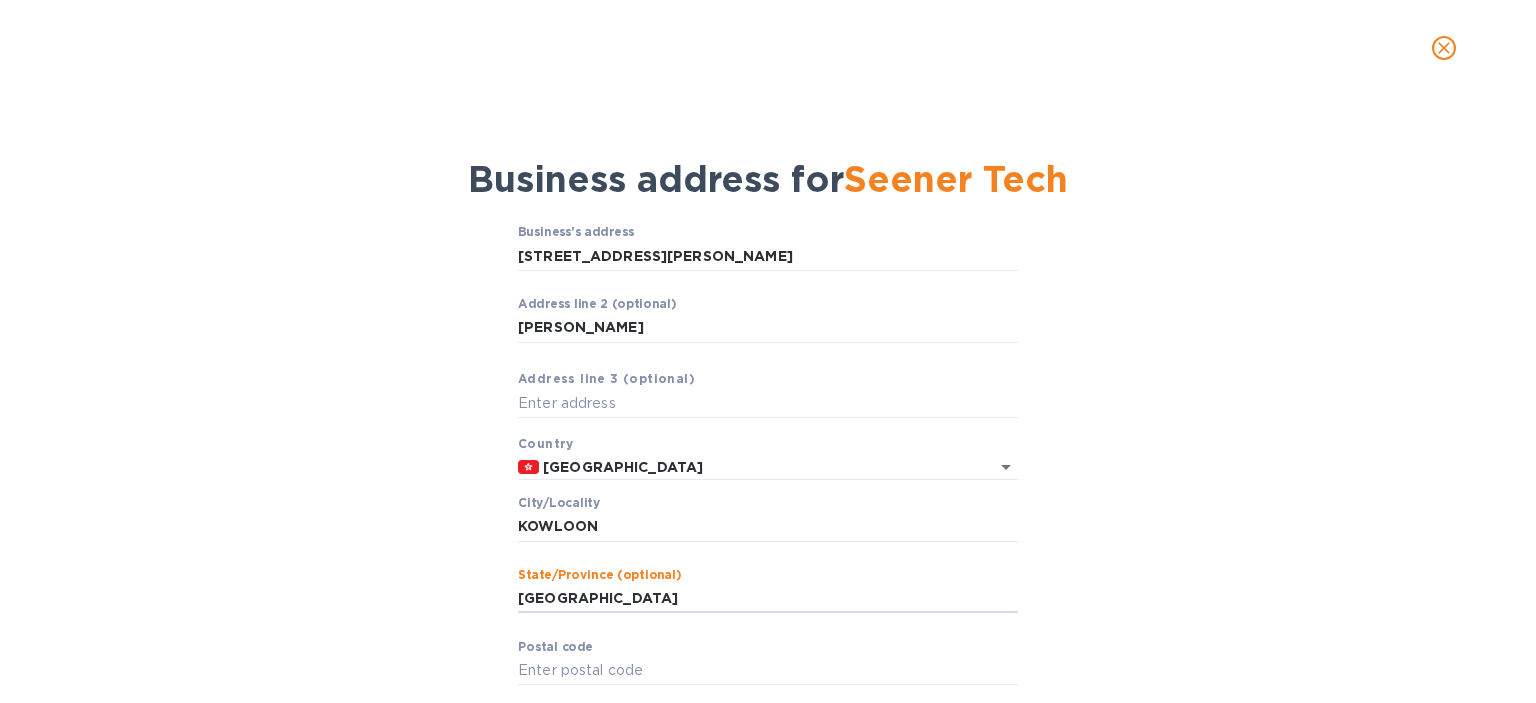 type on "[GEOGRAPHIC_DATA]" 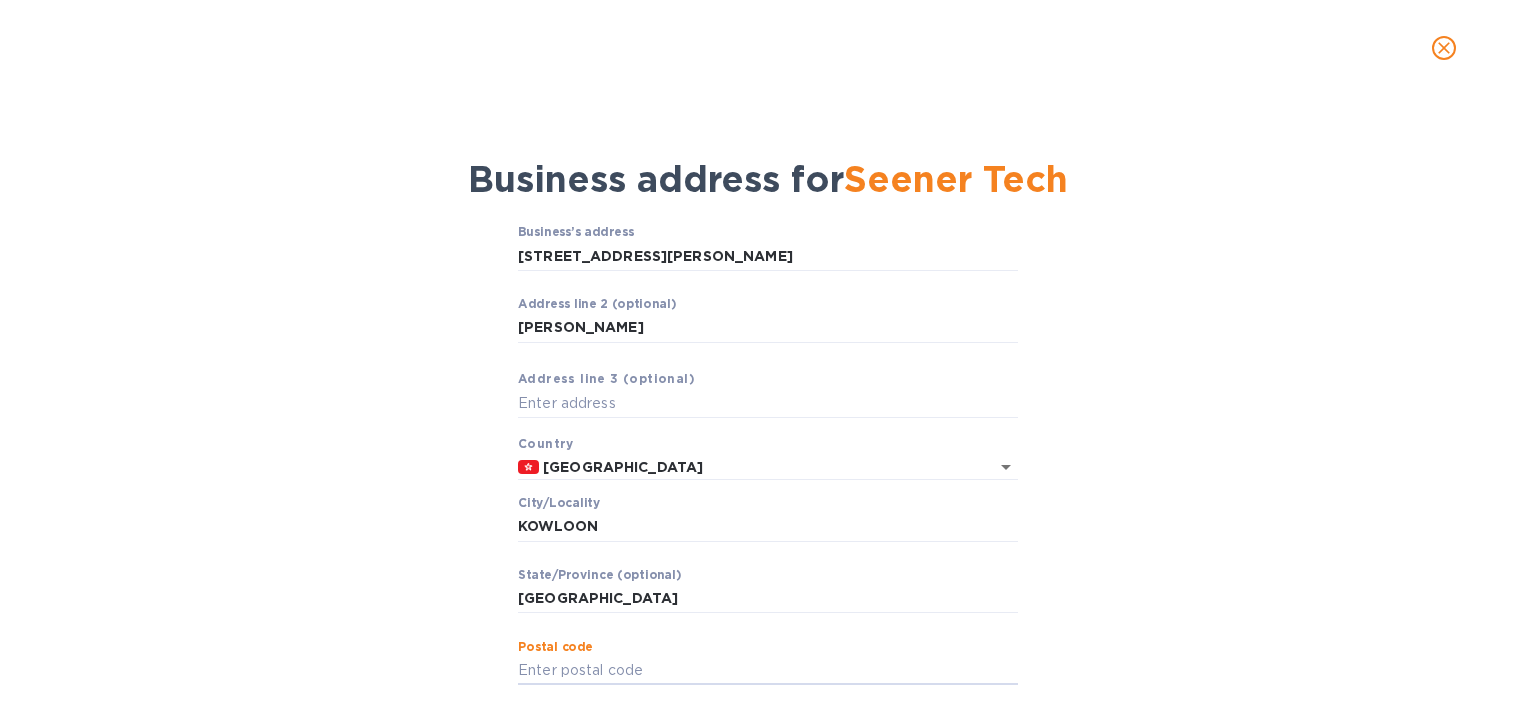 scroll, scrollTop: 110, scrollLeft: 0, axis: vertical 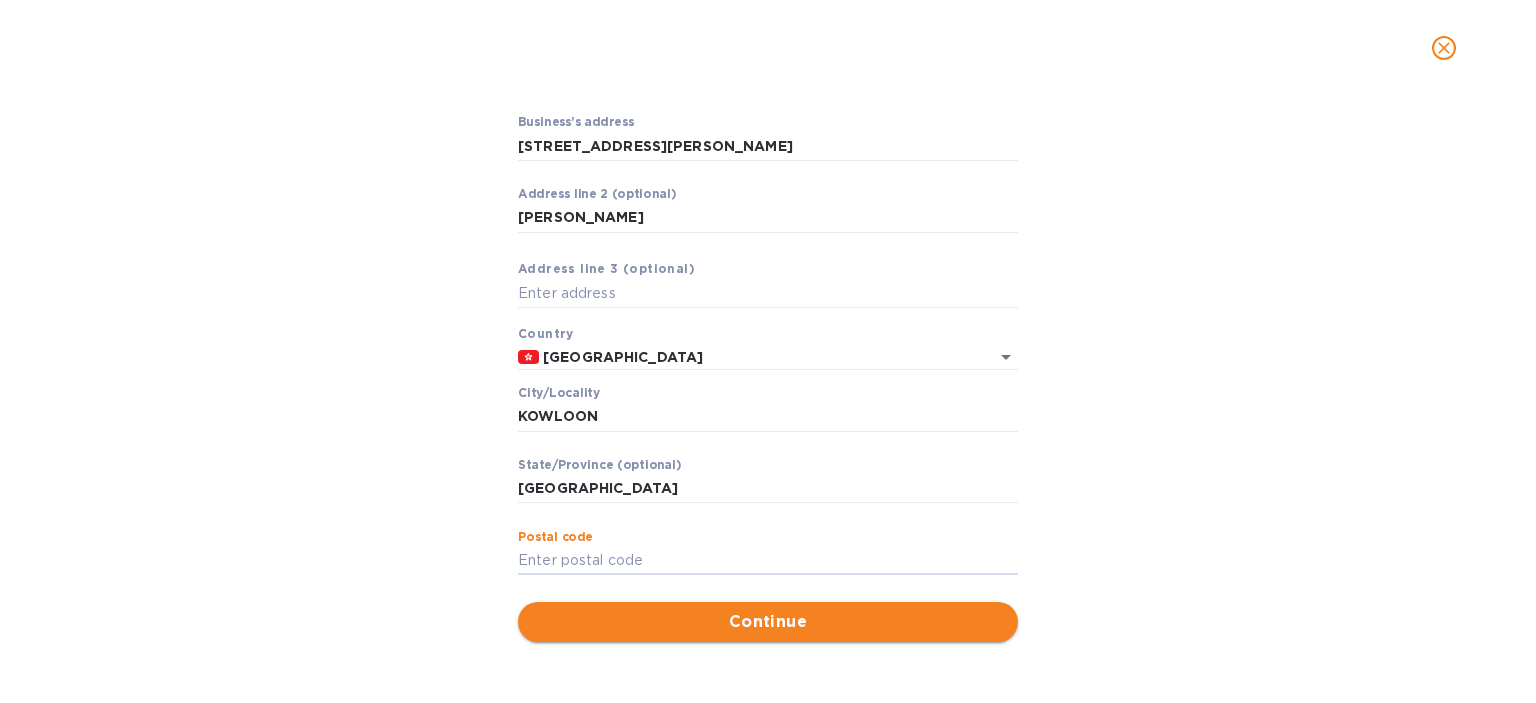 click on "Continue" at bounding box center (768, 622) 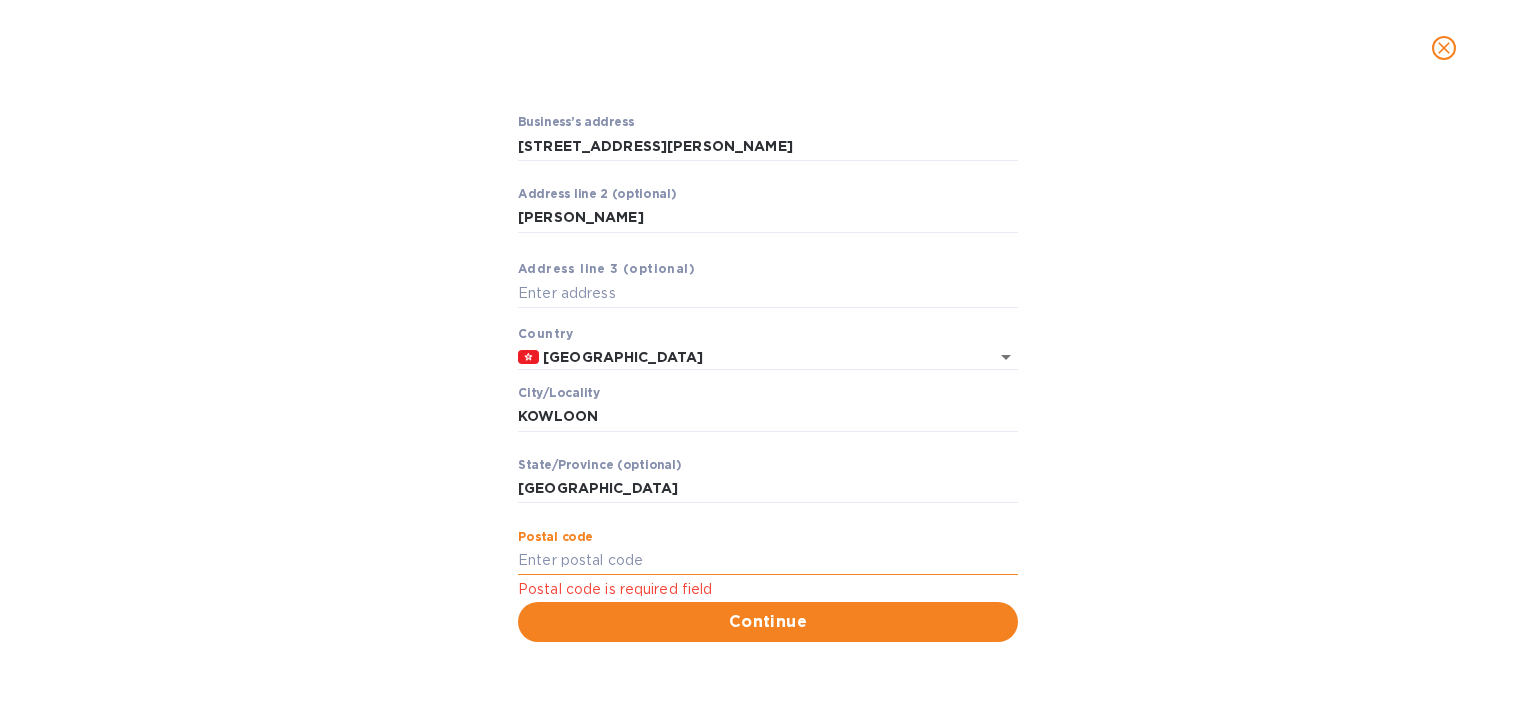 click on "Pоstal cоde" at bounding box center (768, 561) 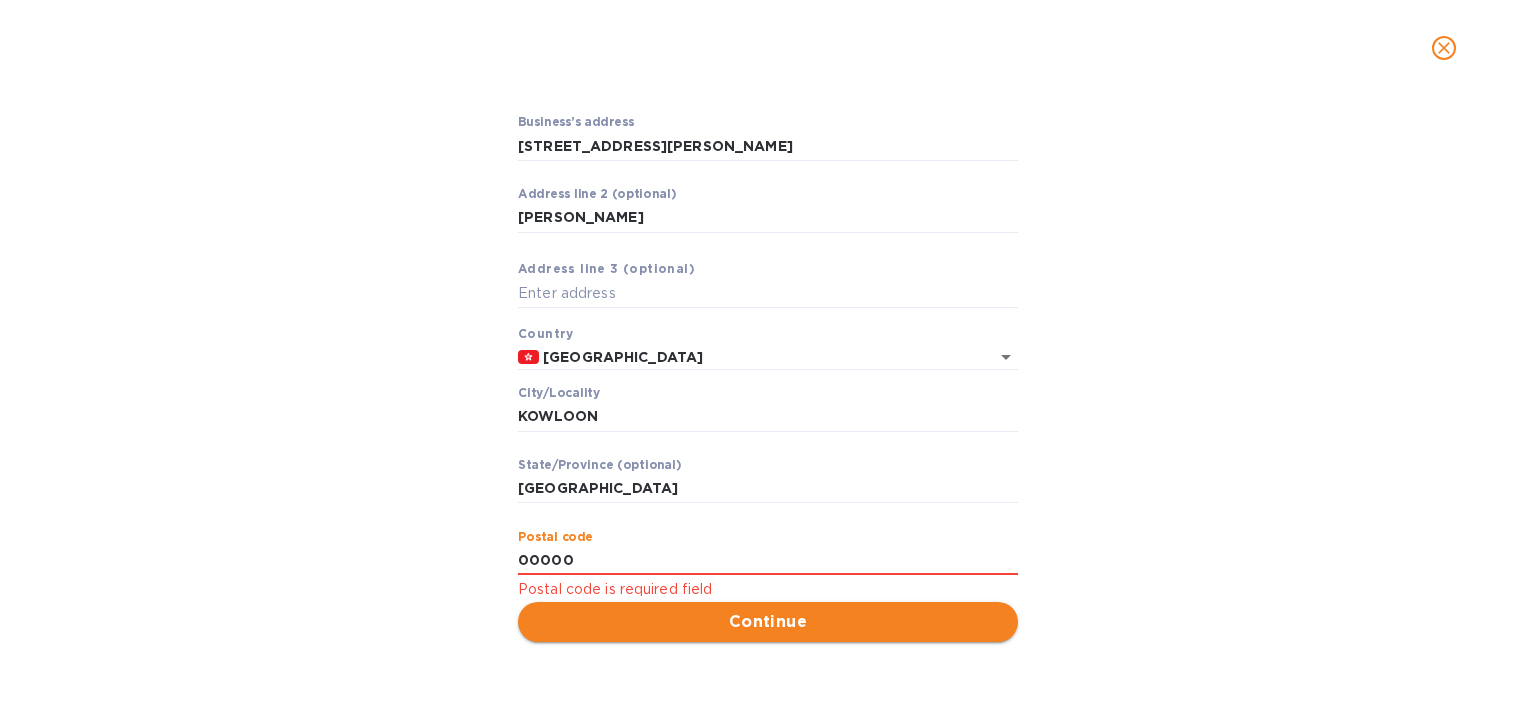 type on "00000" 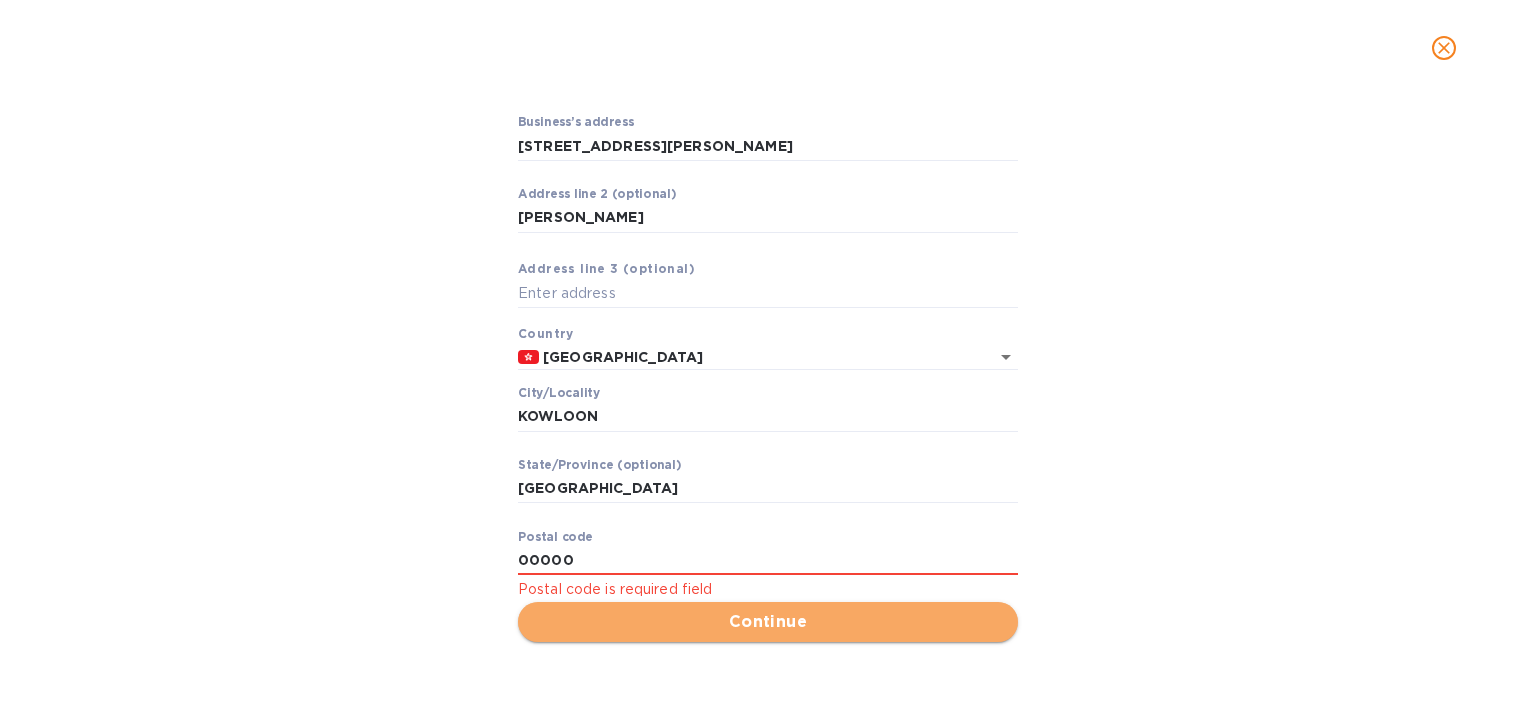 click on "Continue" at bounding box center (768, 622) 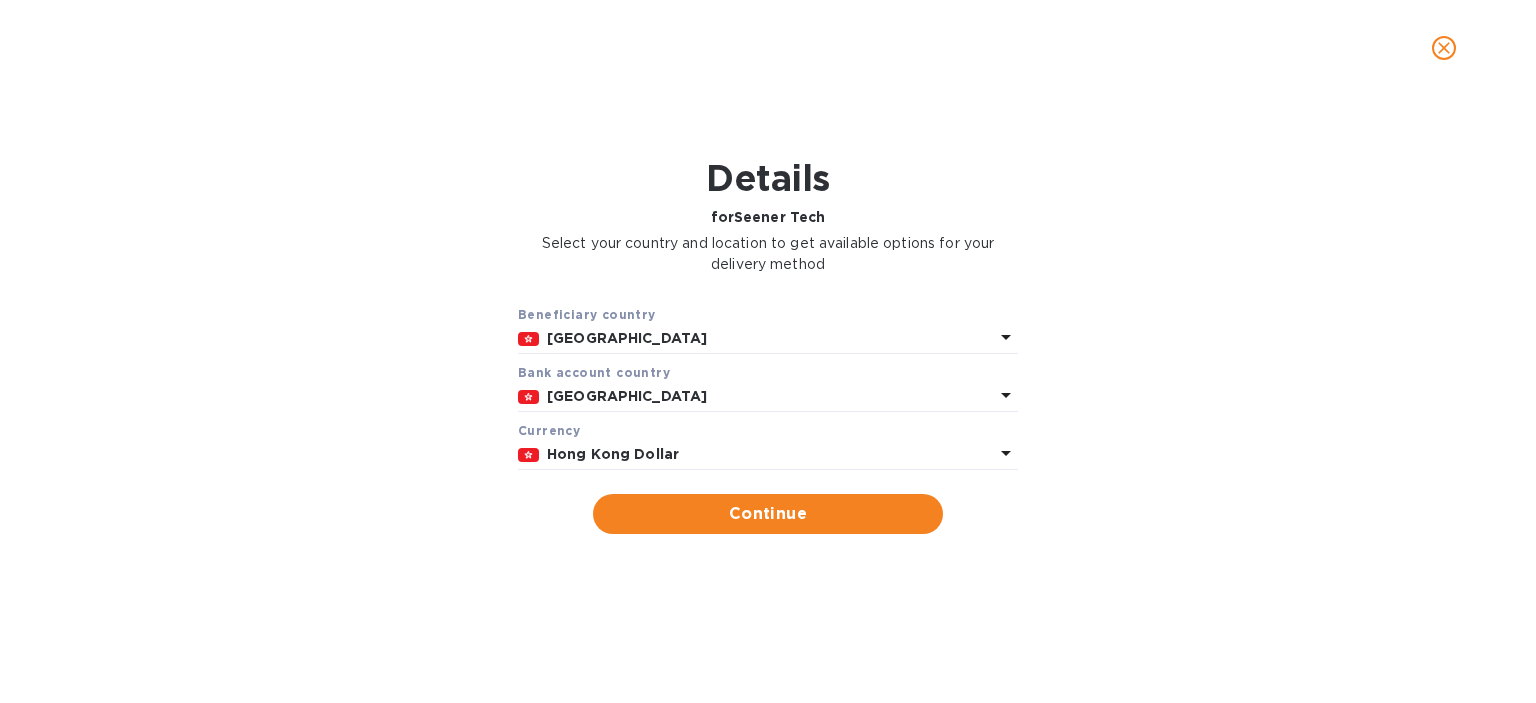click on "Hong Kong Dollar" at bounding box center (770, 454) 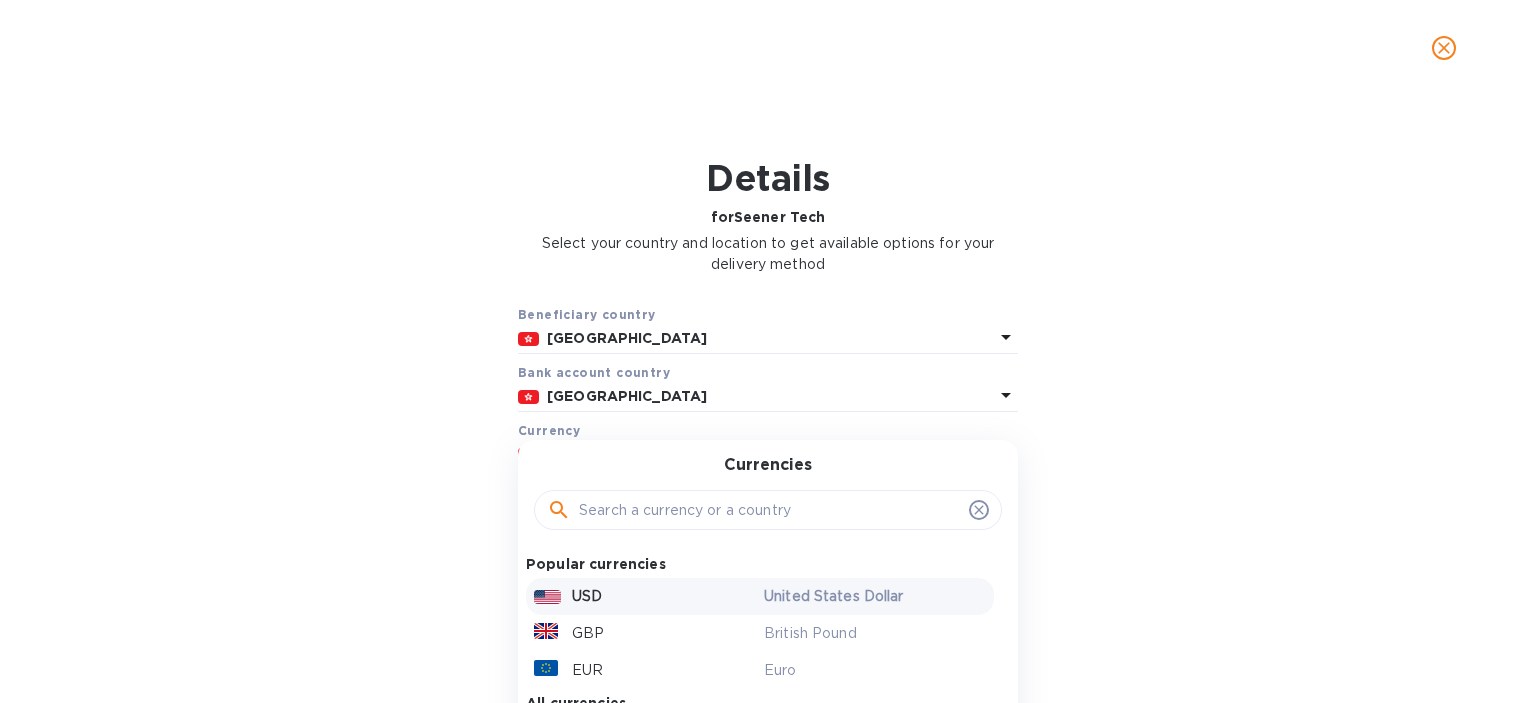 click on "USD" at bounding box center (645, 596) 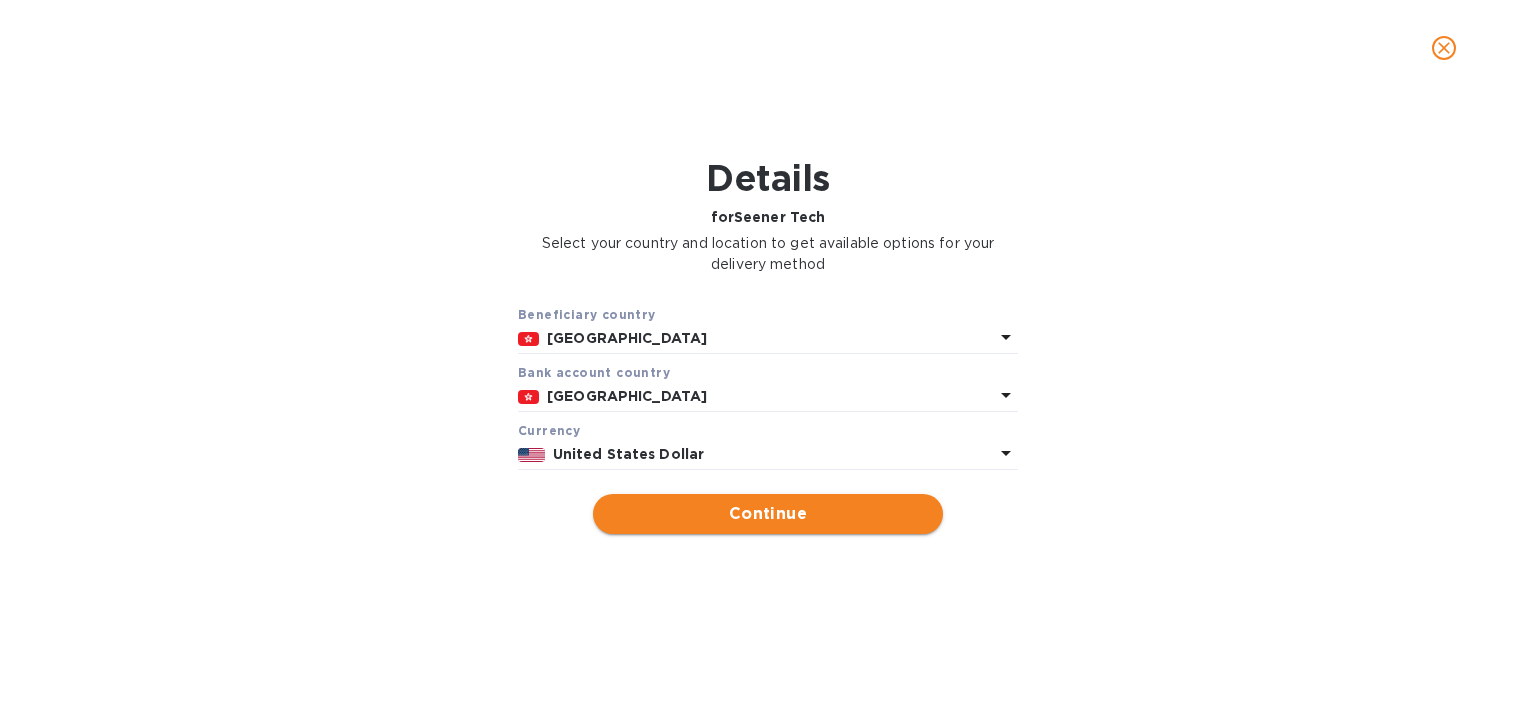 click on "Continue" at bounding box center (768, 514) 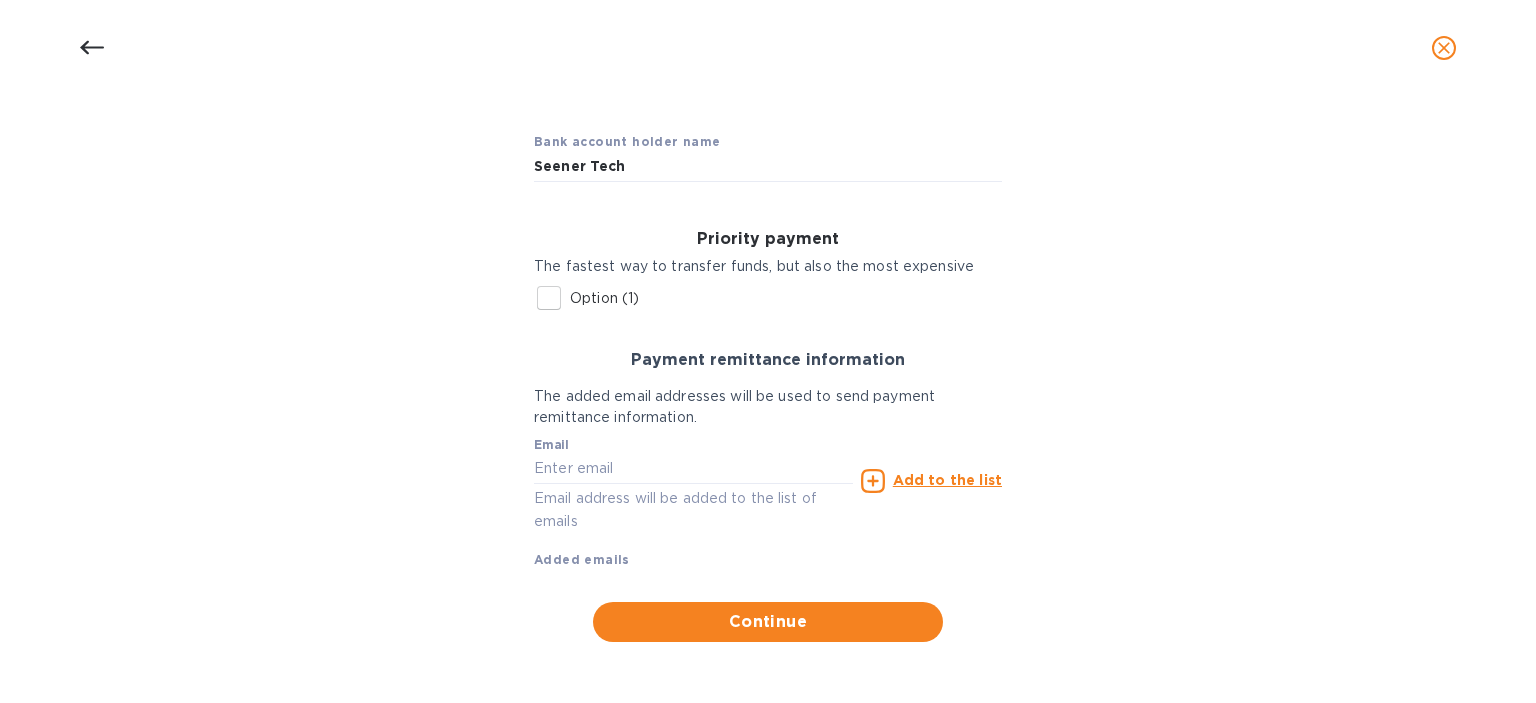 scroll, scrollTop: 164, scrollLeft: 0, axis: vertical 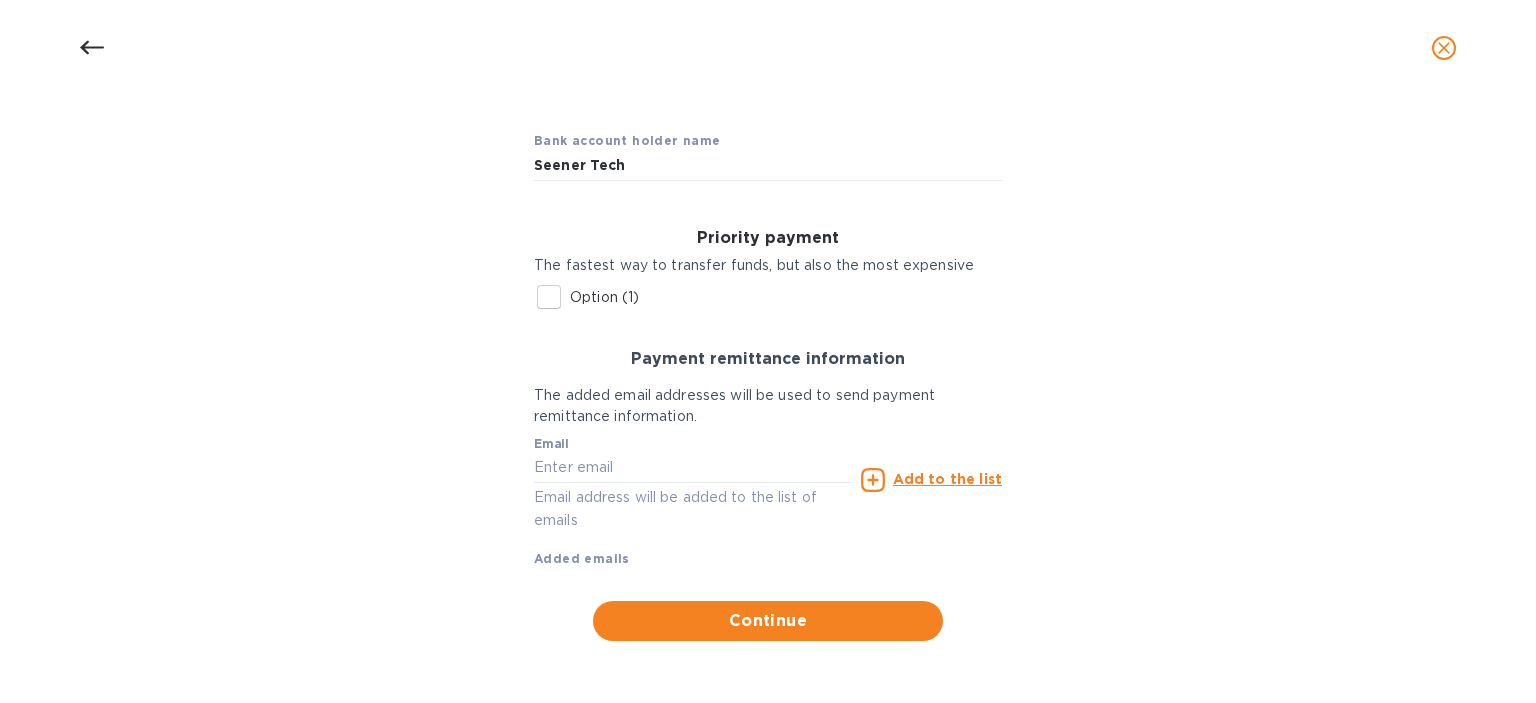 click on "Option (1)" at bounding box center [549, 297] 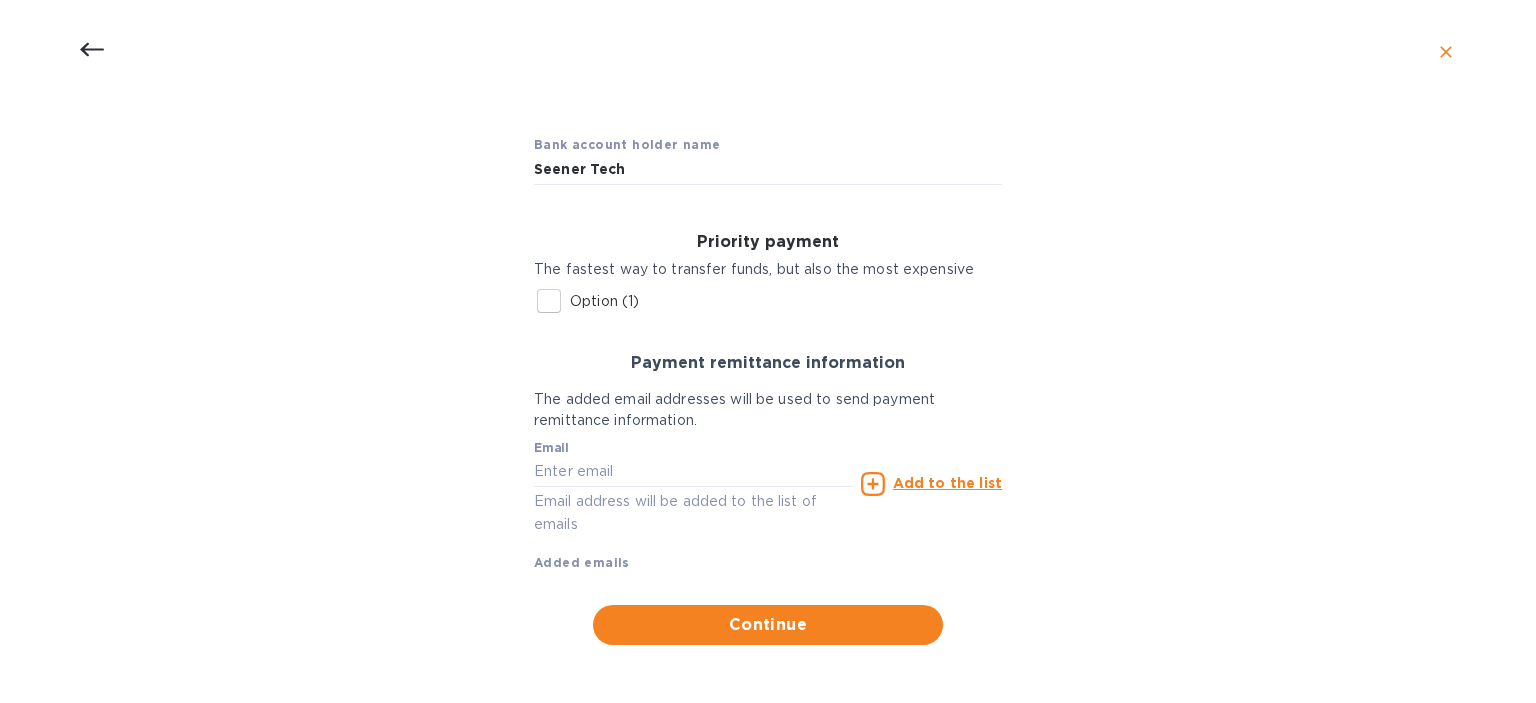 checkbox on "true" 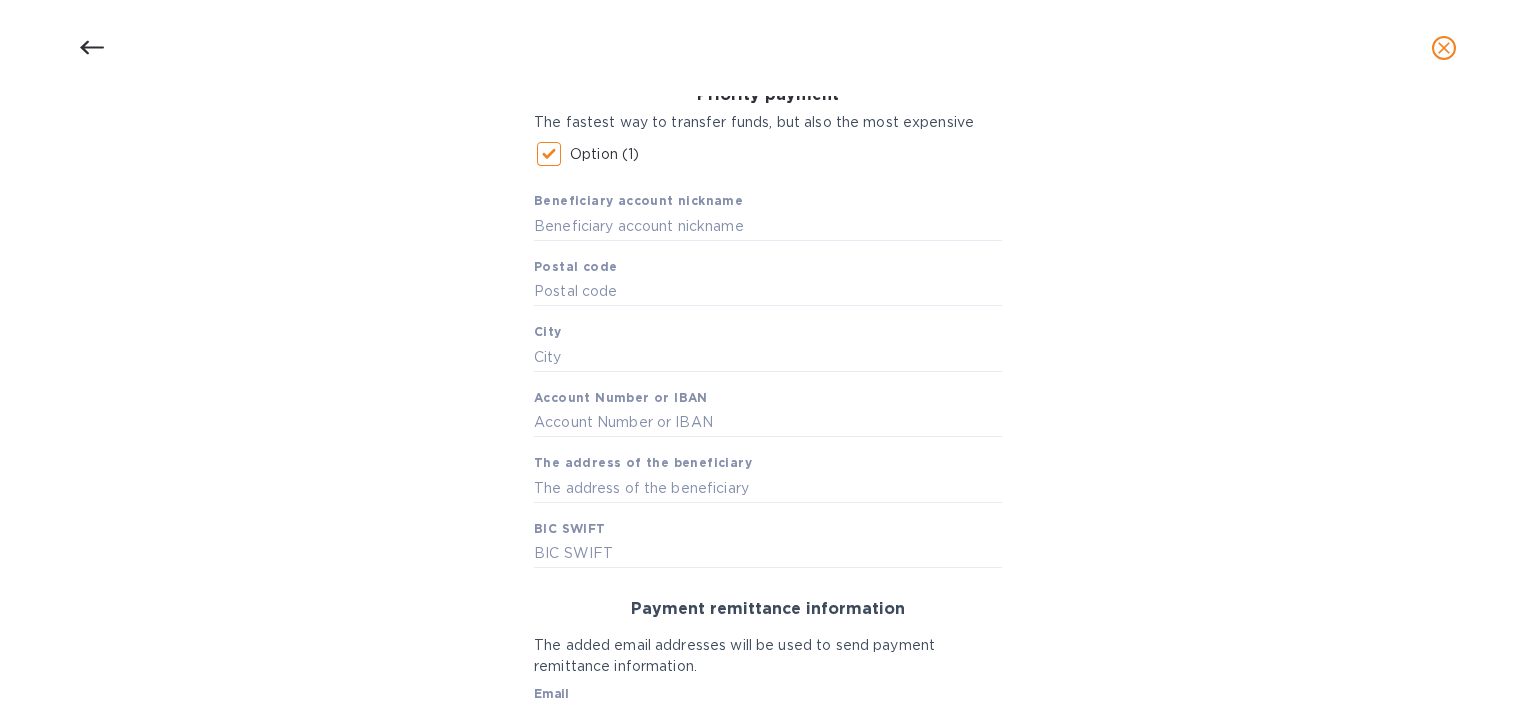 scroll, scrollTop: 309, scrollLeft: 0, axis: vertical 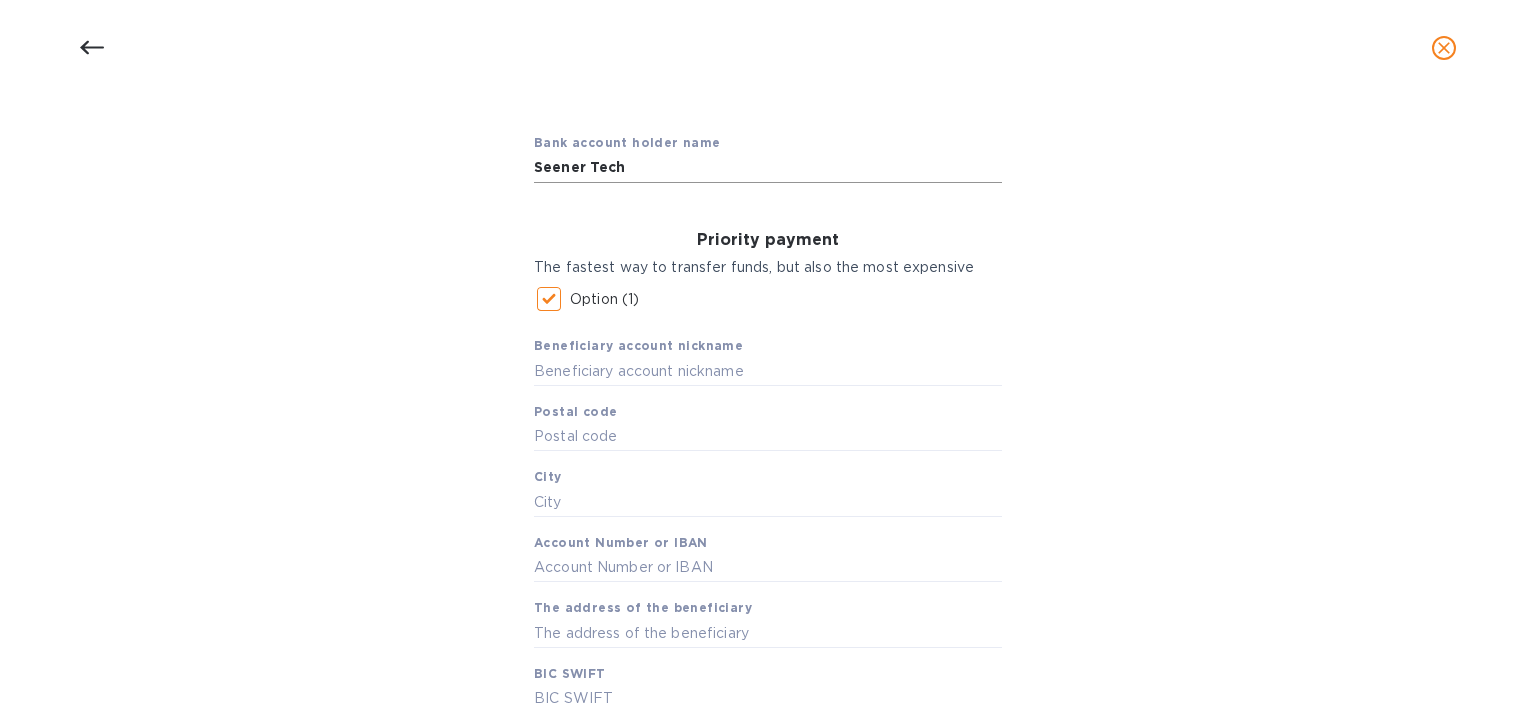 click on "Seener Tech" at bounding box center (768, 168) 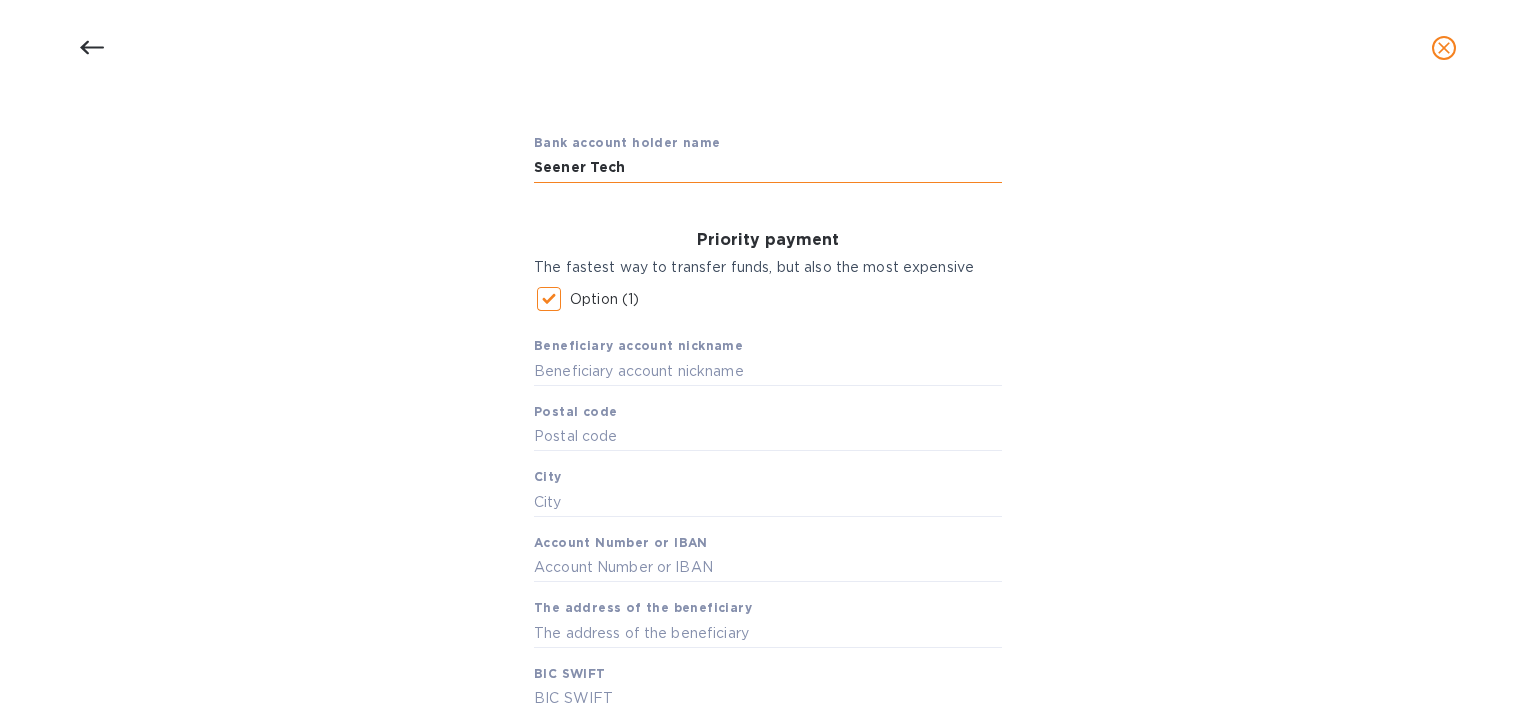 click on "Seener Tech" at bounding box center (768, 168) 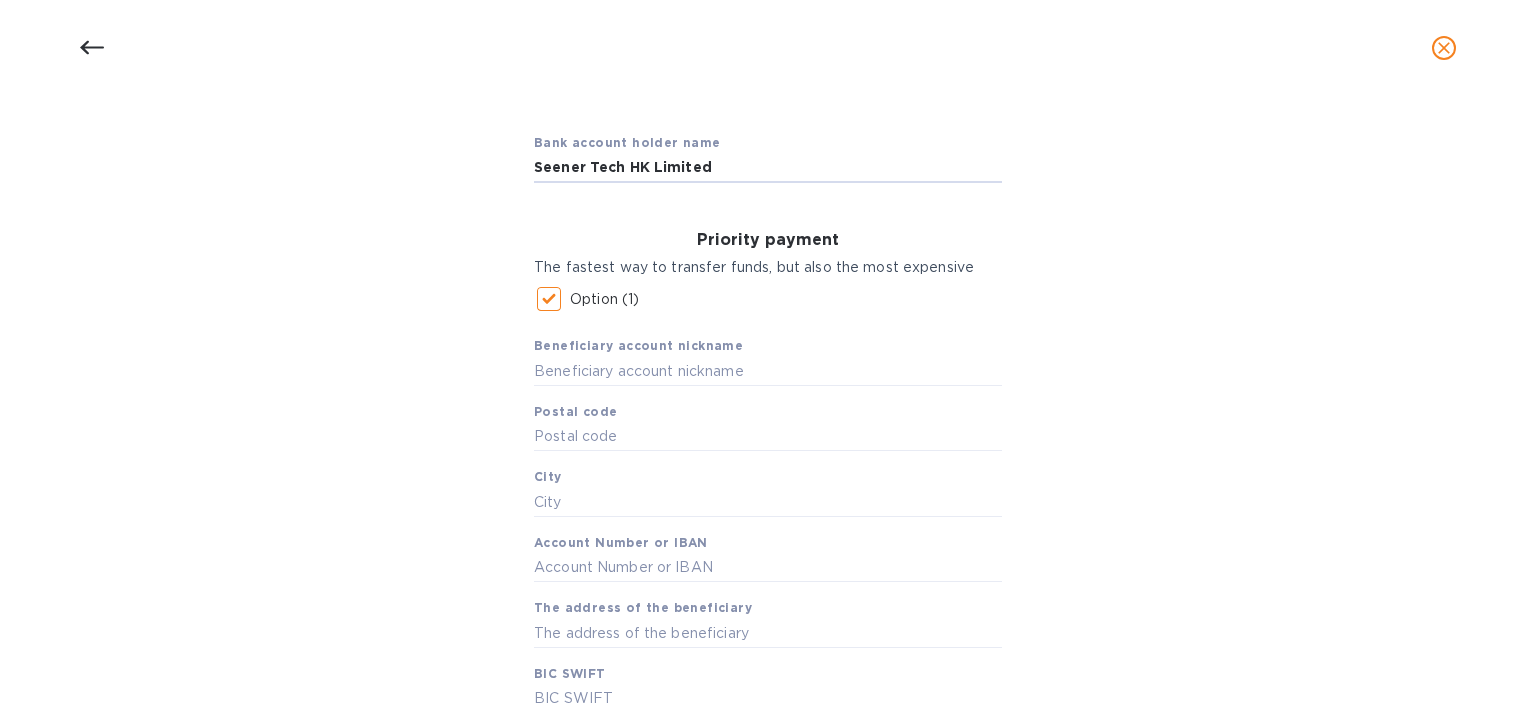 type on "Seener Tech HK Limited" 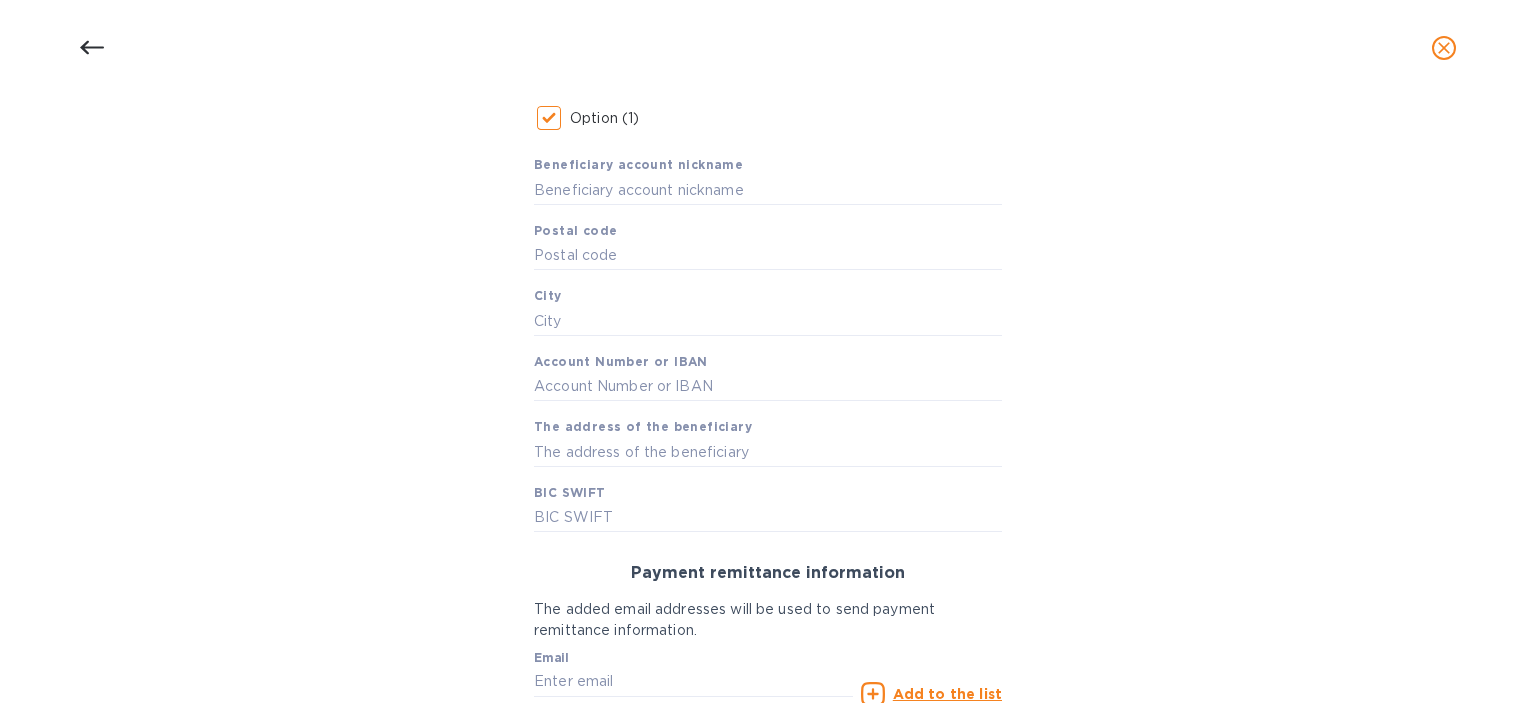 scroll, scrollTop: 357, scrollLeft: 0, axis: vertical 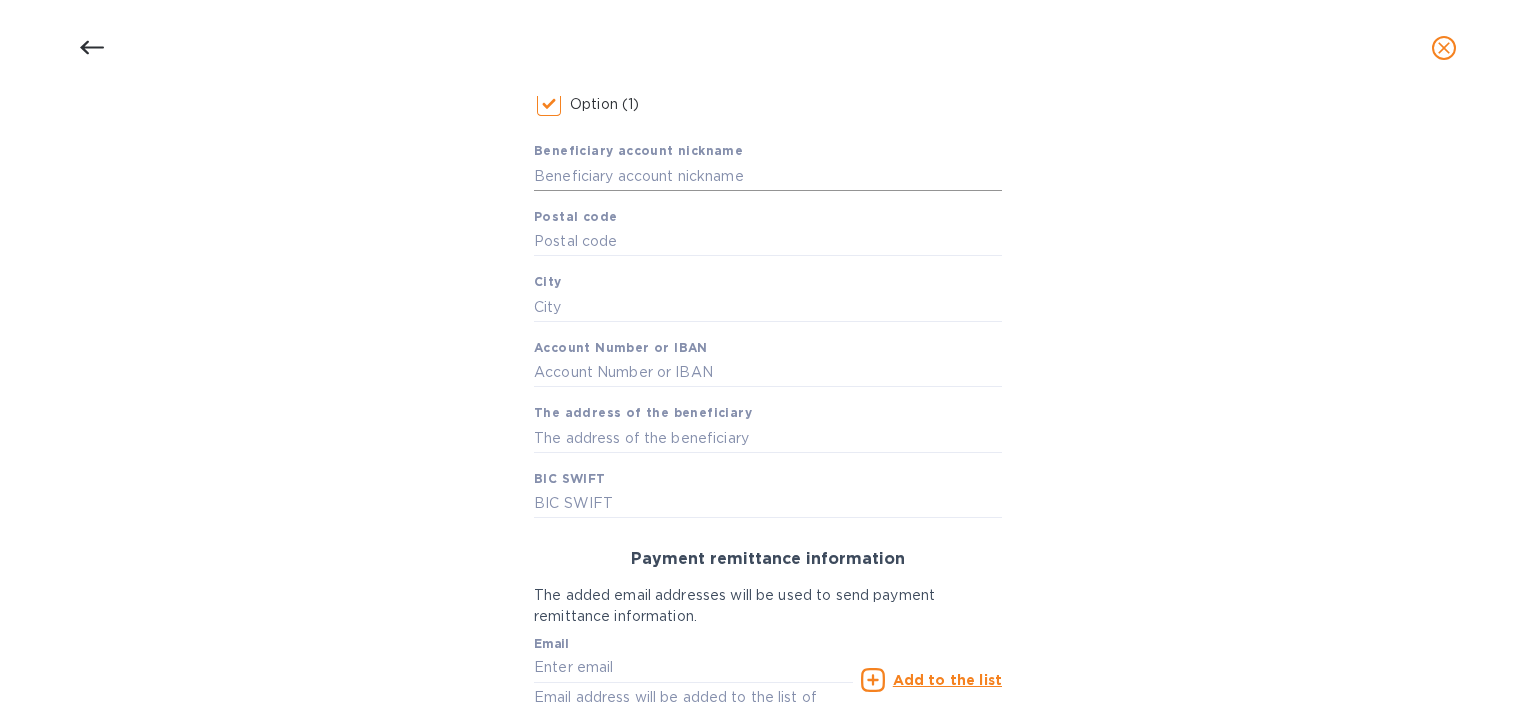 click at bounding box center [768, 176] 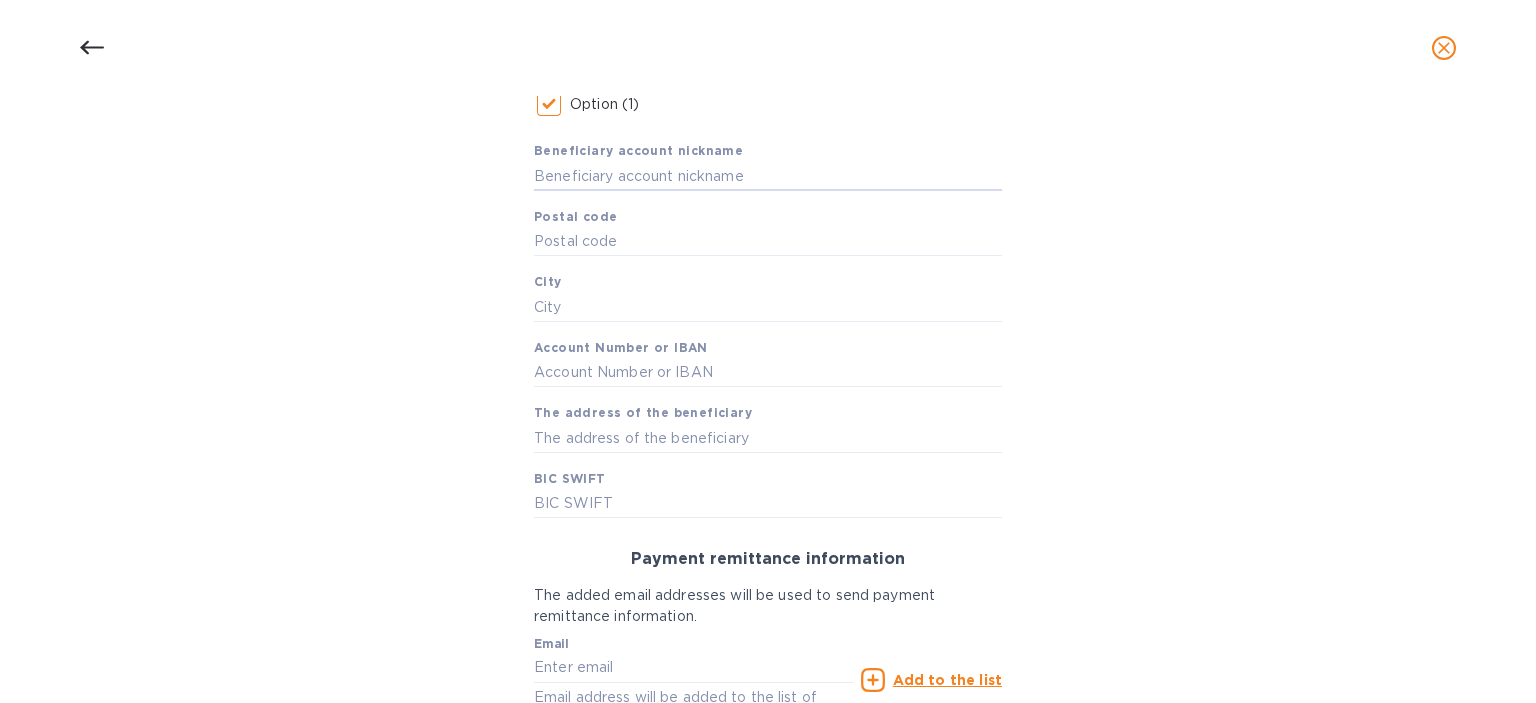paste on "BENEFICIARY: Seener Tech HK Limited" 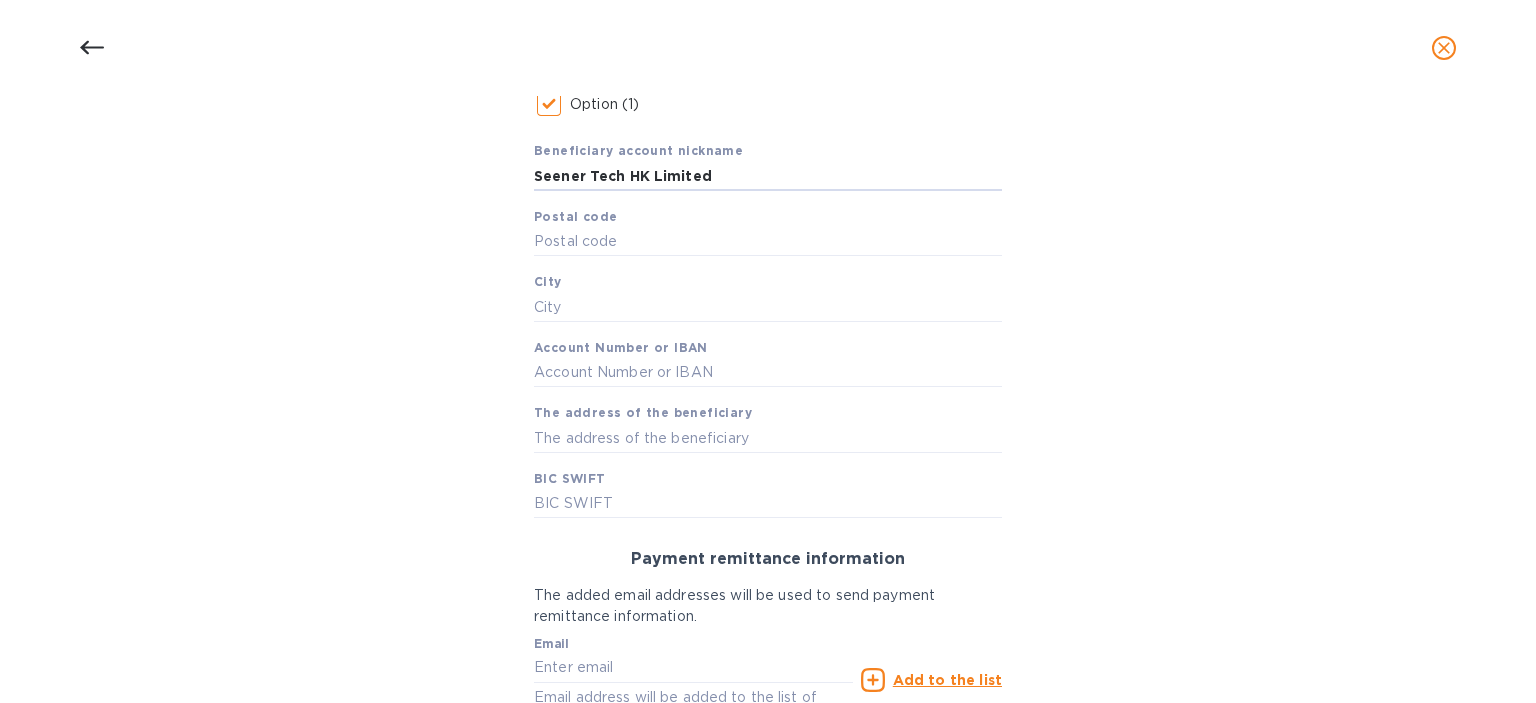 type on "Seener Tech HK Limited" 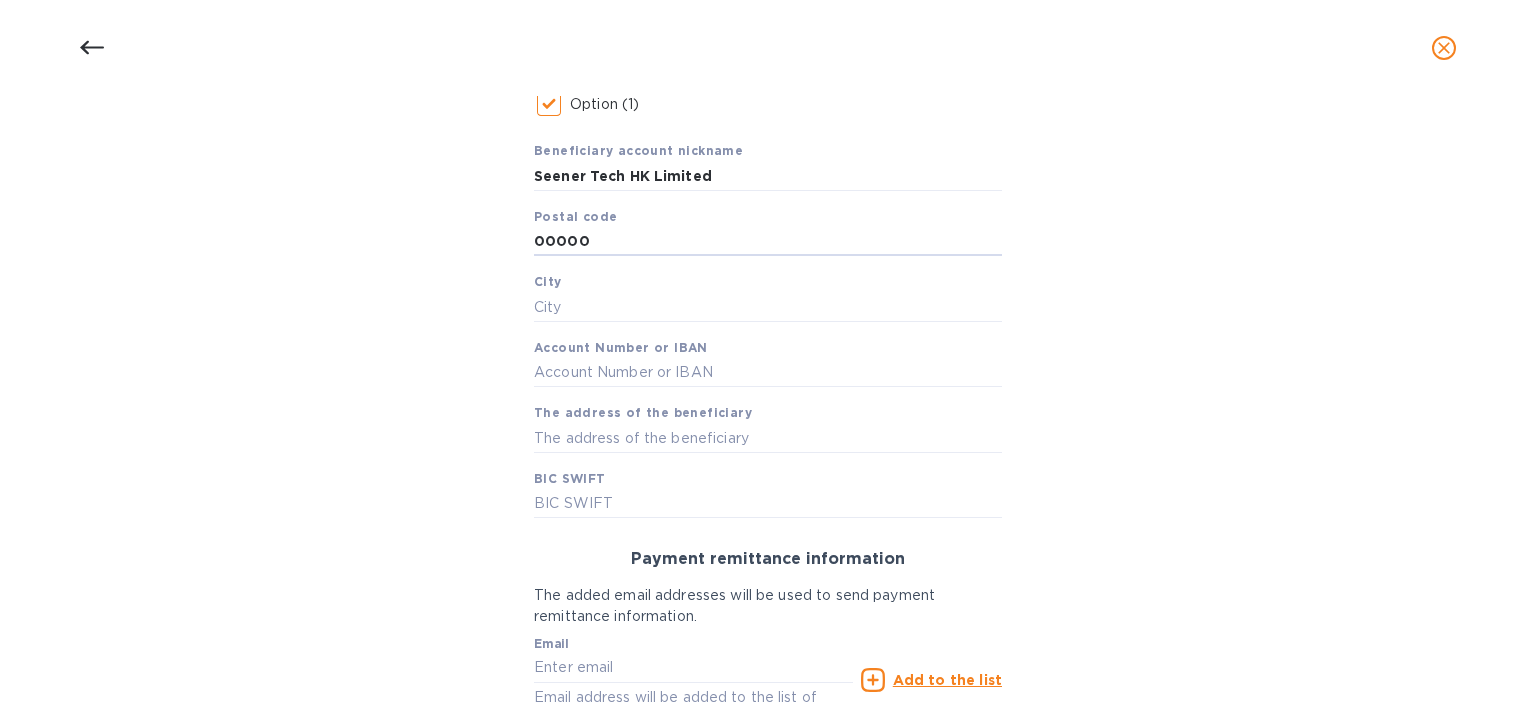 type on "00000" 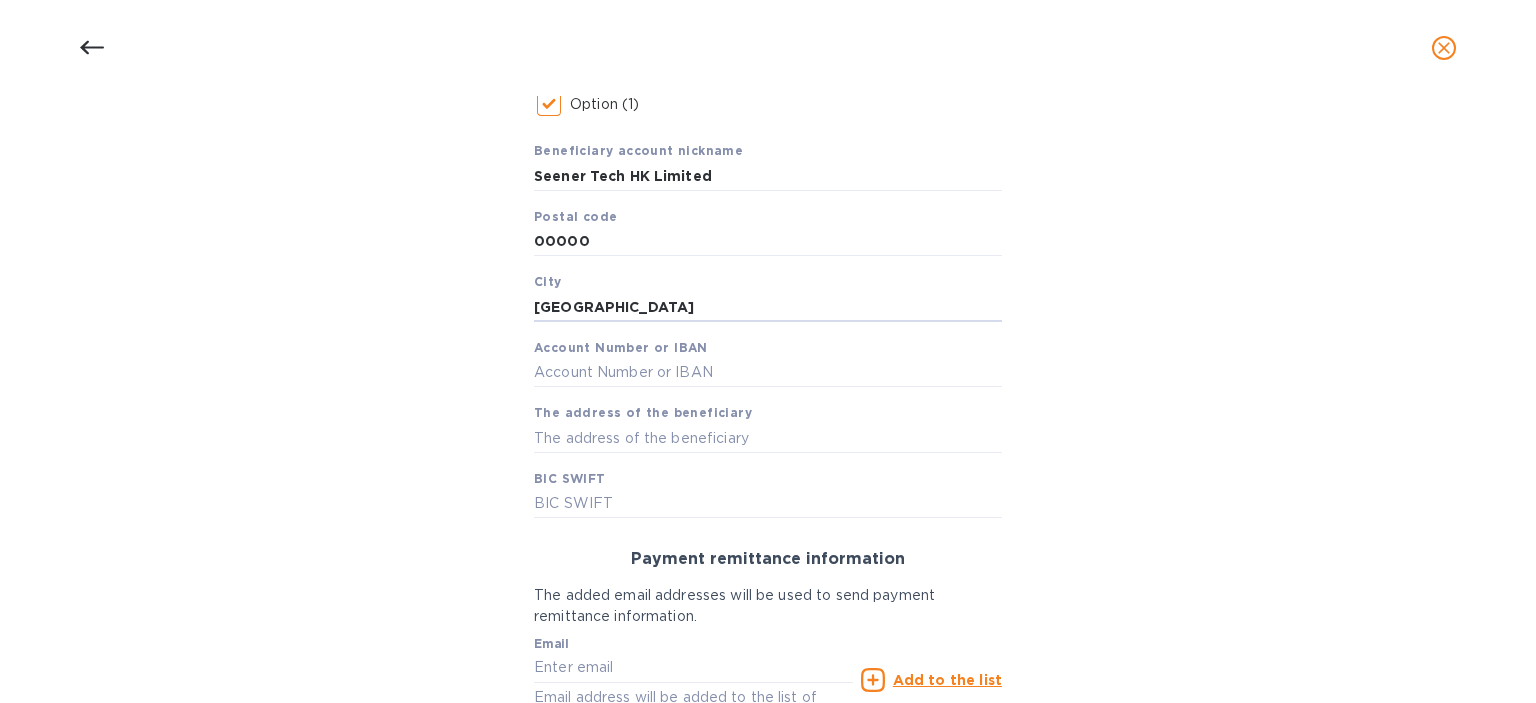type on "[GEOGRAPHIC_DATA]" 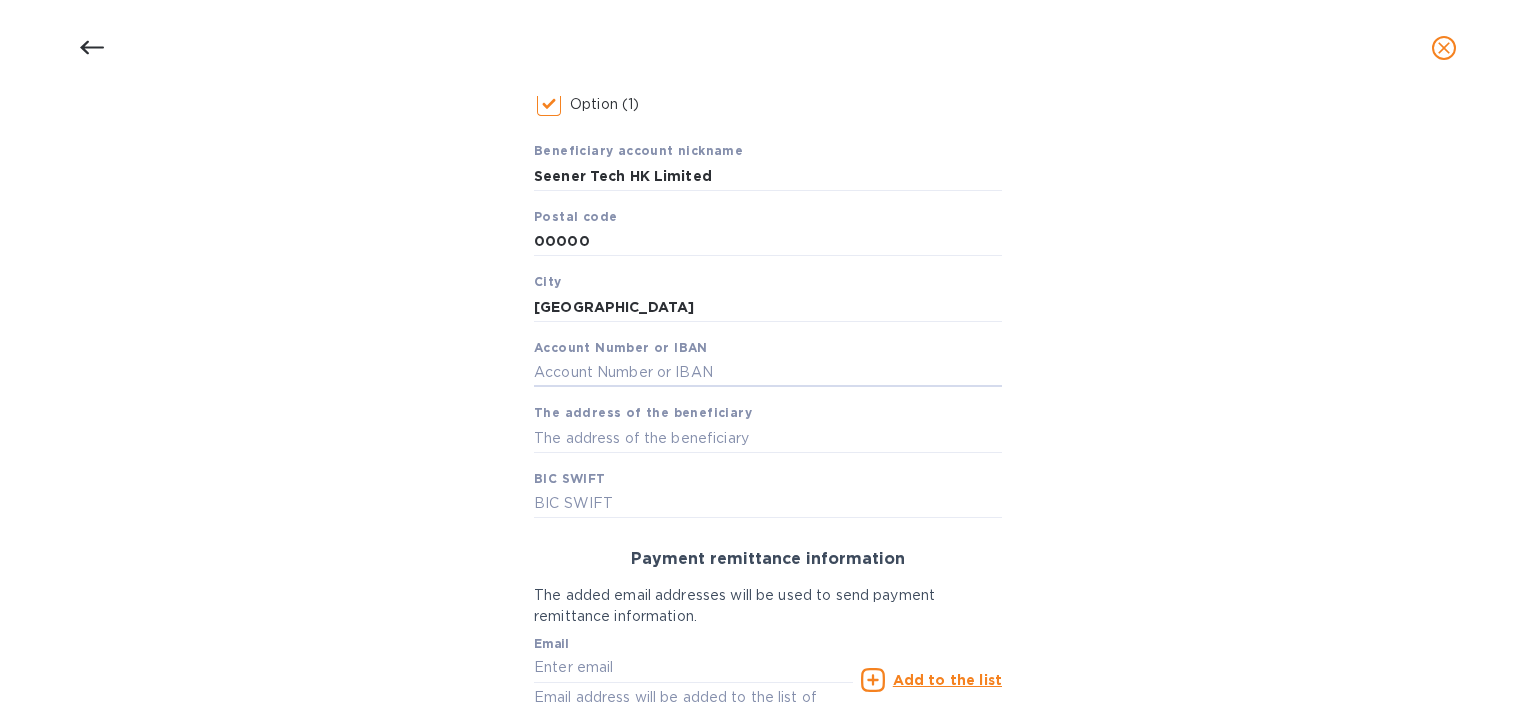 paste on "ACCOUNT NO.: 395711607" 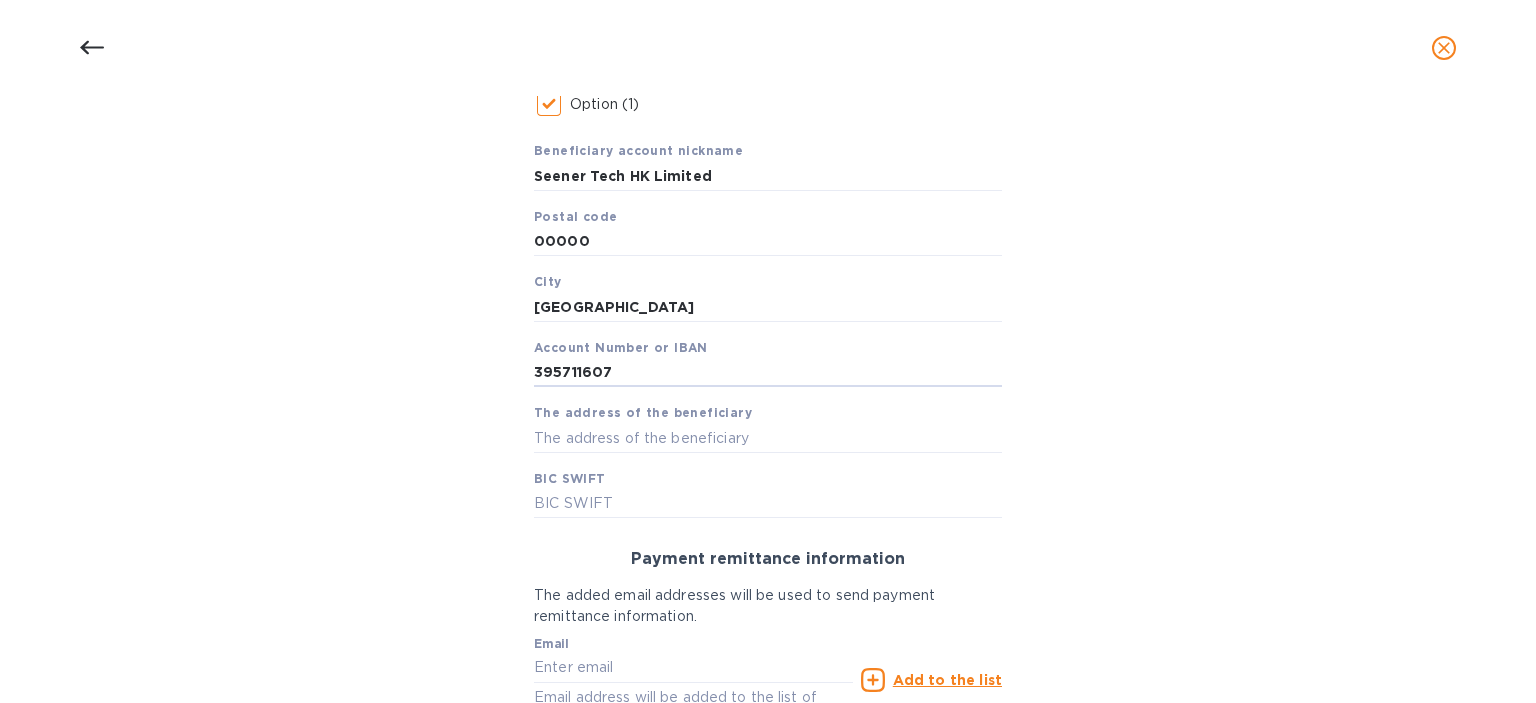 type on "395711607" 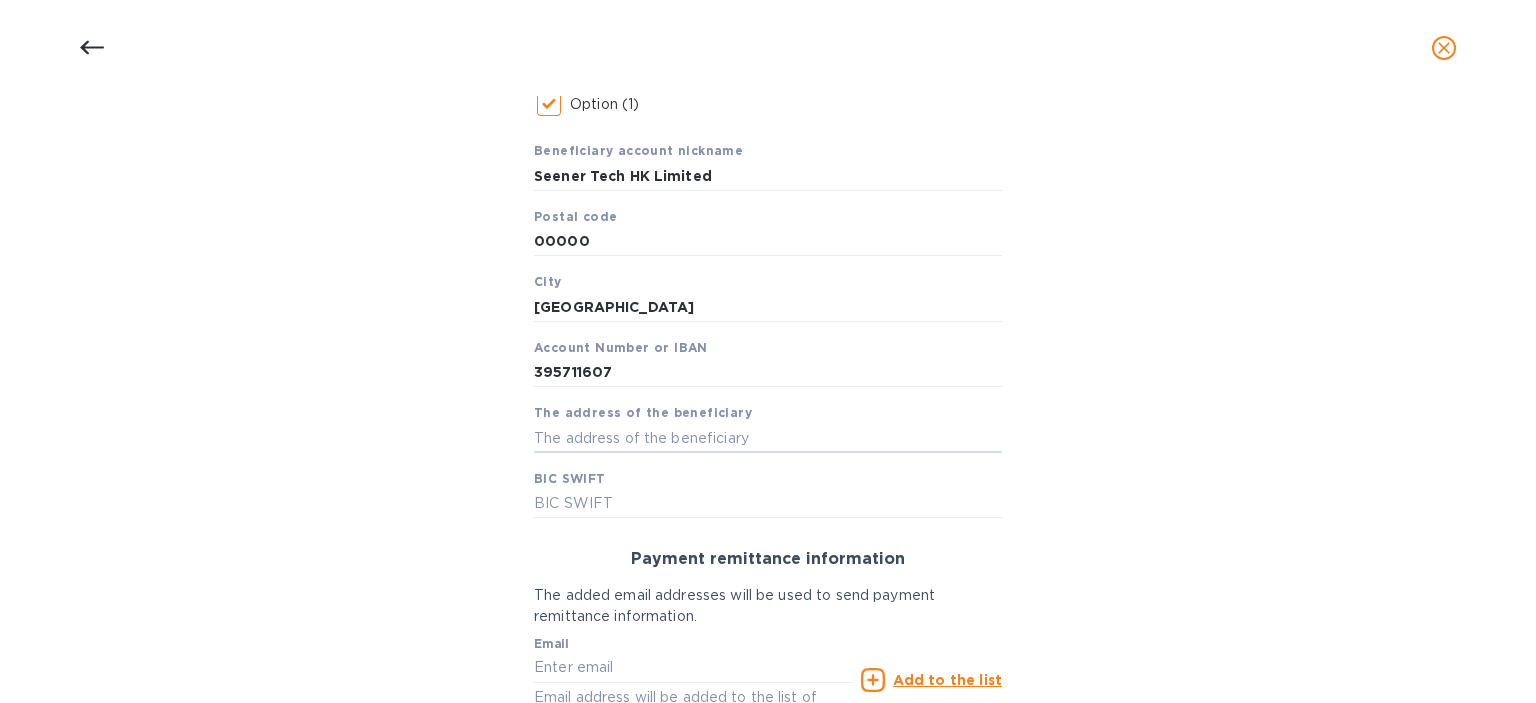 paste on "BENEFICAIRY ADDRESS: [STREET_ADDRESS][PERSON_NAME][PERSON_NAME]" 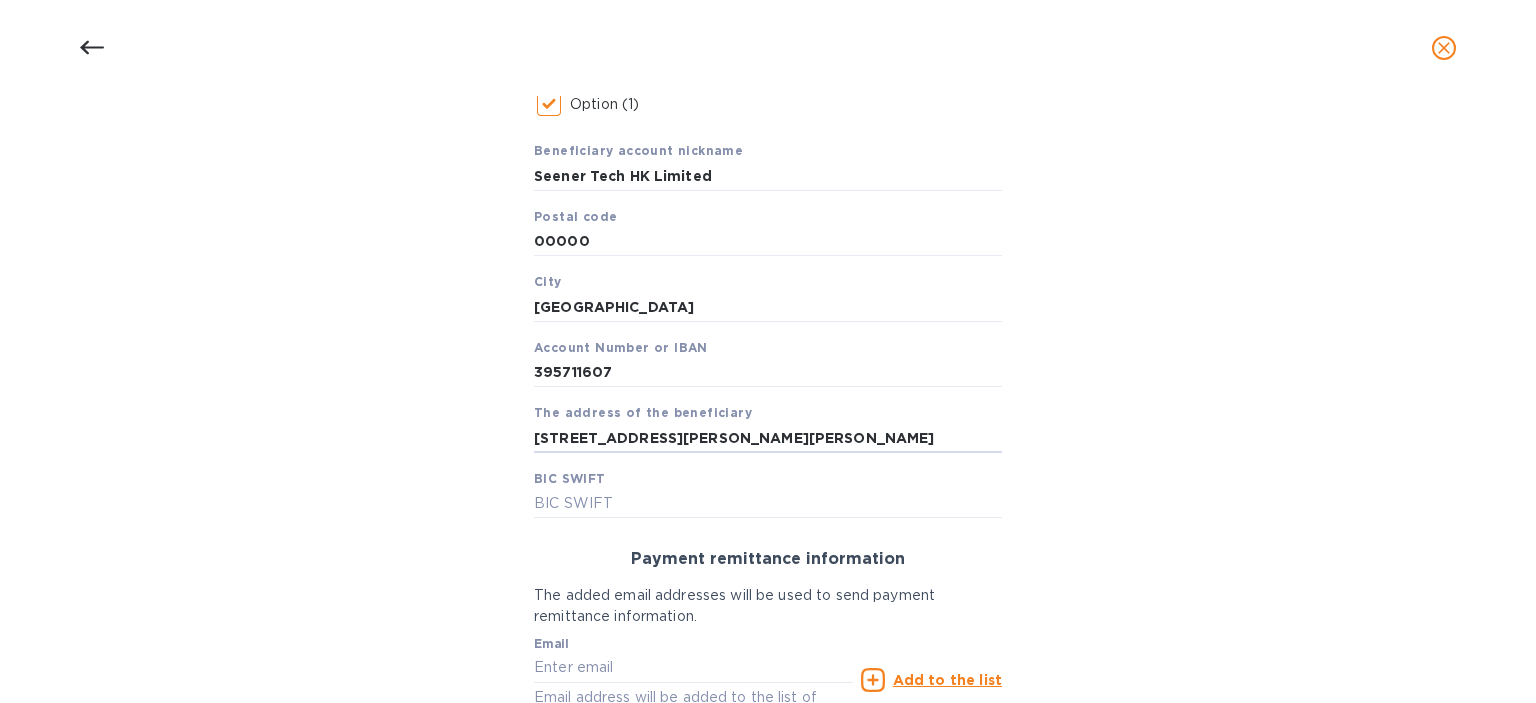 scroll, scrollTop: 0, scrollLeft: 246, axis: horizontal 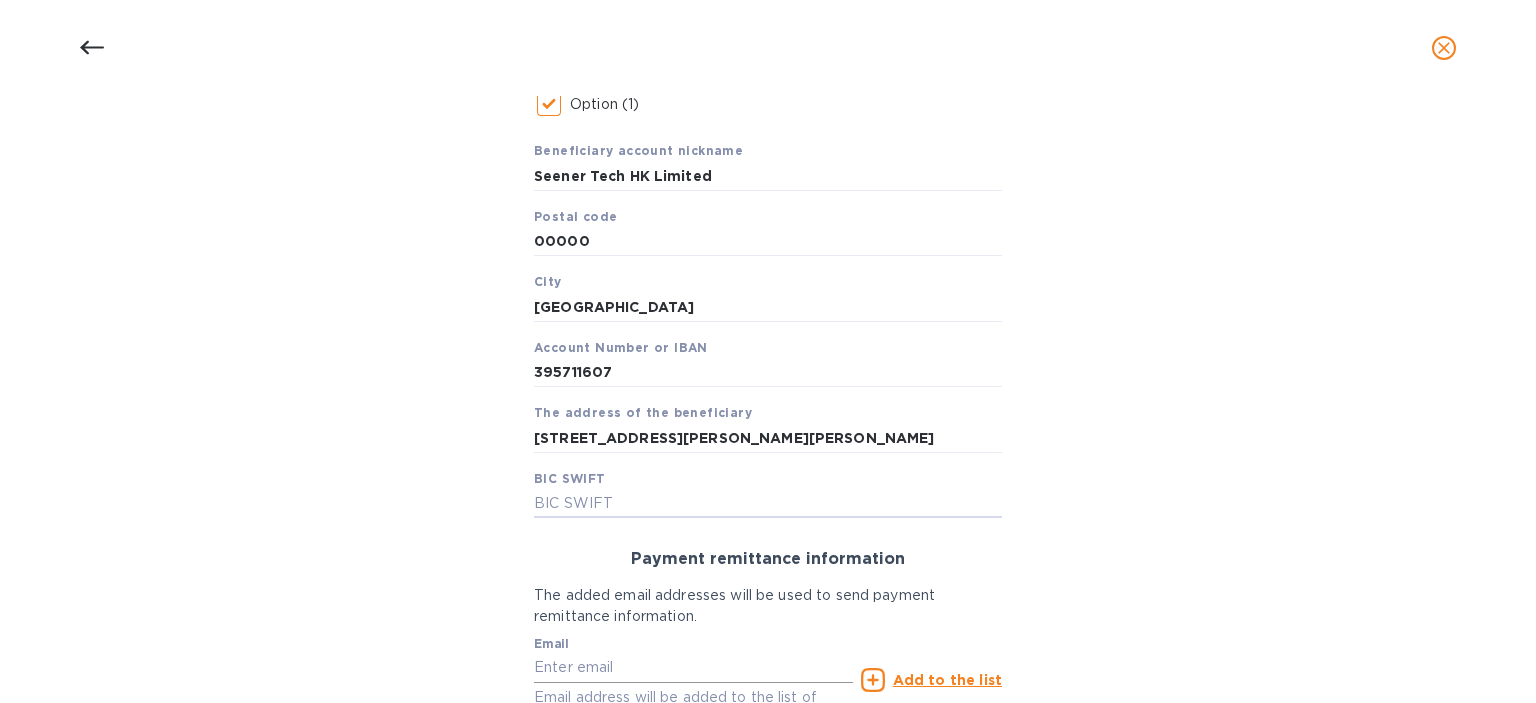 paste on "SWIFT CODE: [SWIFT_CODE] ([SWIFT_CODE] * If 11 characters are required)" 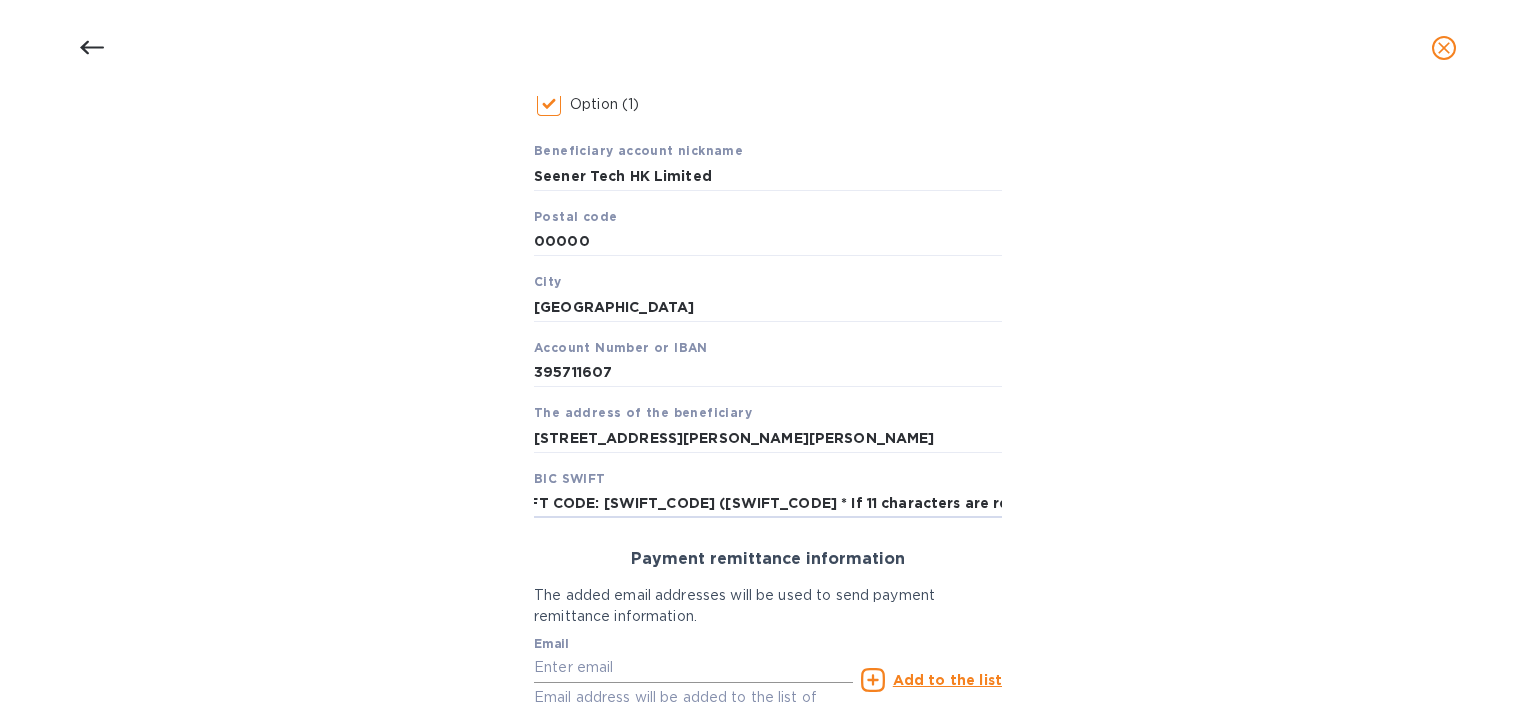 scroll, scrollTop: 0, scrollLeft: 0, axis: both 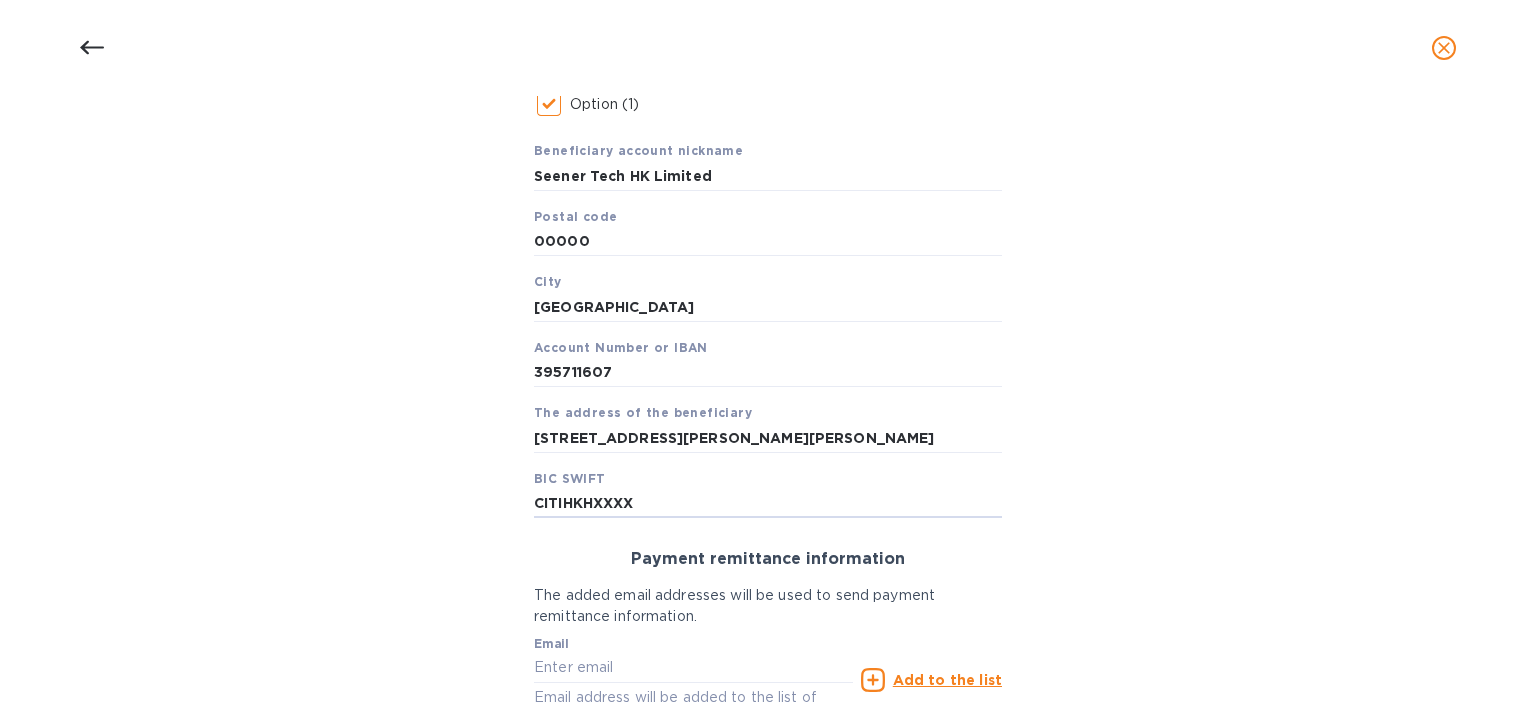type on "CITIHKHXXXX" 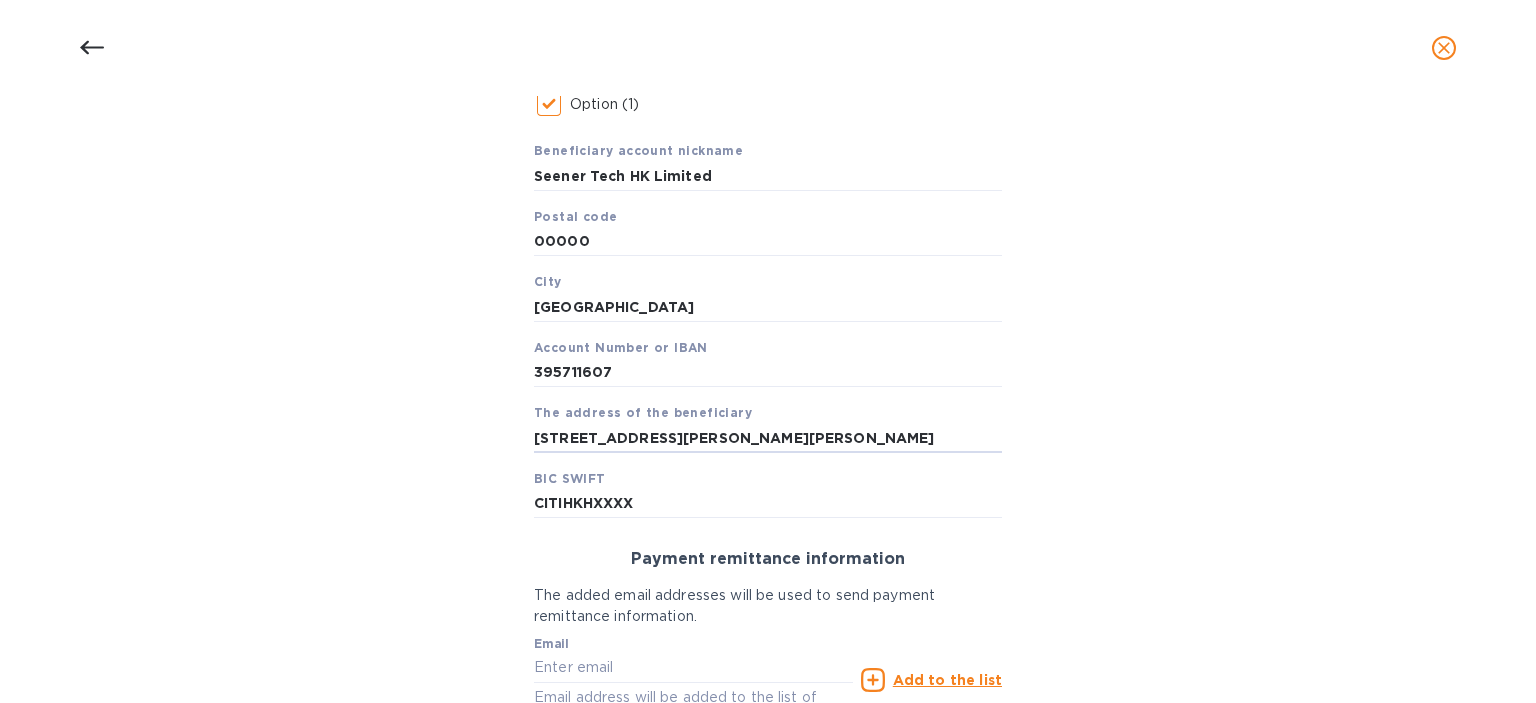 scroll, scrollTop: 0, scrollLeft: 0, axis: both 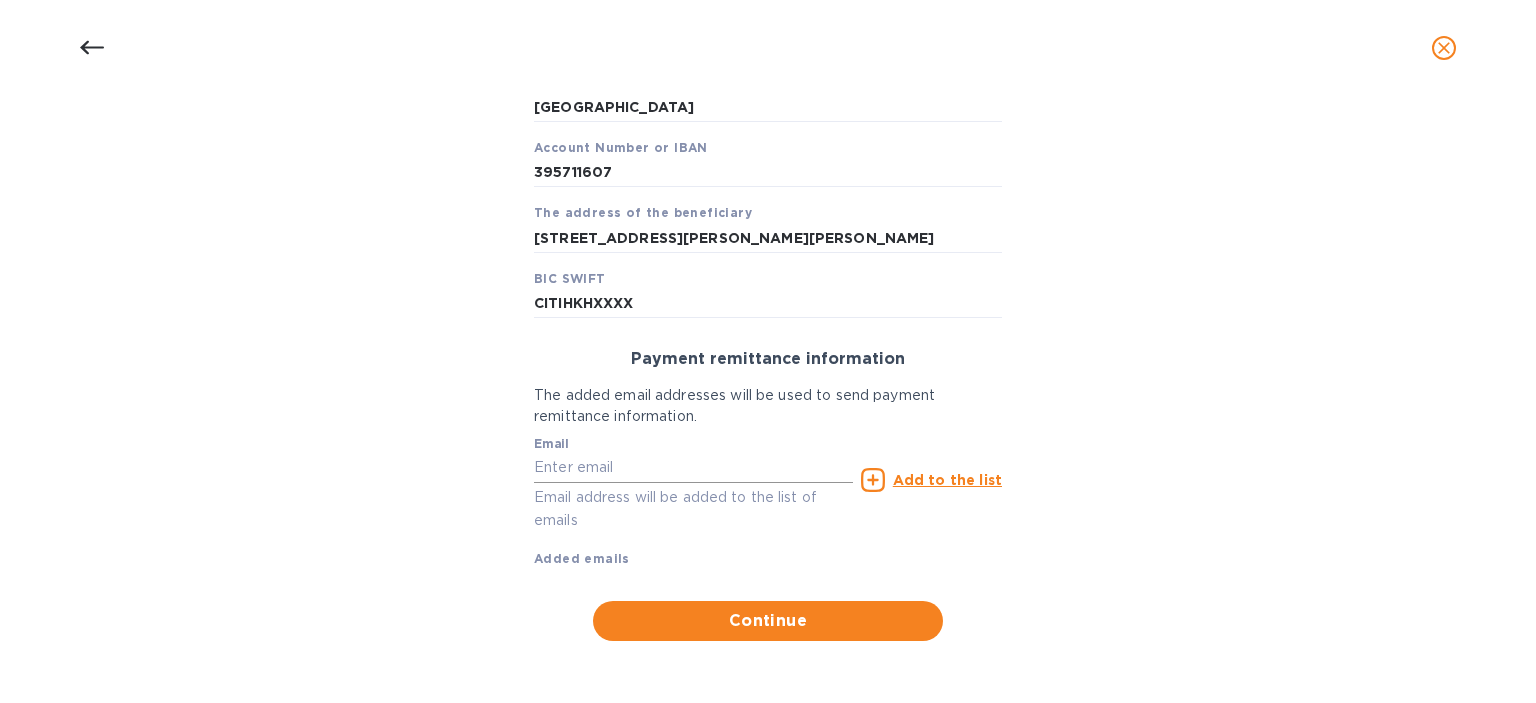 click at bounding box center (693, 468) 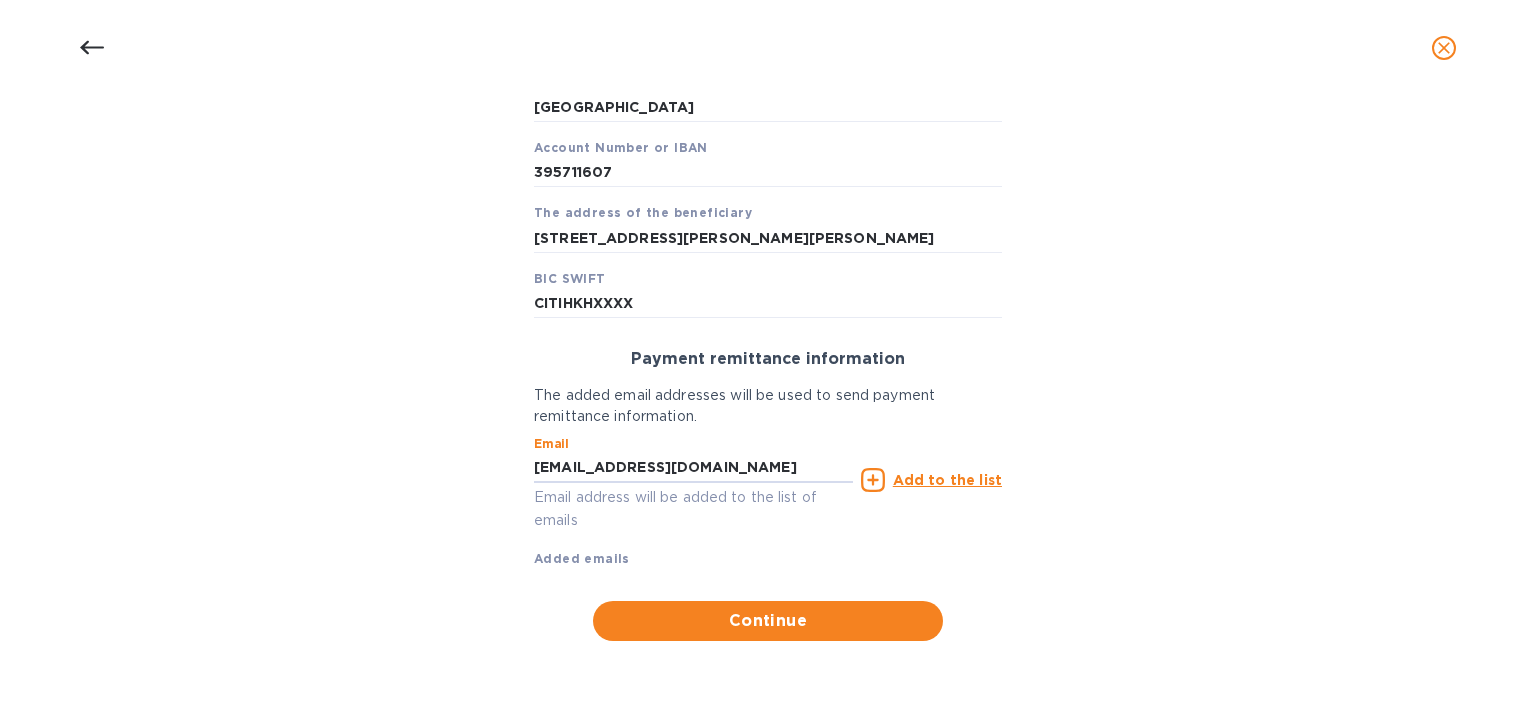 type on "[EMAIL_ADDRESS][DOMAIN_NAME]" 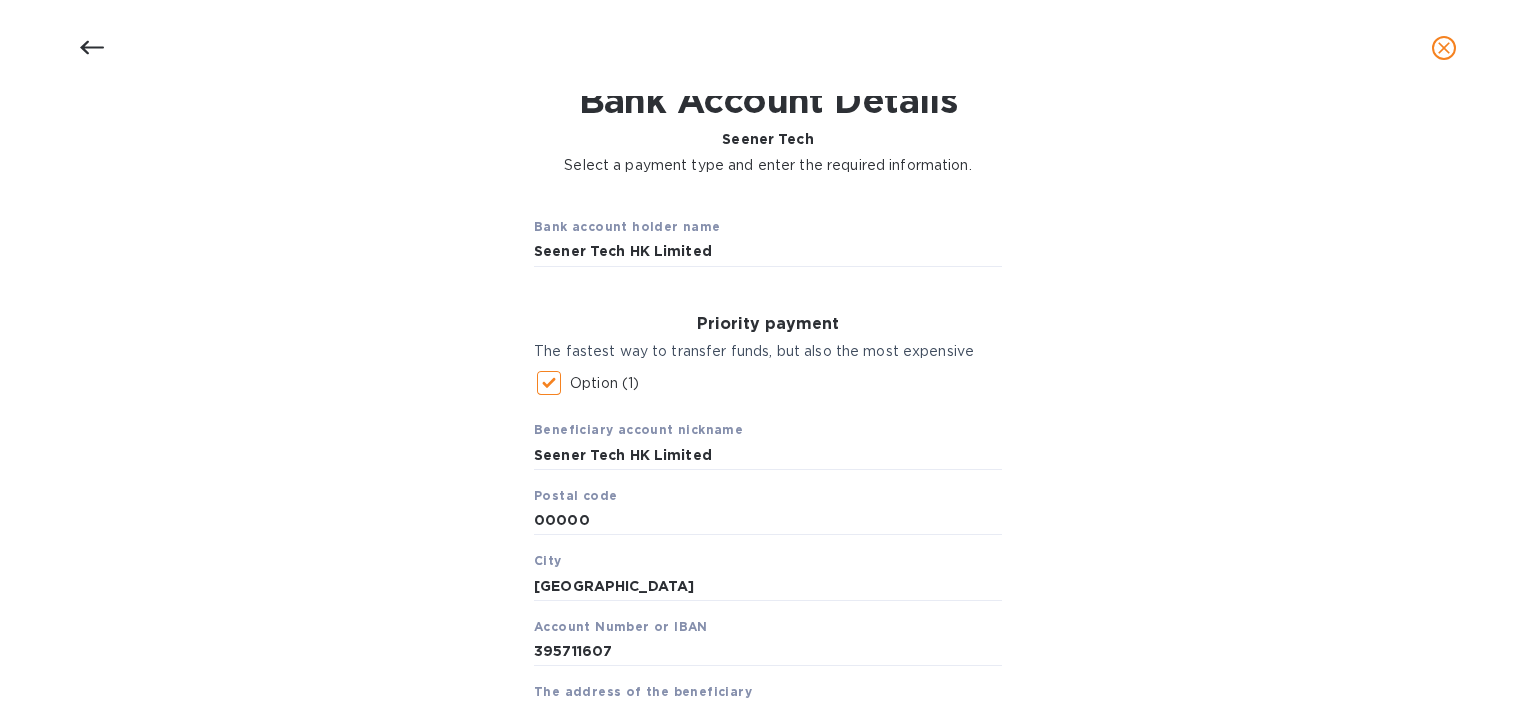 scroll, scrollTop: 598, scrollLeft: 0, axis: vertical 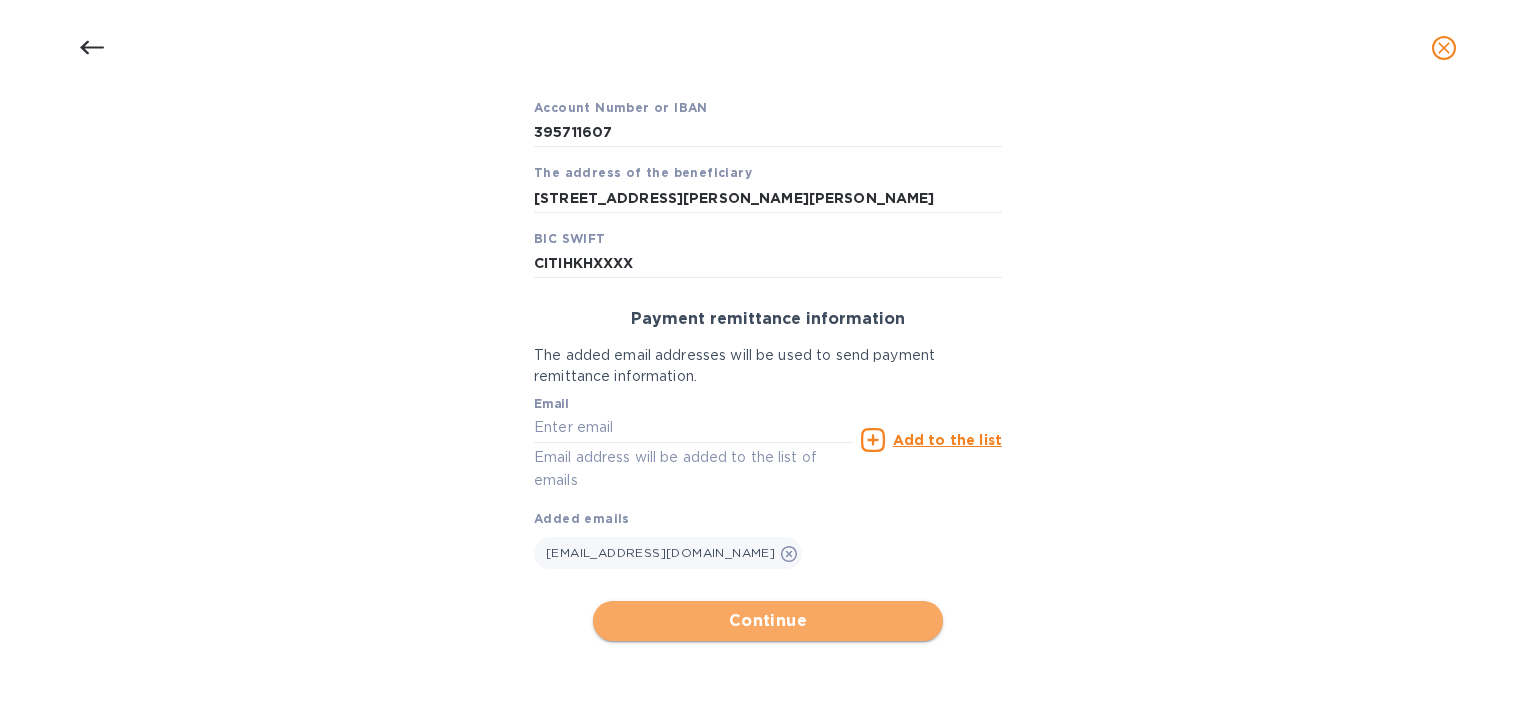 click on "Continue" at bounding box center (768, 621) 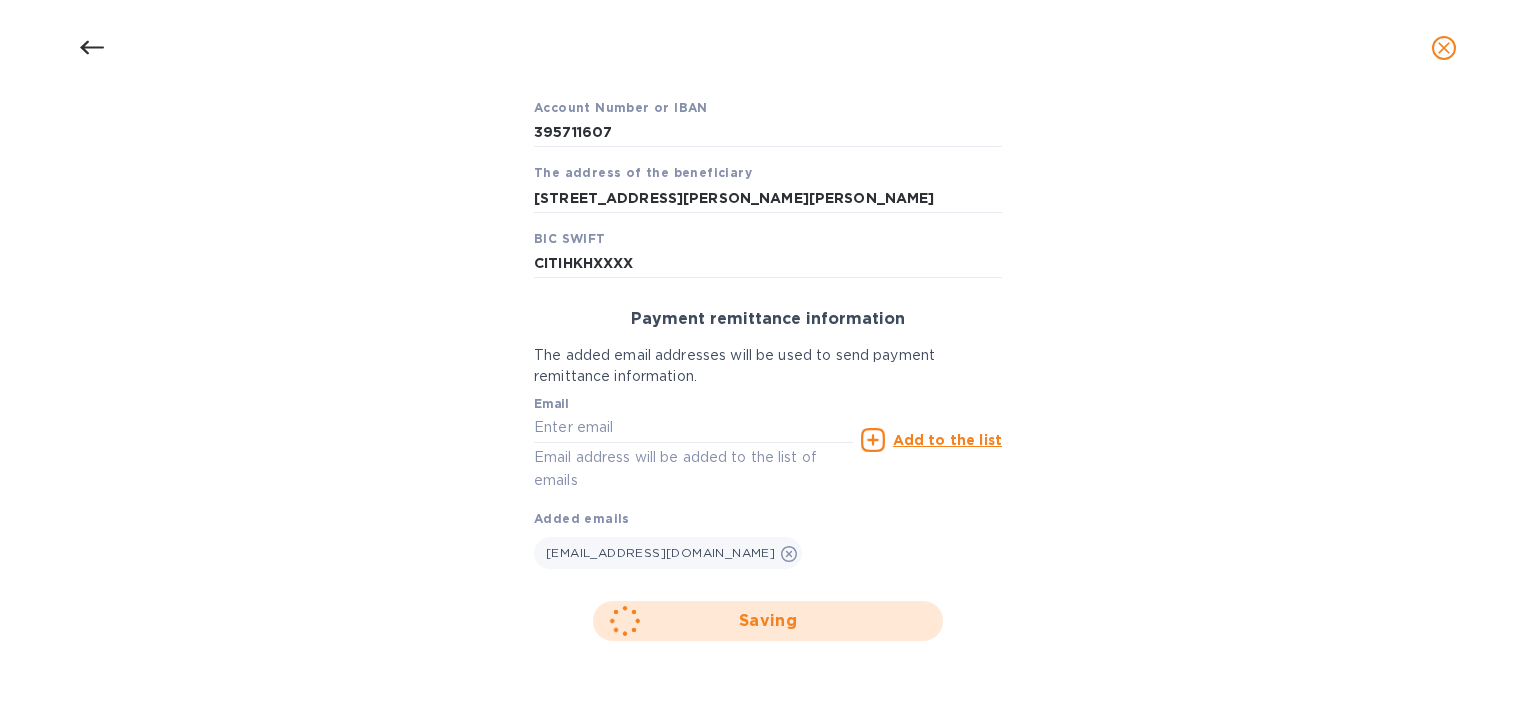 scroll, scrollTop: 402, scrollLeft: 0, axis: vertical 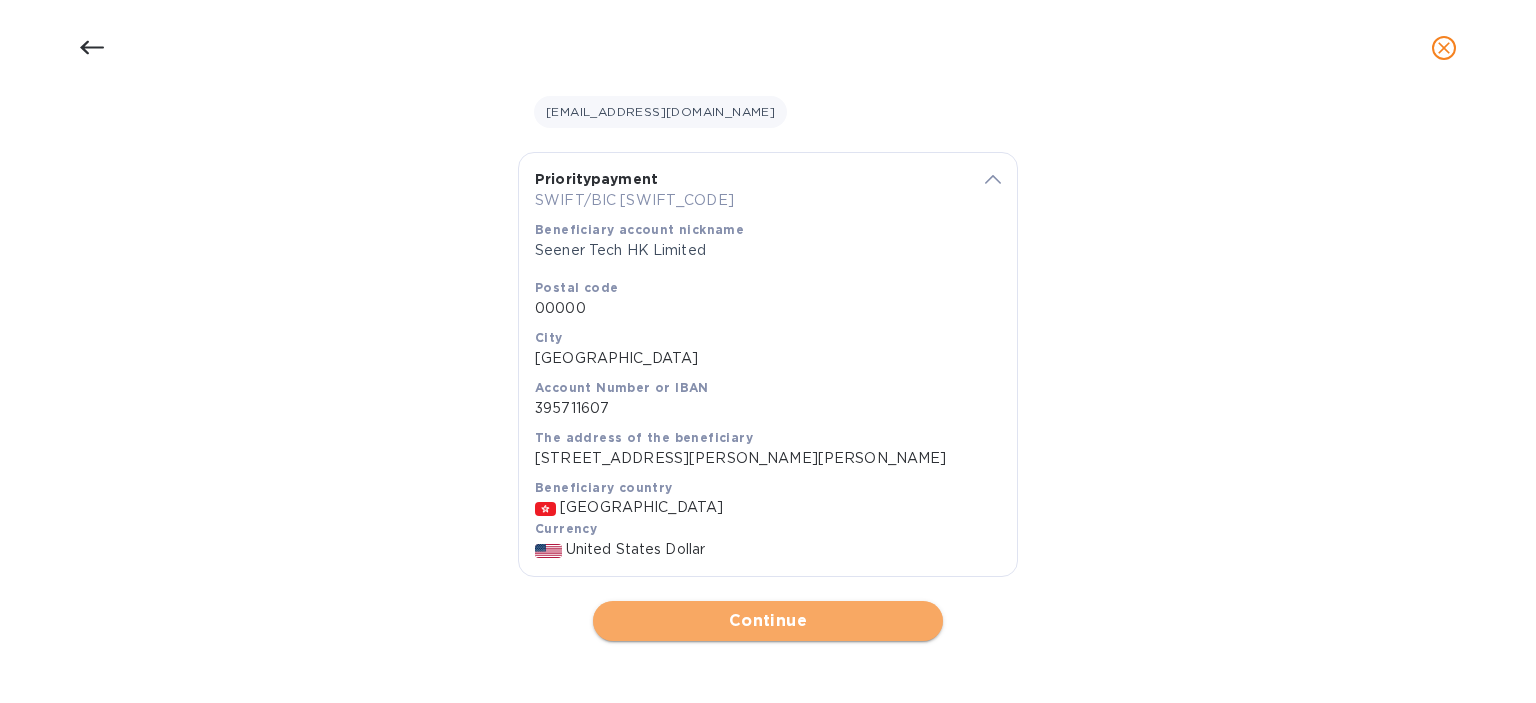 click on "Continue" at bounding box center (768, 621) 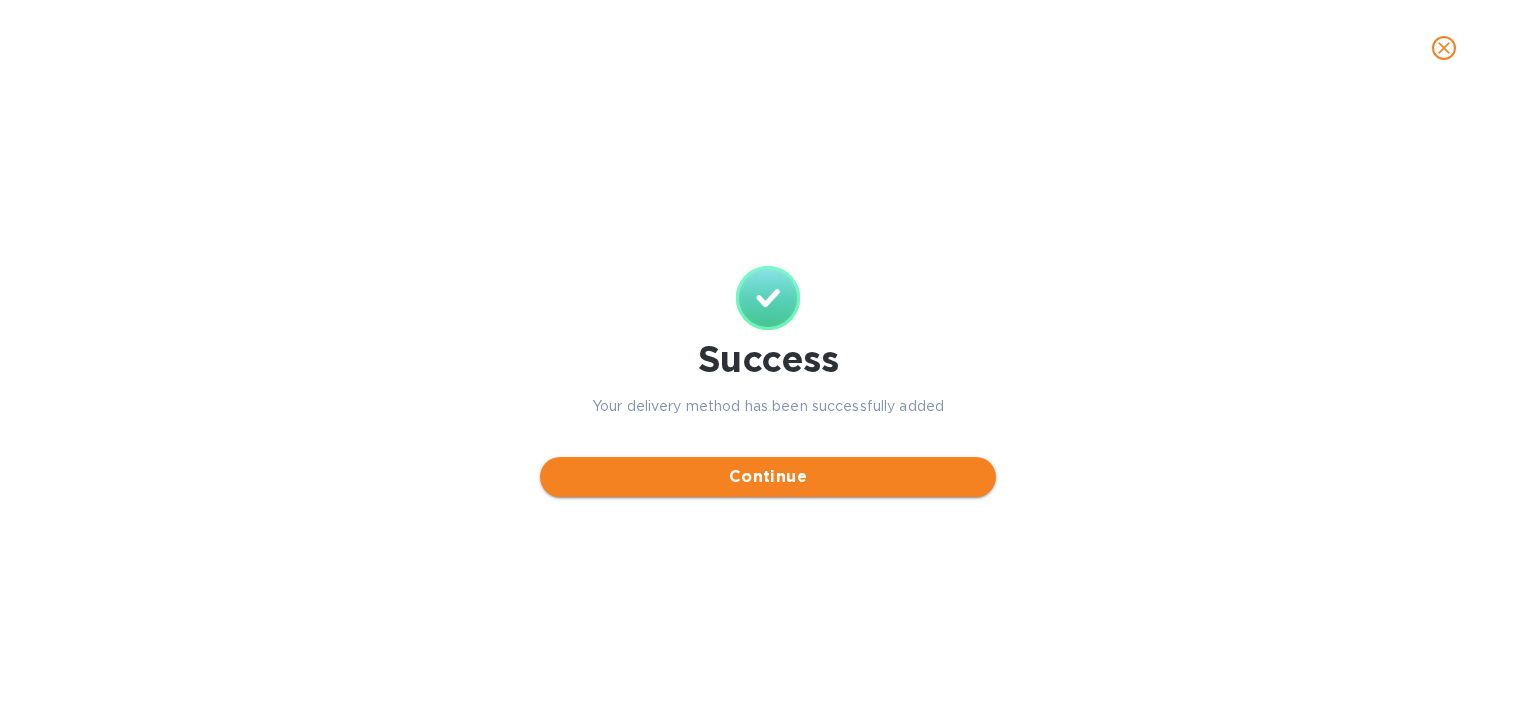 scroll, scrollTop: 0, scrollLeft: 0, axis: both 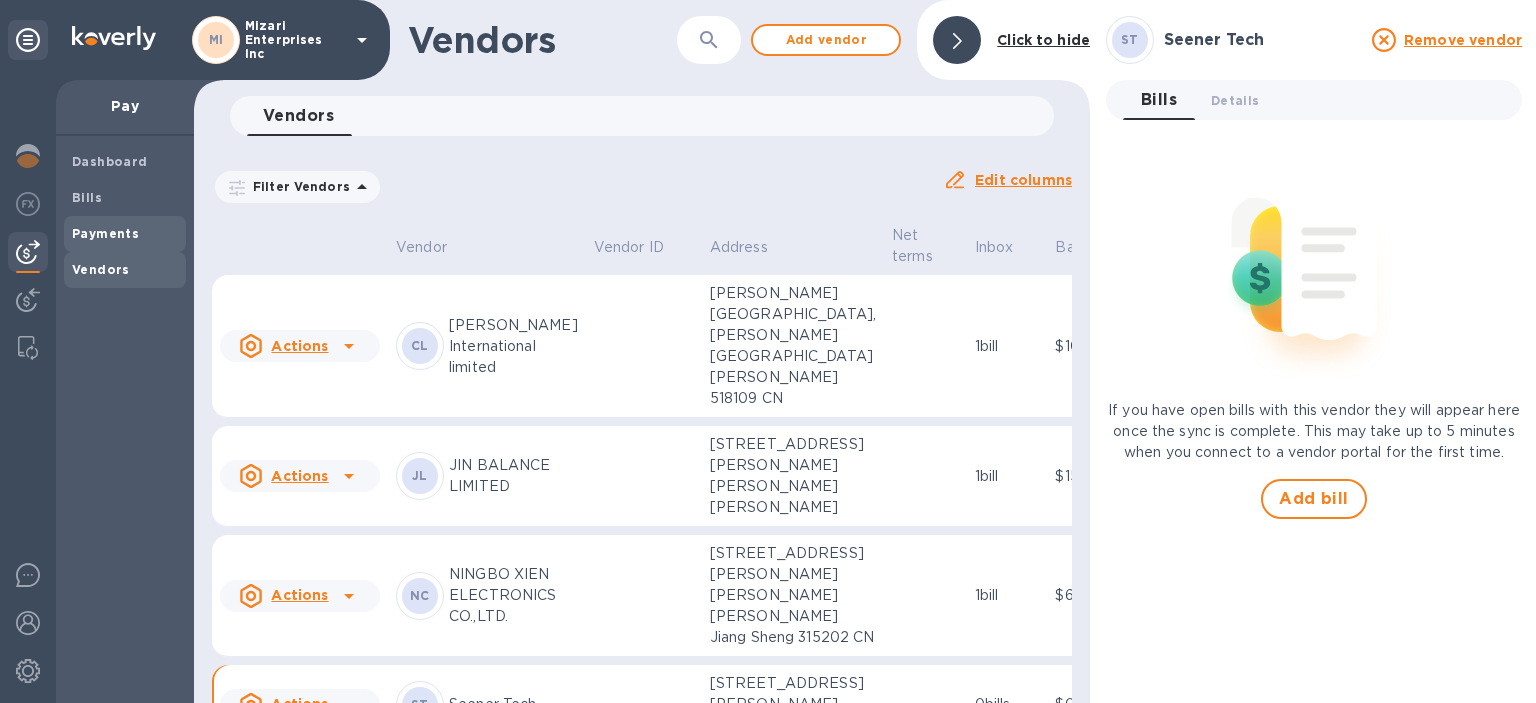 click on "Payments" at bounding box center (105, 233) 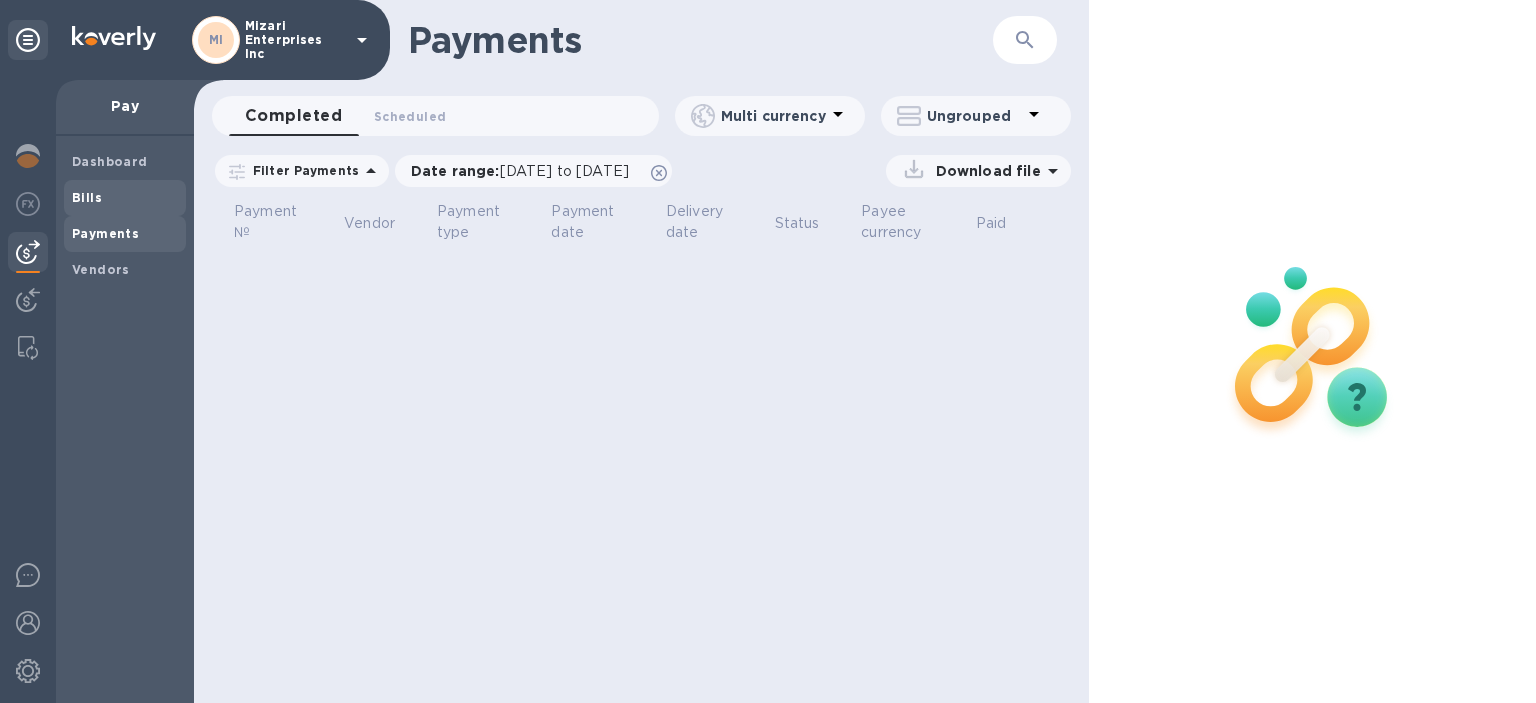 click on "Bills" at bounding box center [125, 198] 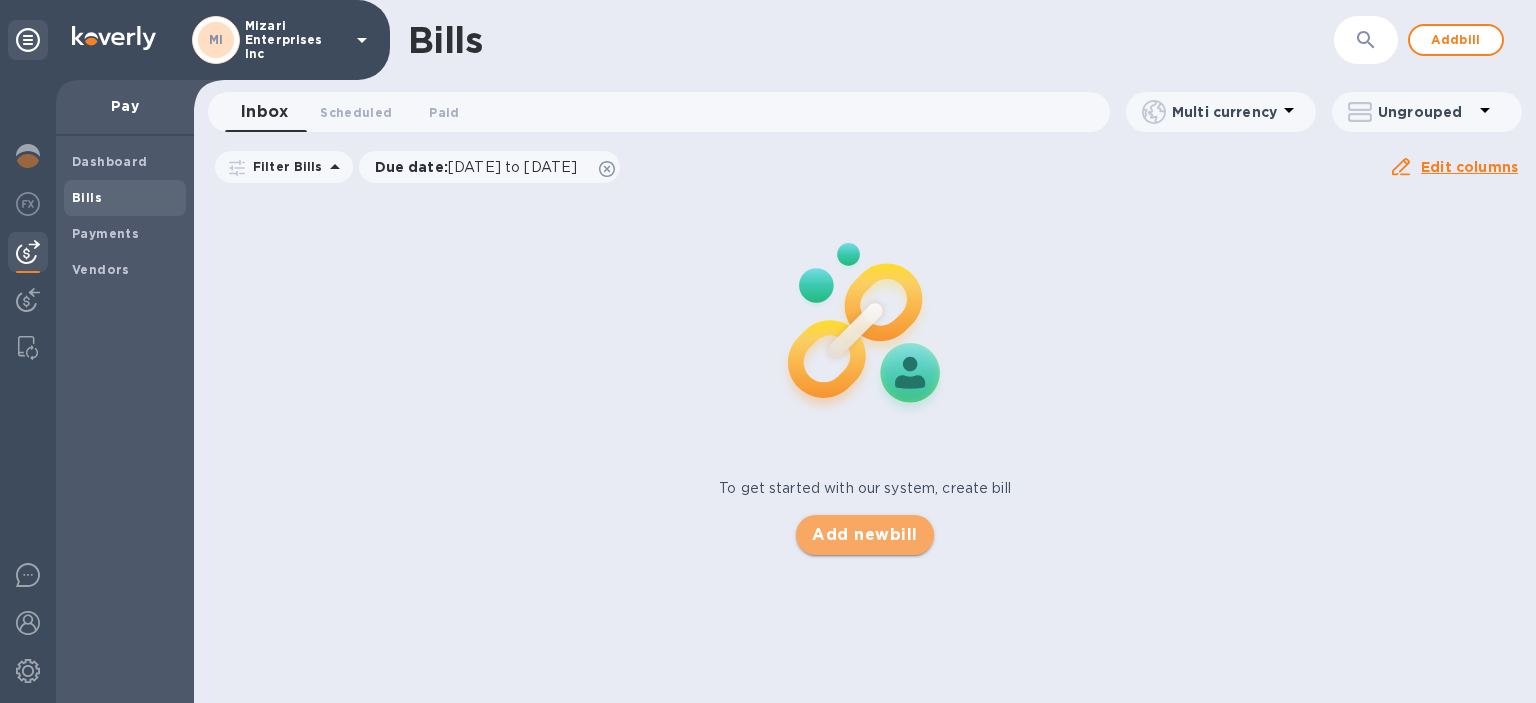 click on "Add new   bill" at bounding box center [864, 535] 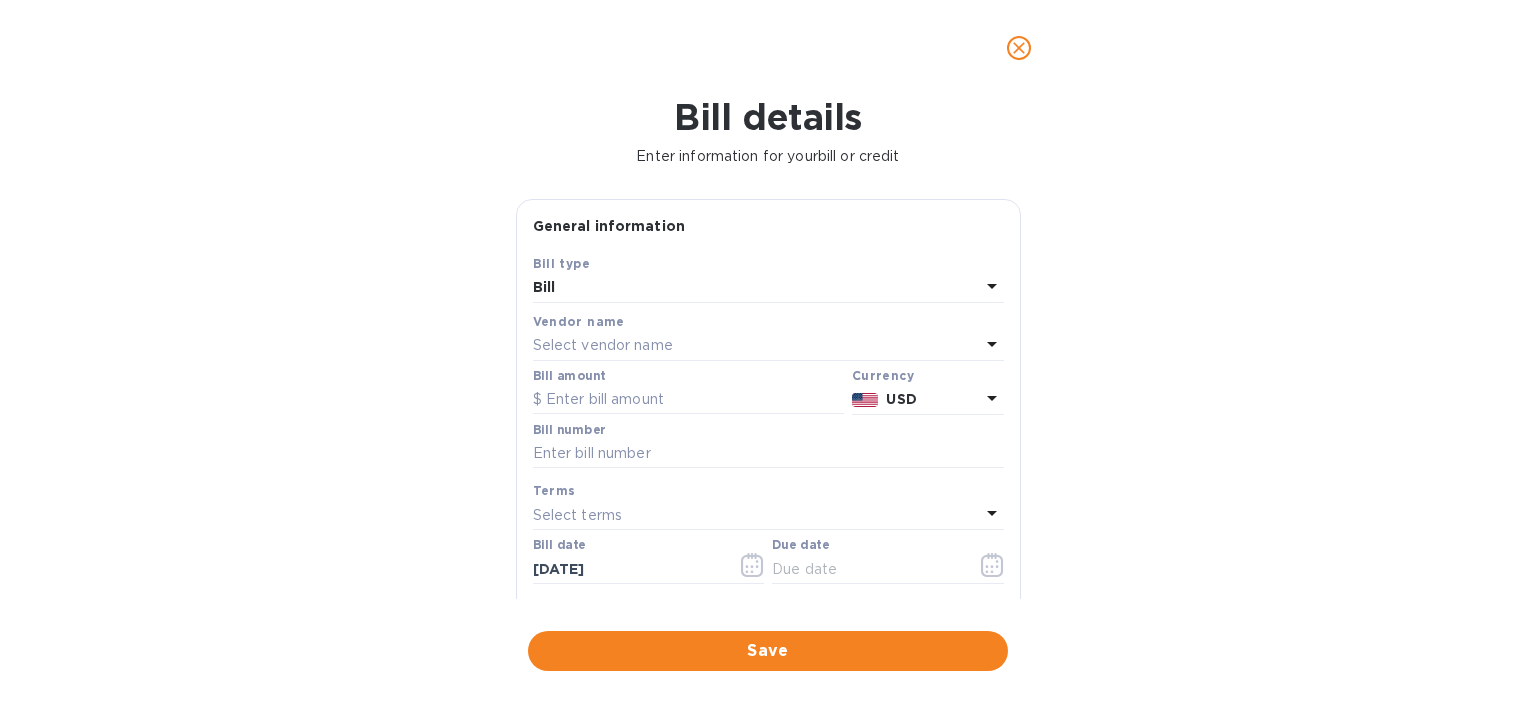 click on "Bill" at bounding box center (756, 288) 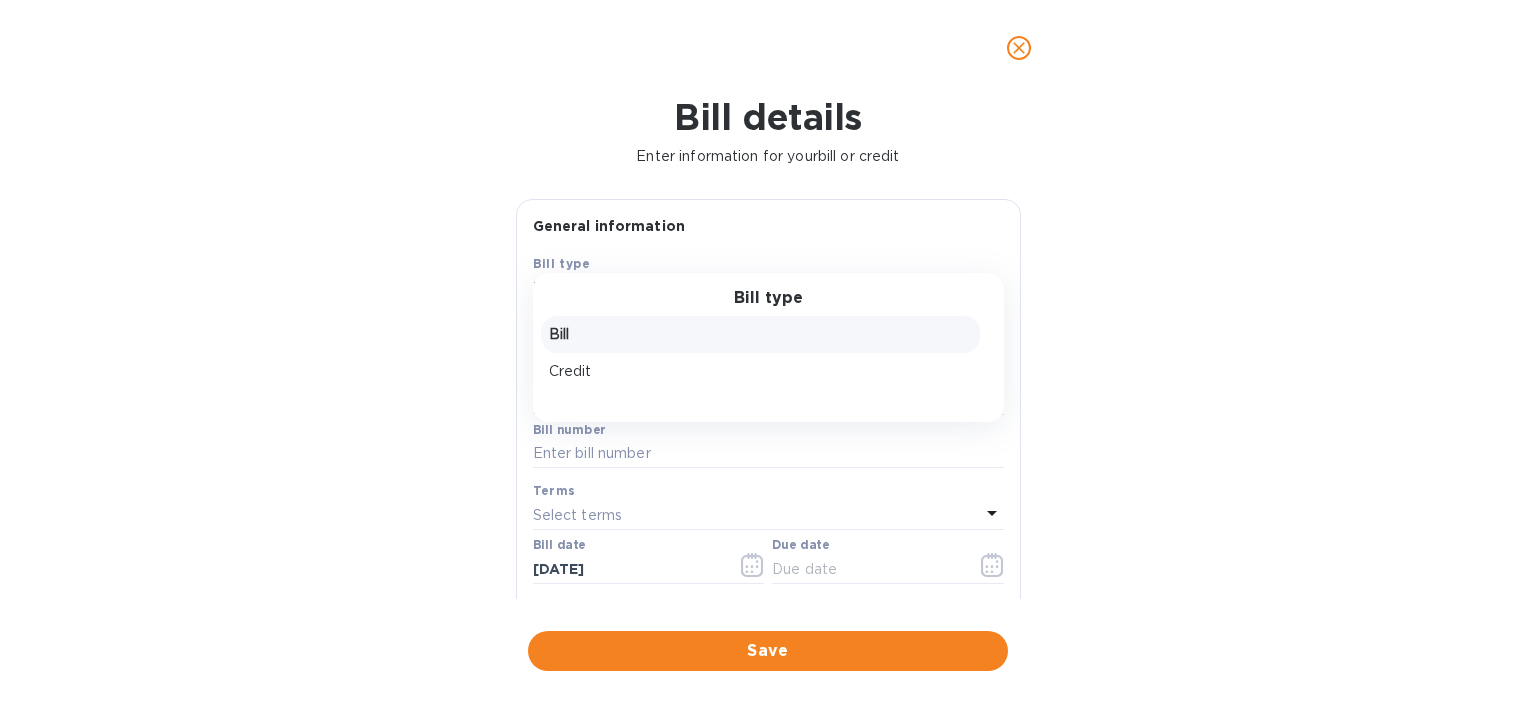 click on "Bill type" at bounding box center (768, 298) 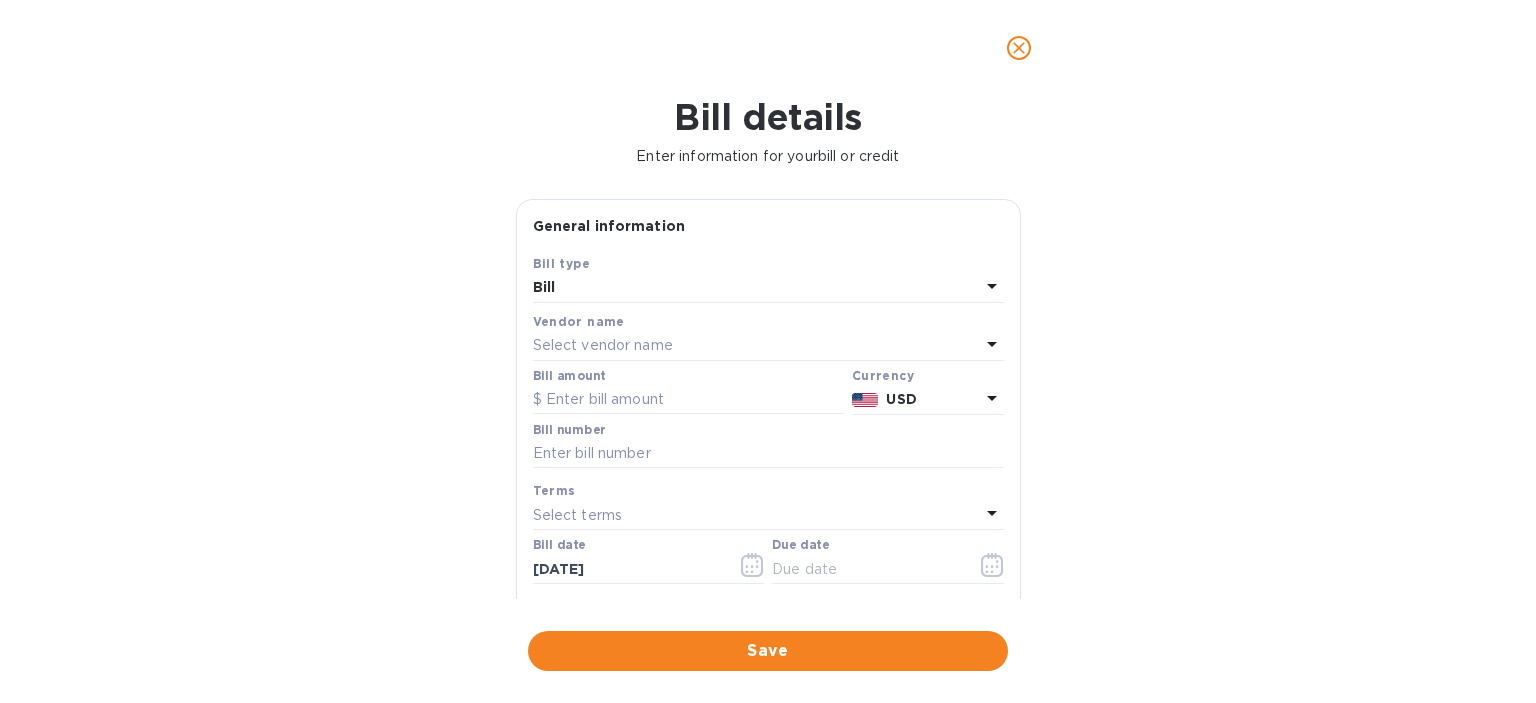 click on "Select vendor name" at bounding box center [756, 346] 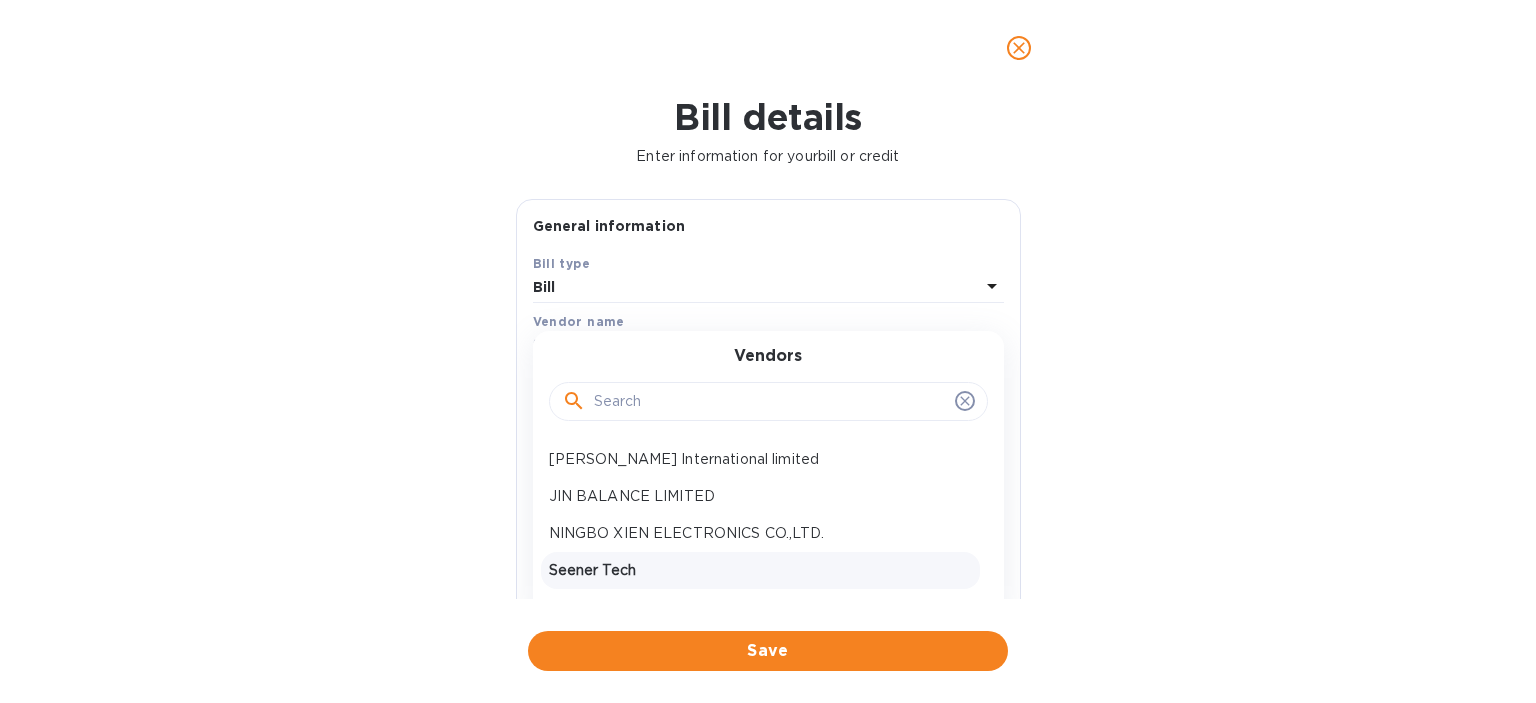 click on "Seener Tech" at bounding box center [760, 570] 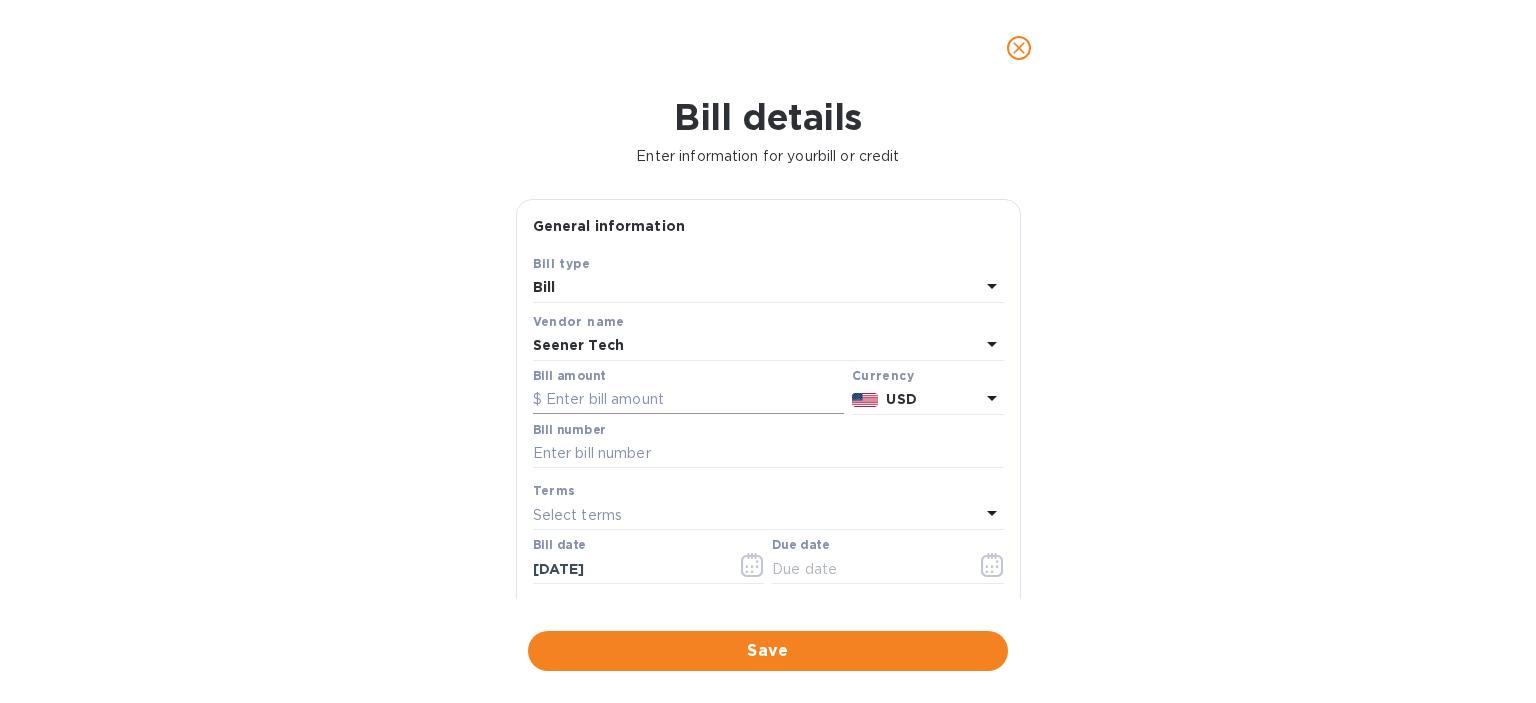 click at bounding box center (688, 400) 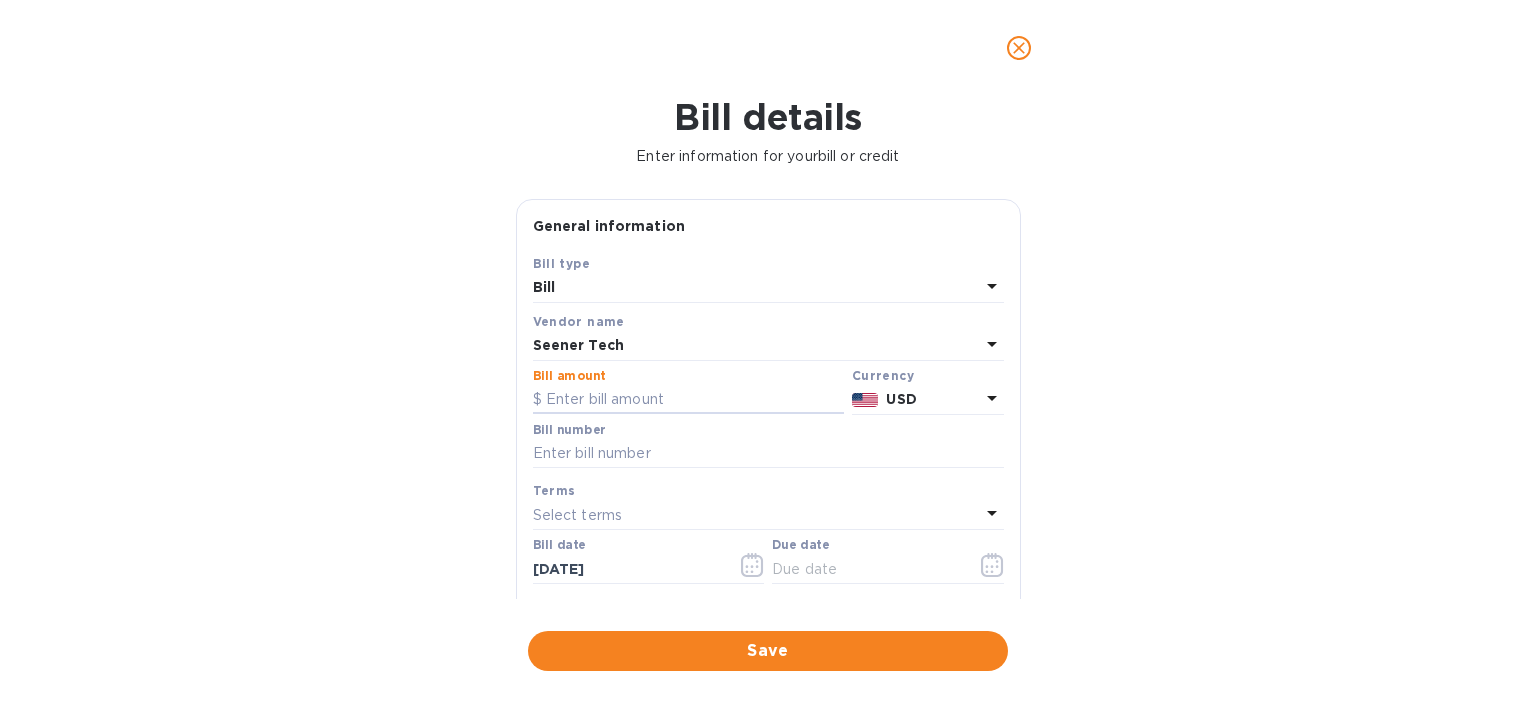 click 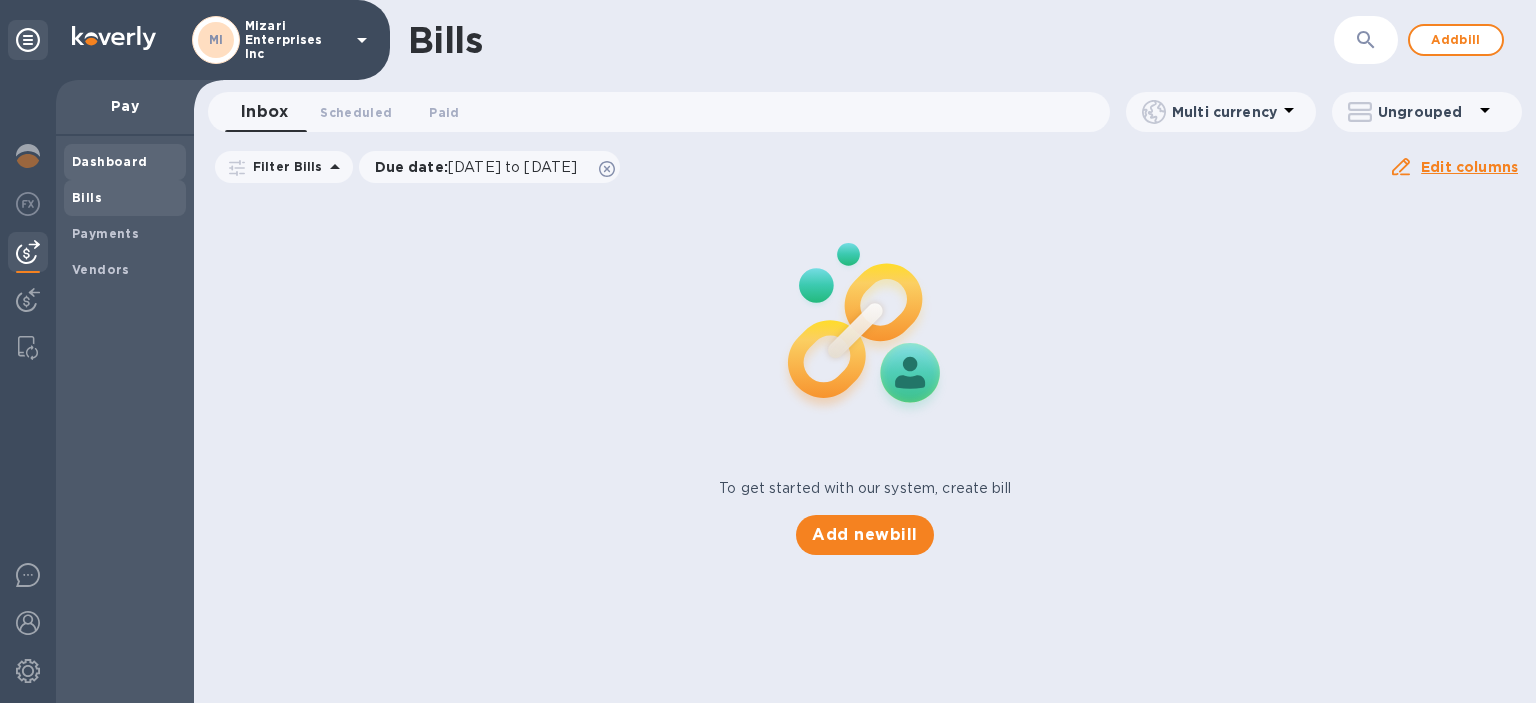 click on "Dashboard" at bounding box center (110, 161) 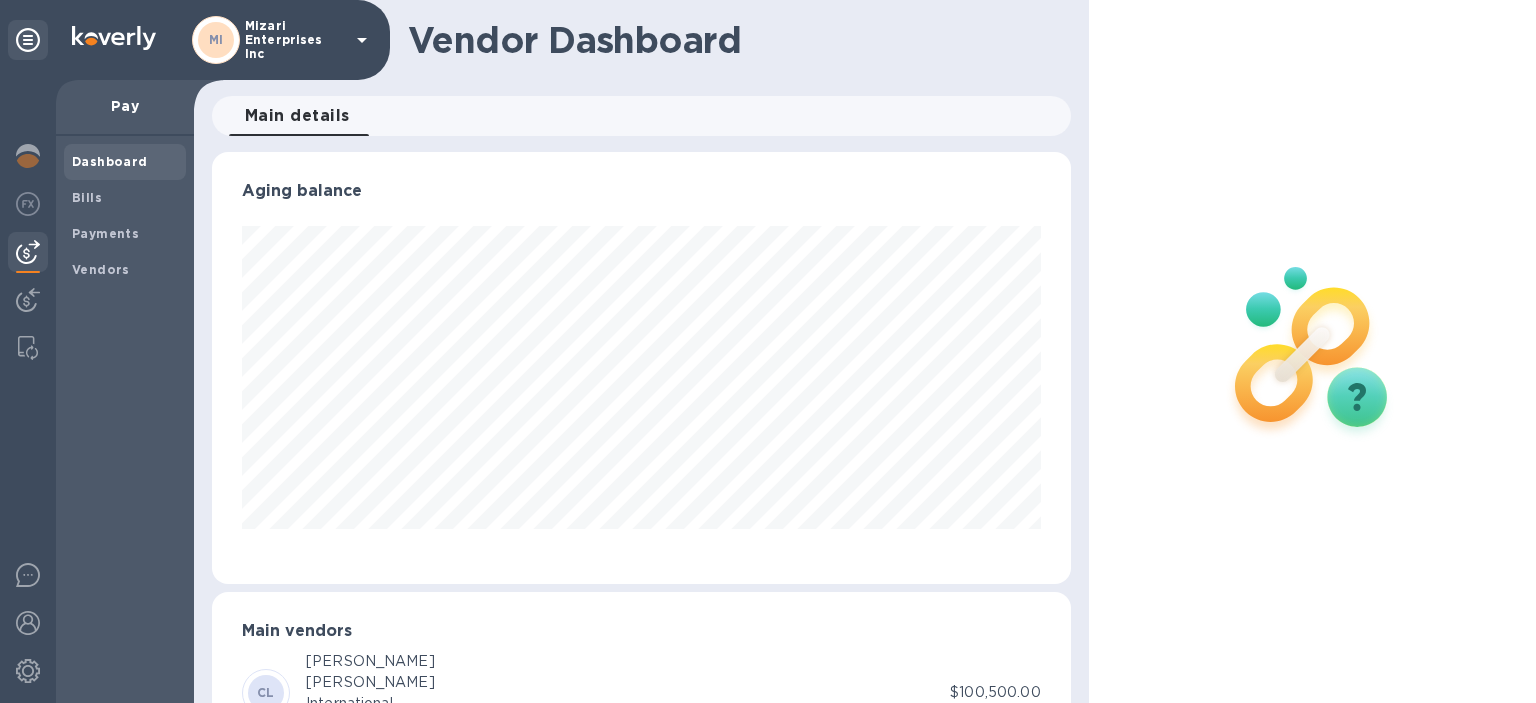 scroll, scrollTop: 999568, scrollLeft: 999142, axis: both 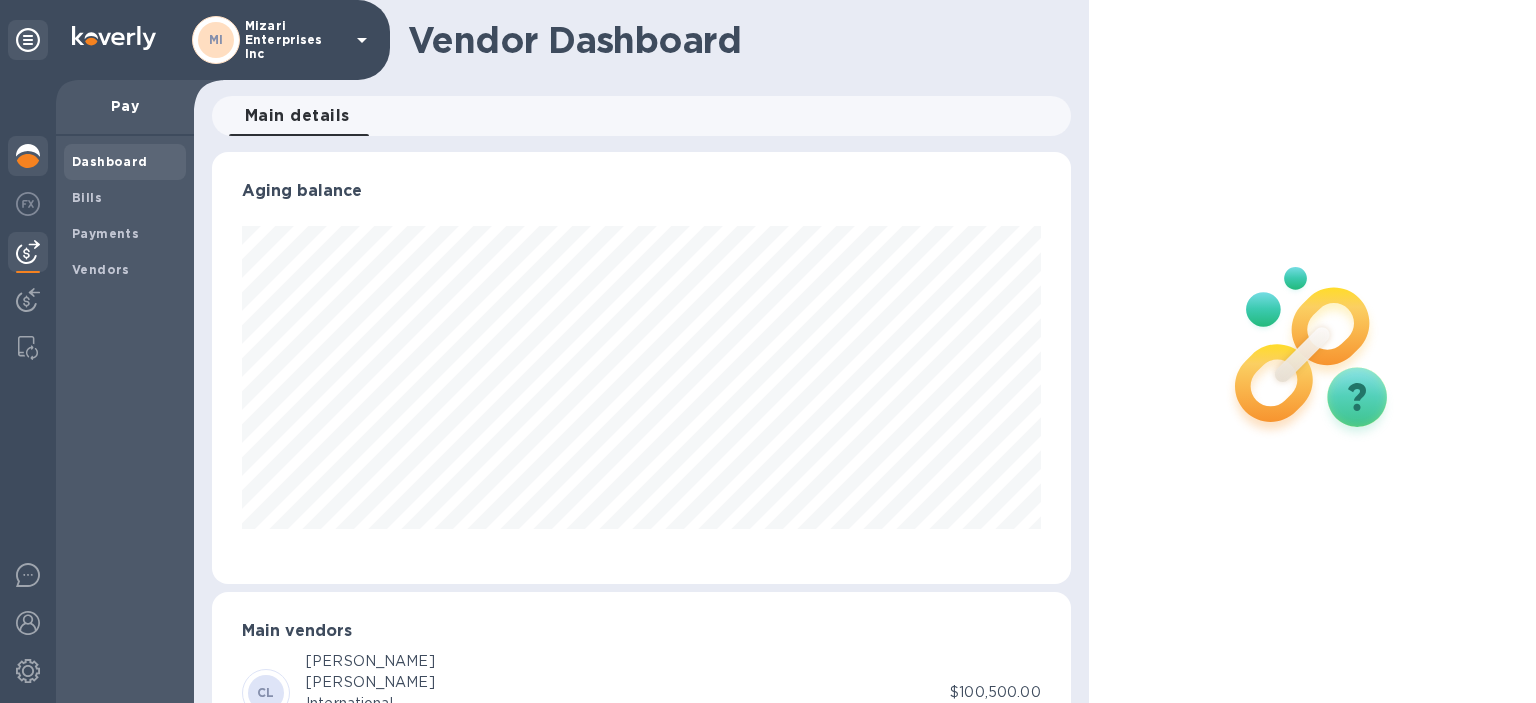 click at bounding box center [28, 156] 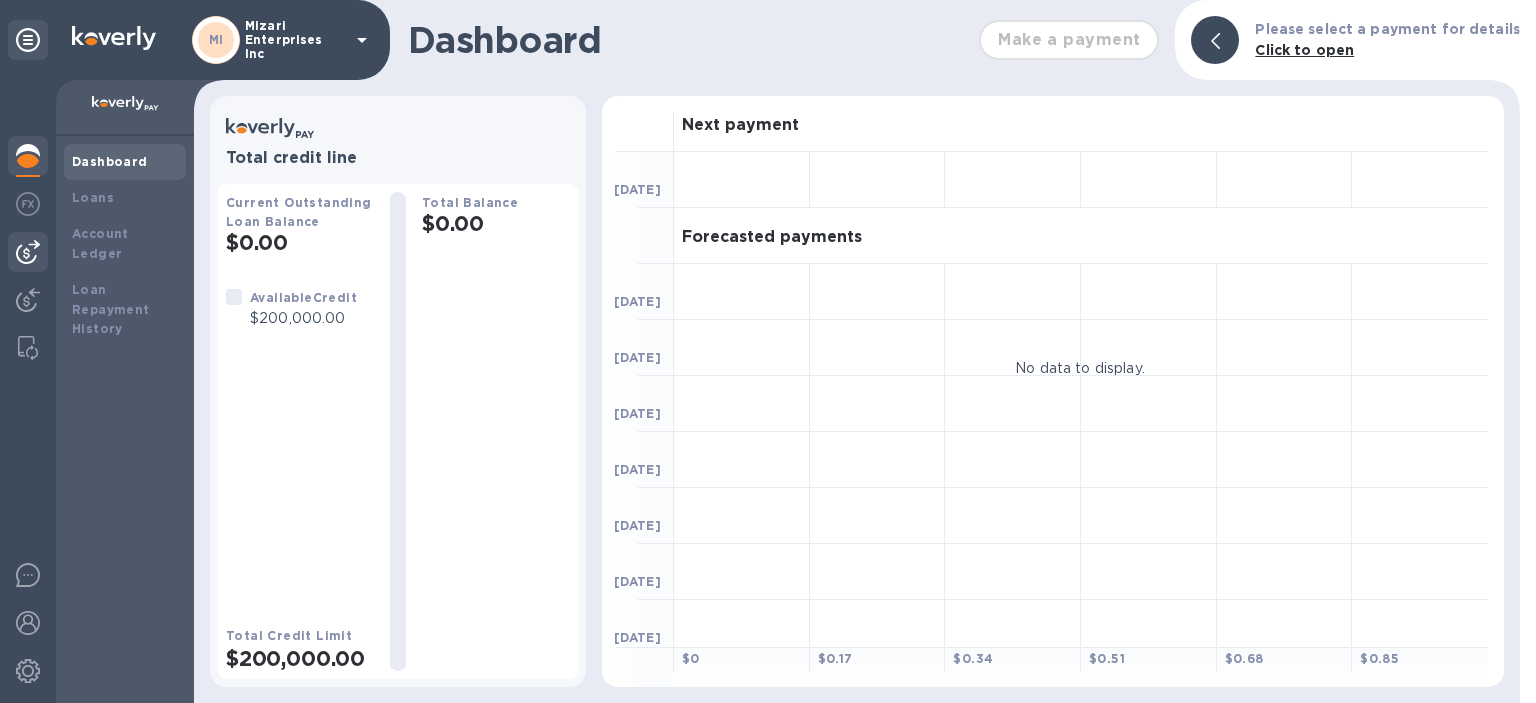 click at bounding box center [28, 252] 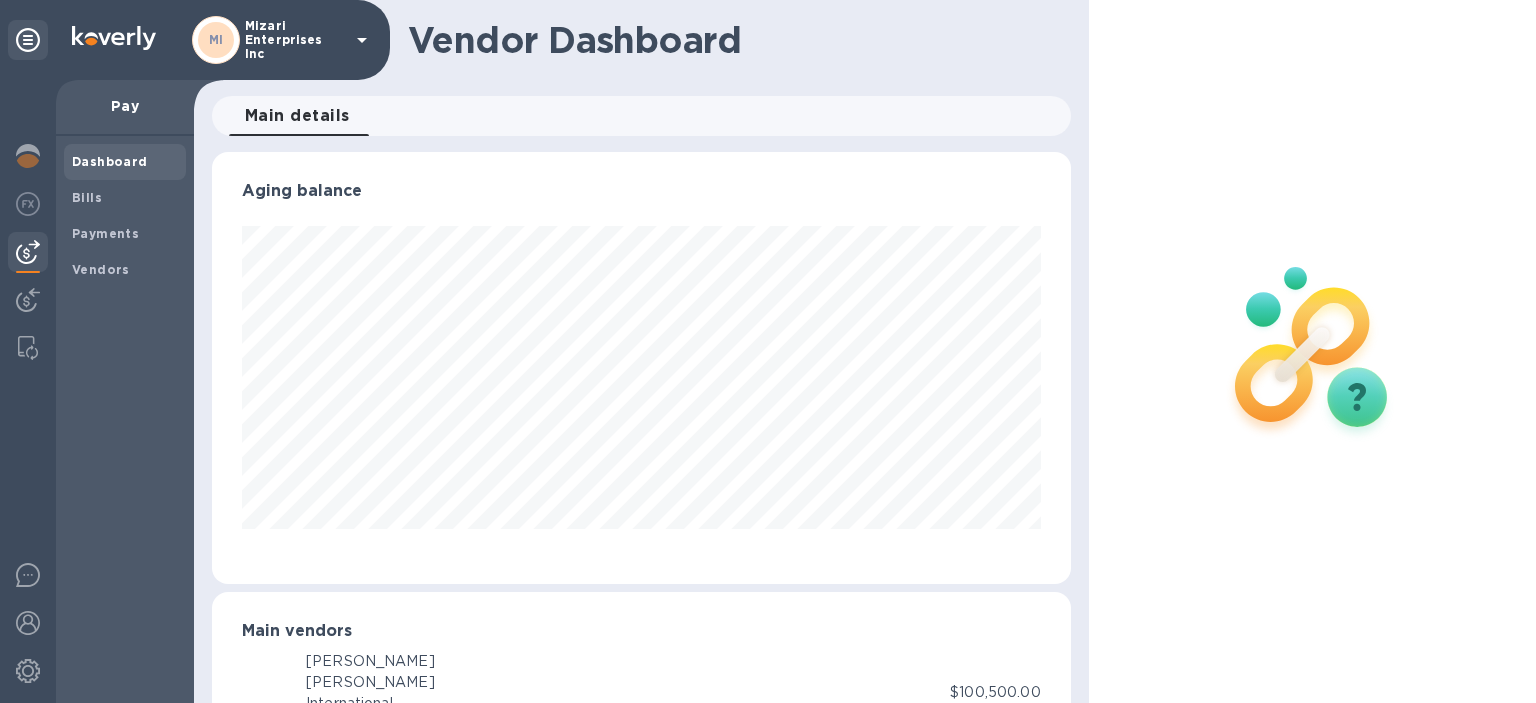 scroll, scrollTop: 999568, scrollLeft: 999142, axis: both 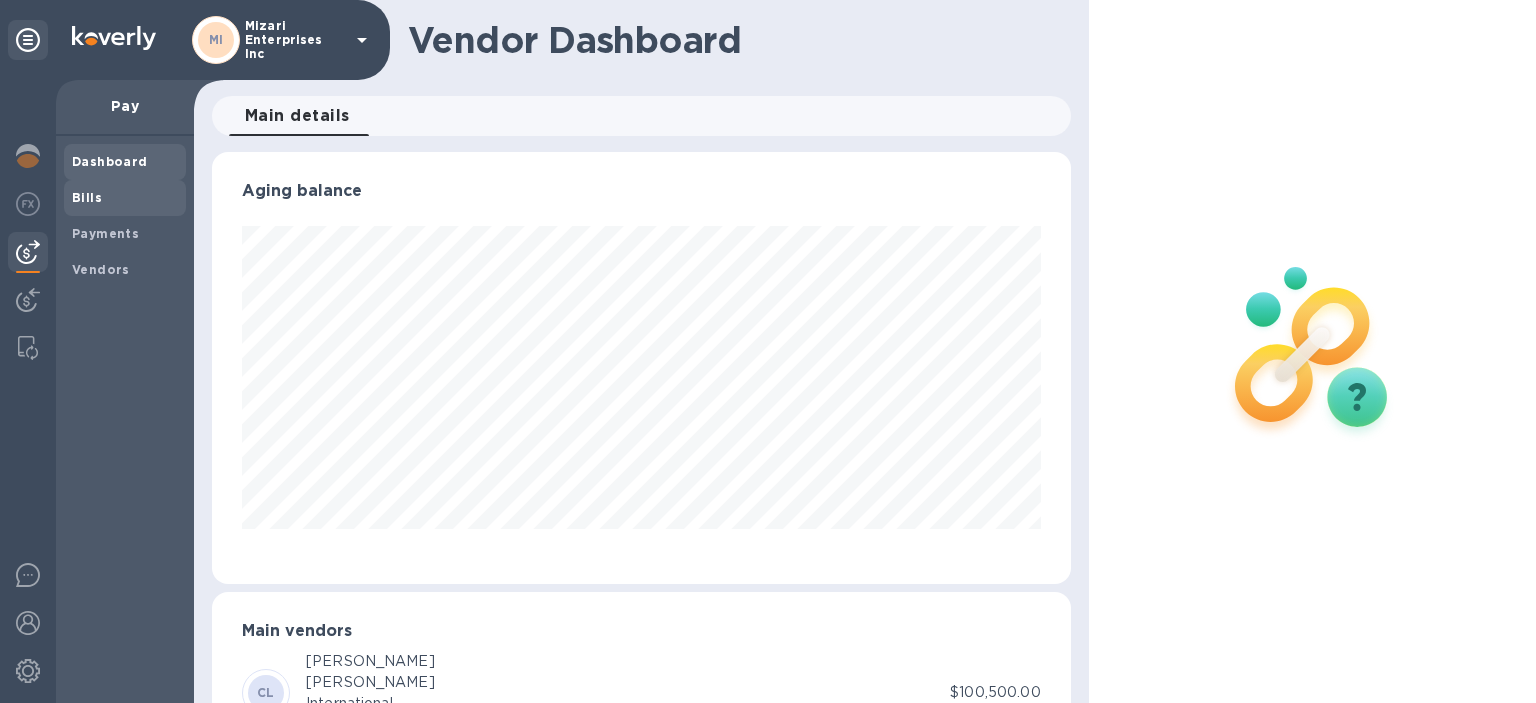 click on "Bills" at bounding box center [125, 198] 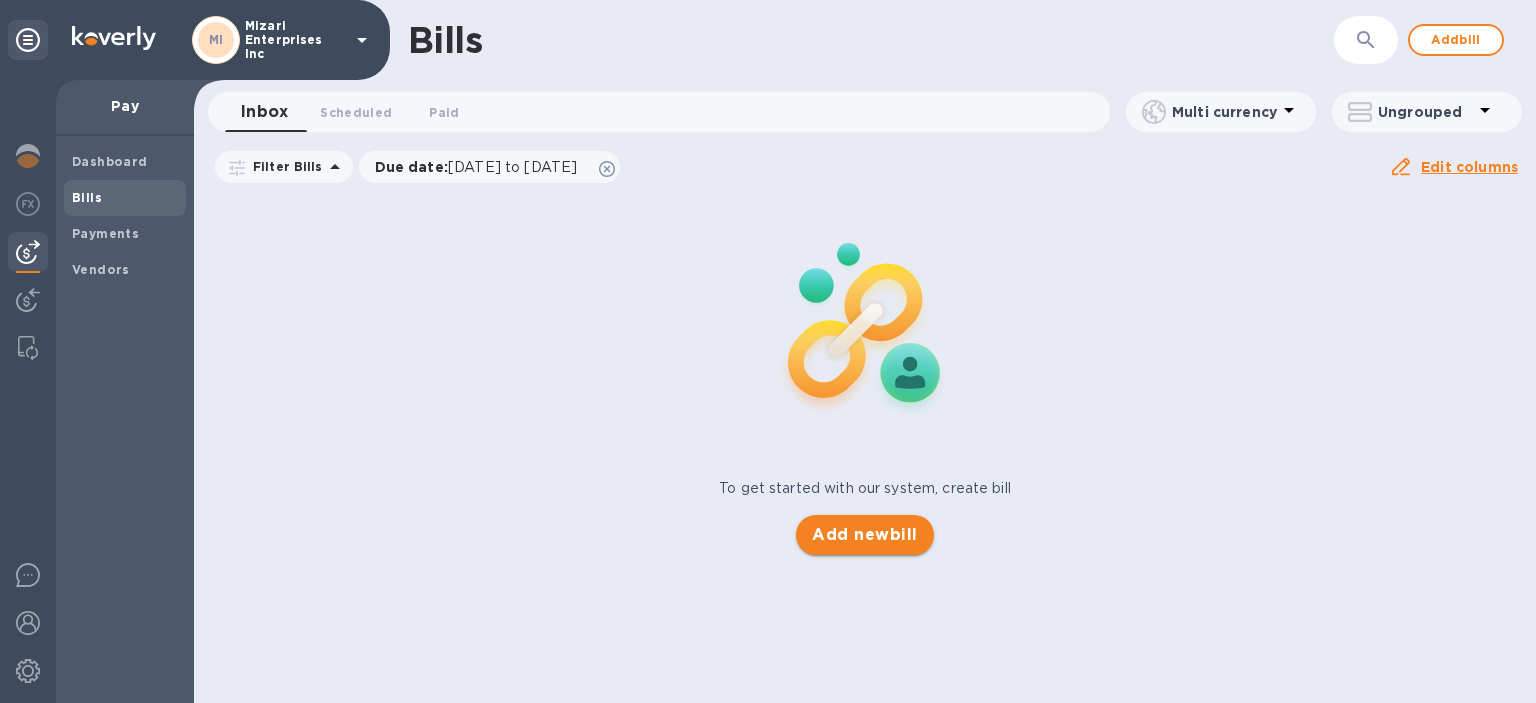 click on "Add new   bill" at bounding box center [864, 535] 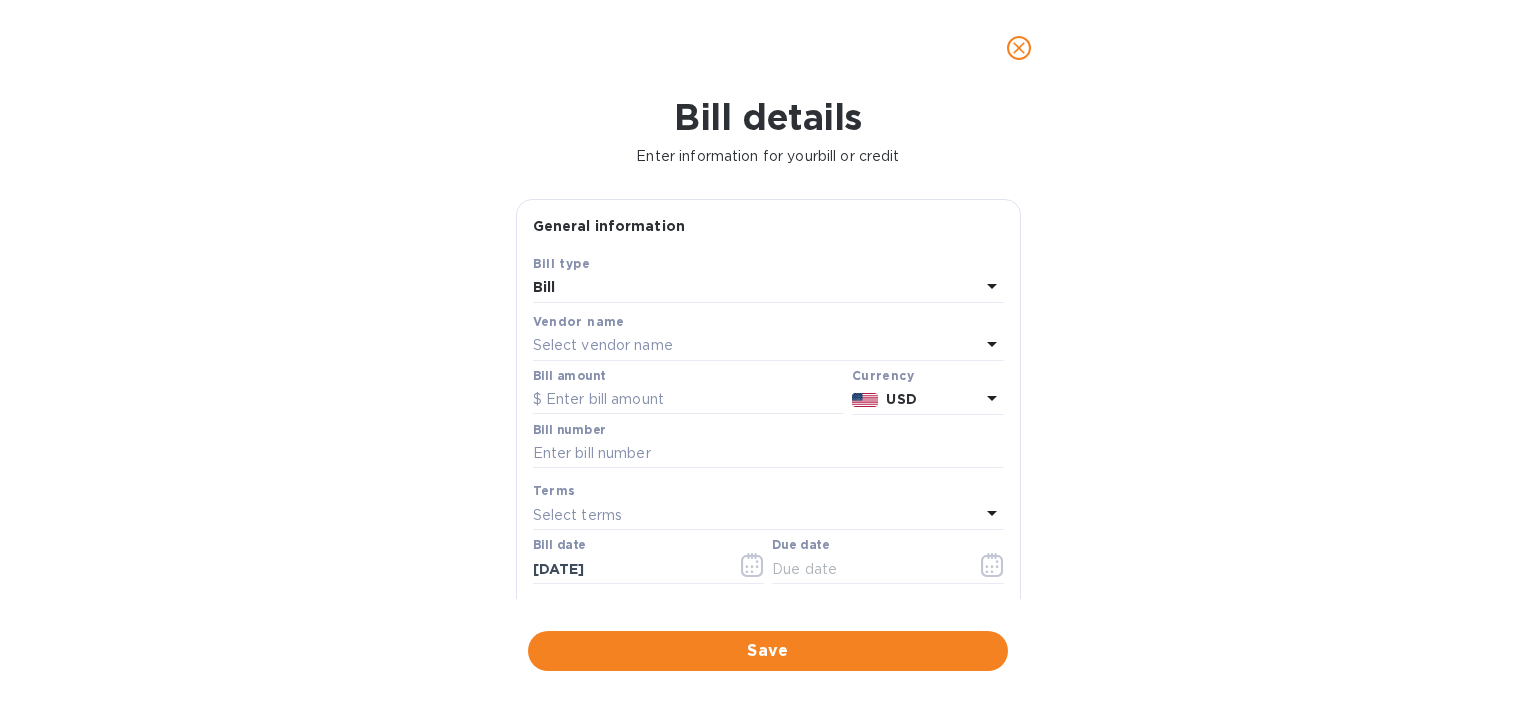 click on "Select vendor name" at bounding box center [603, 345] 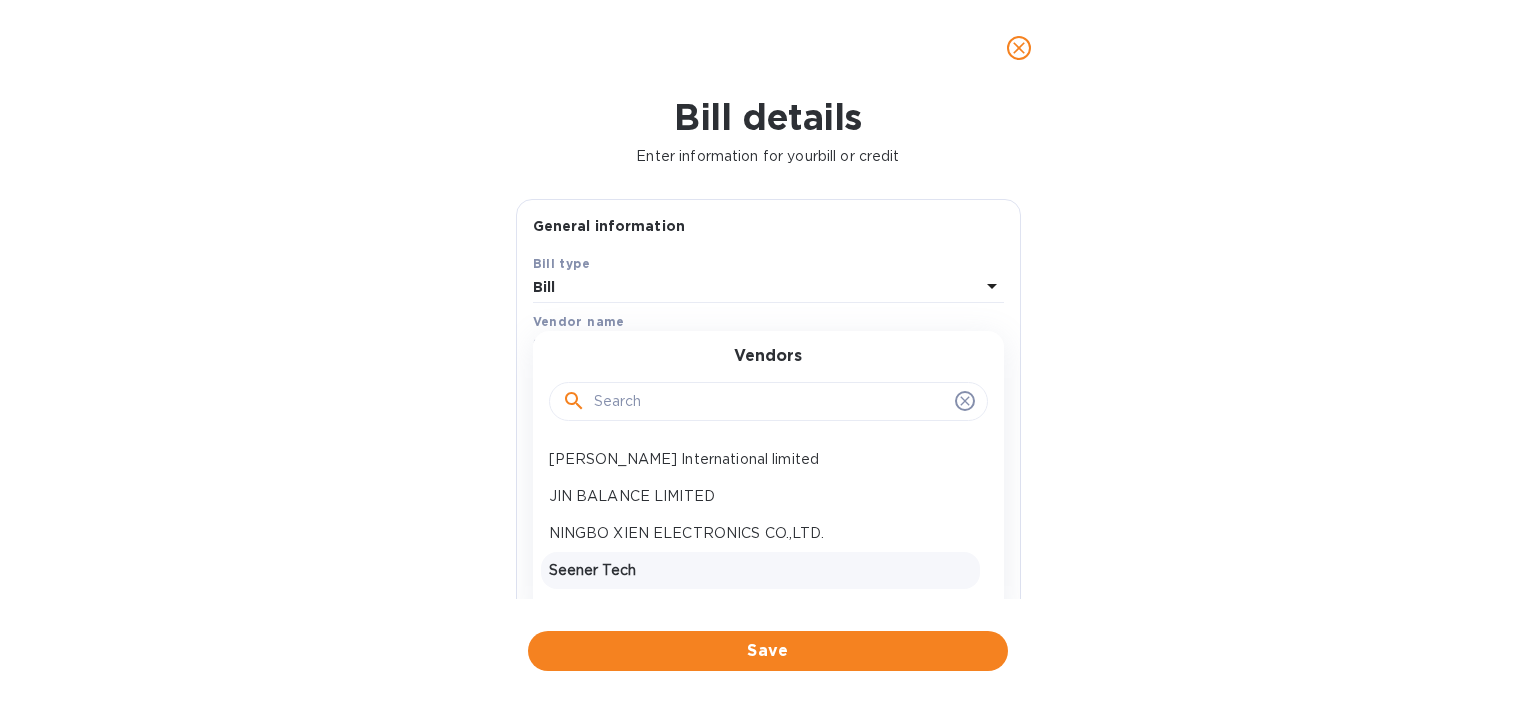 click on "Seener Tech" at bounding box center [760, 570] 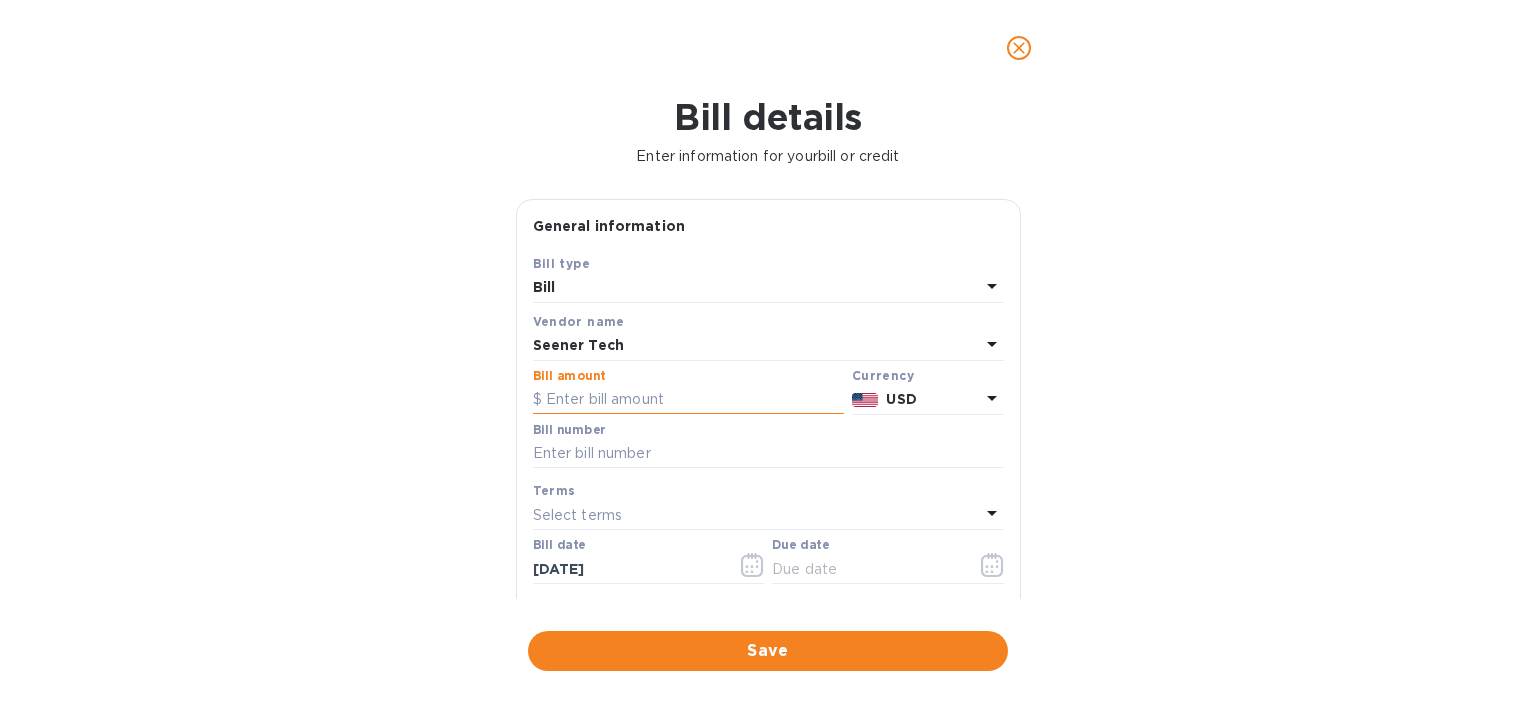 click at bounding box center (688, 400) 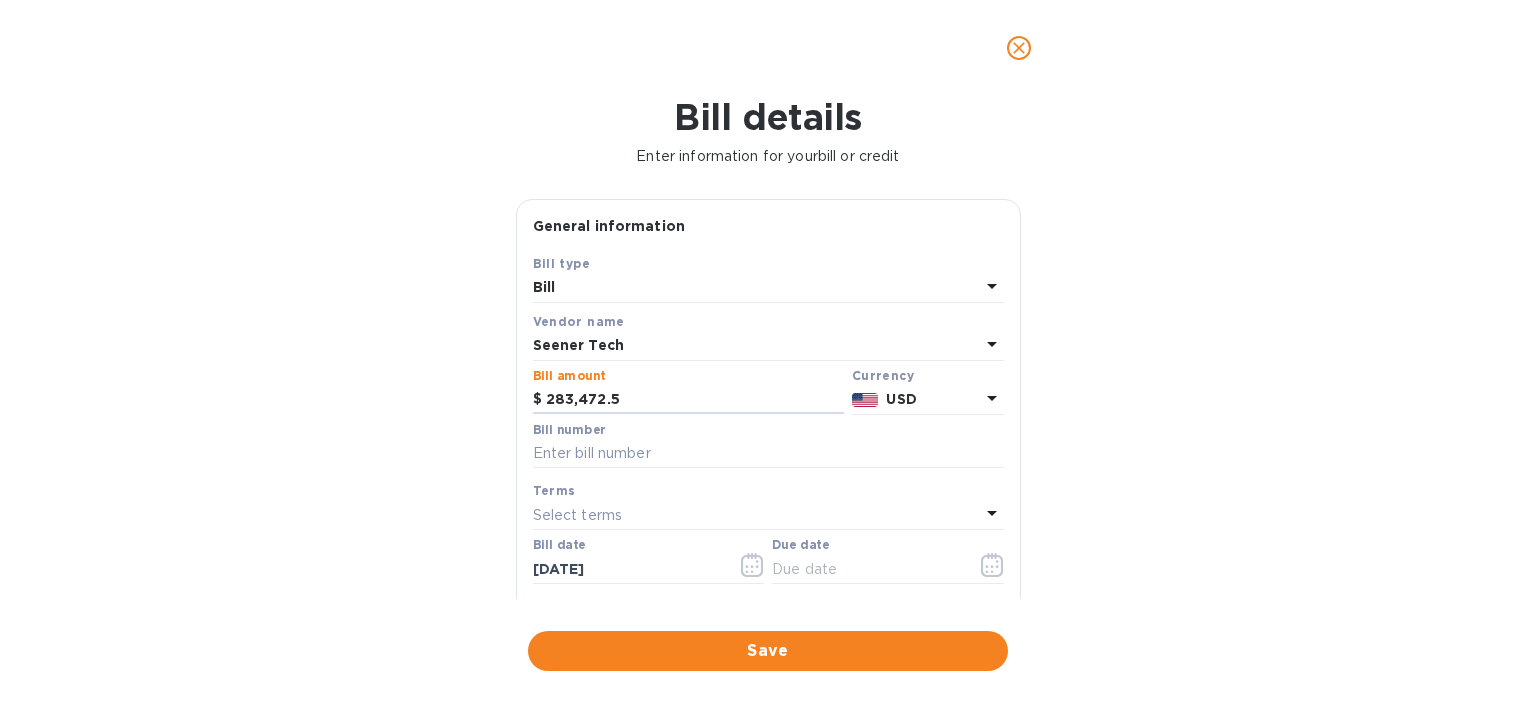 type on "283,472.5" 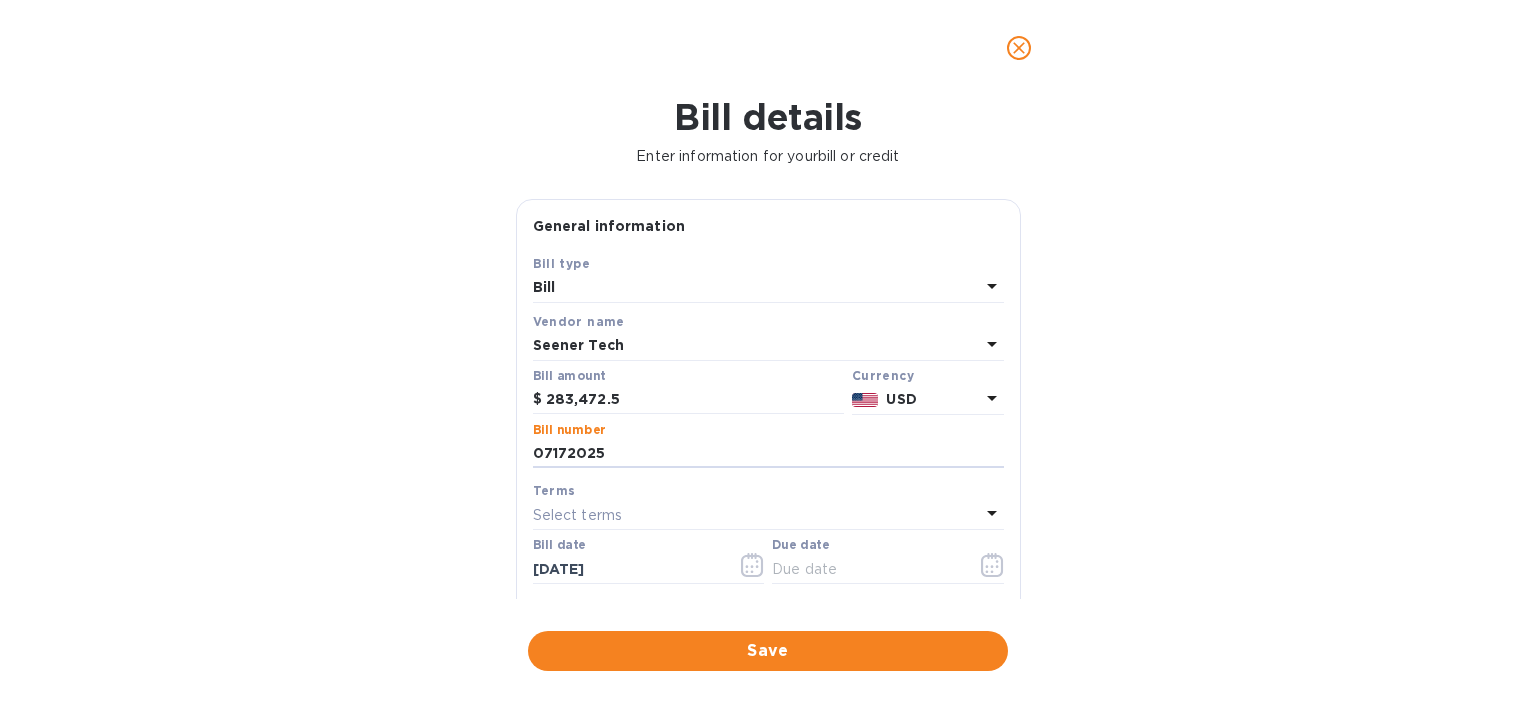 type on "07172025" 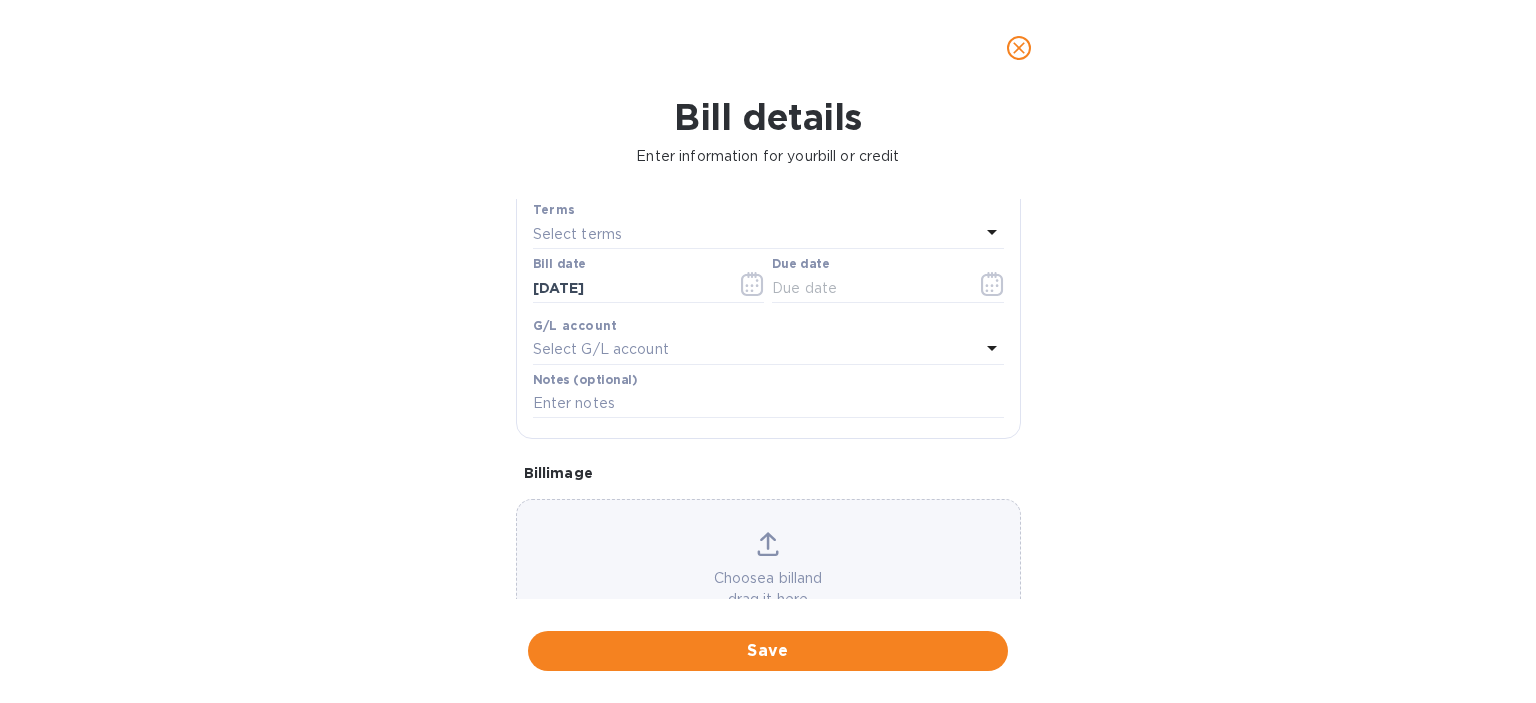 scroll, scrollTop: 294, scrollLeft: 0, axis: vertical 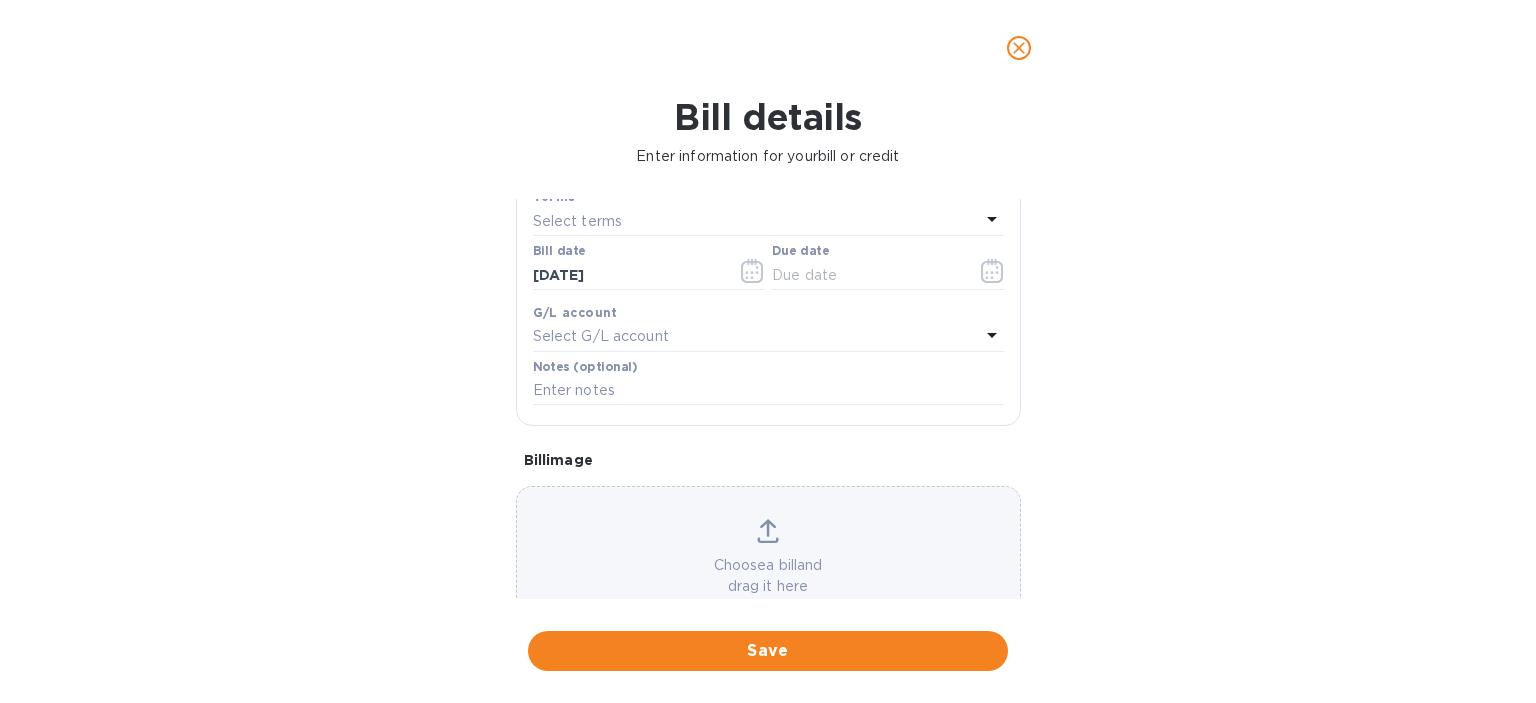 click on "Select terms" at bounding box center [756, 221] 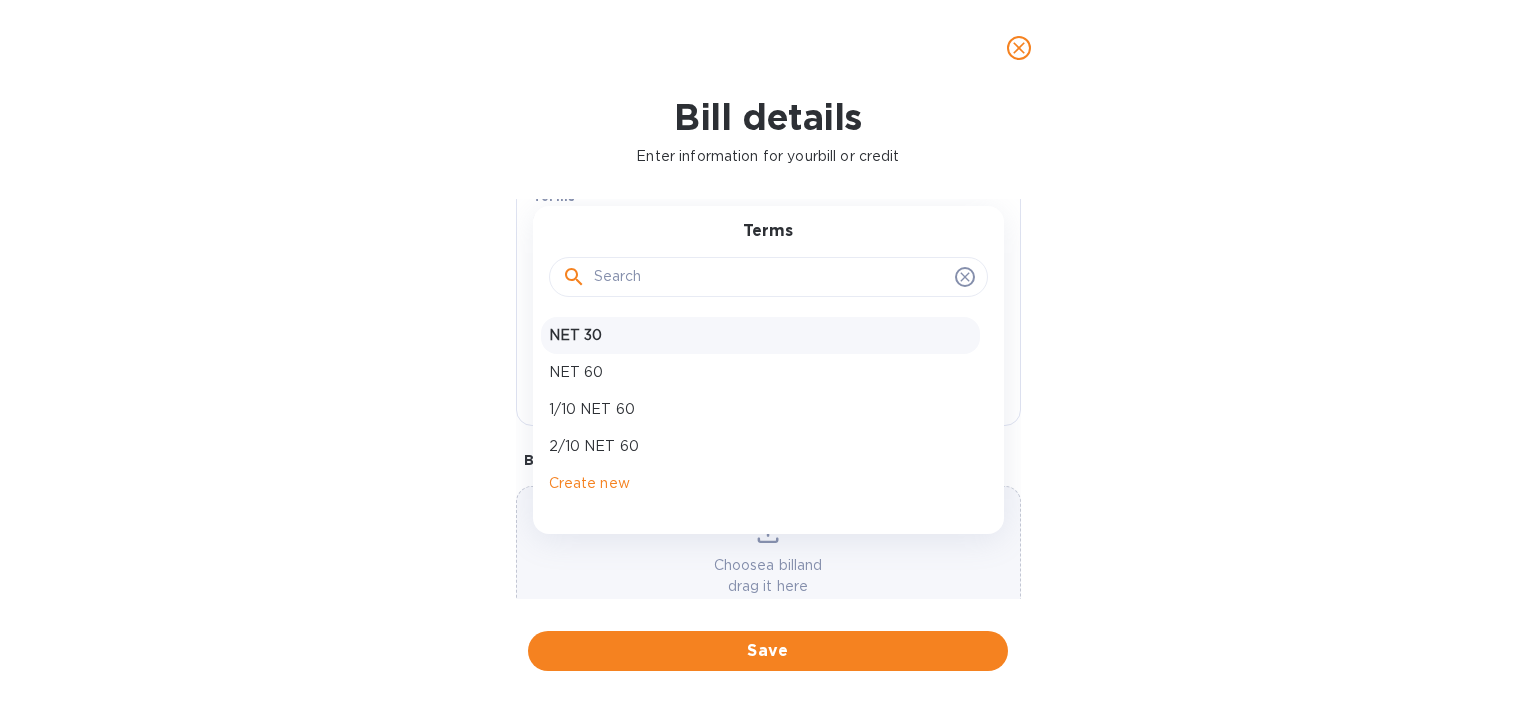 click on "NET 30" at bounding box center [760, 335] 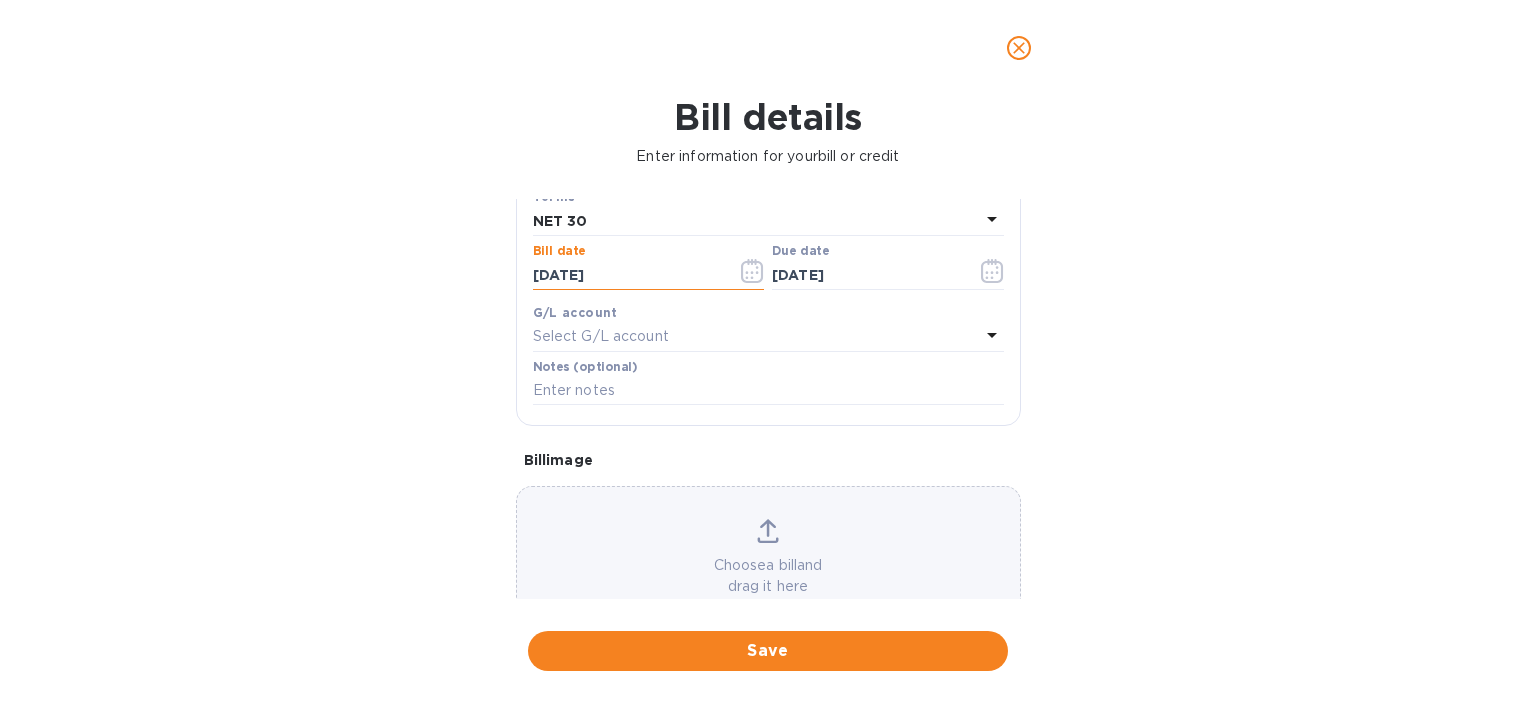 click on "[DATE]" at bounding box center (627, 275) 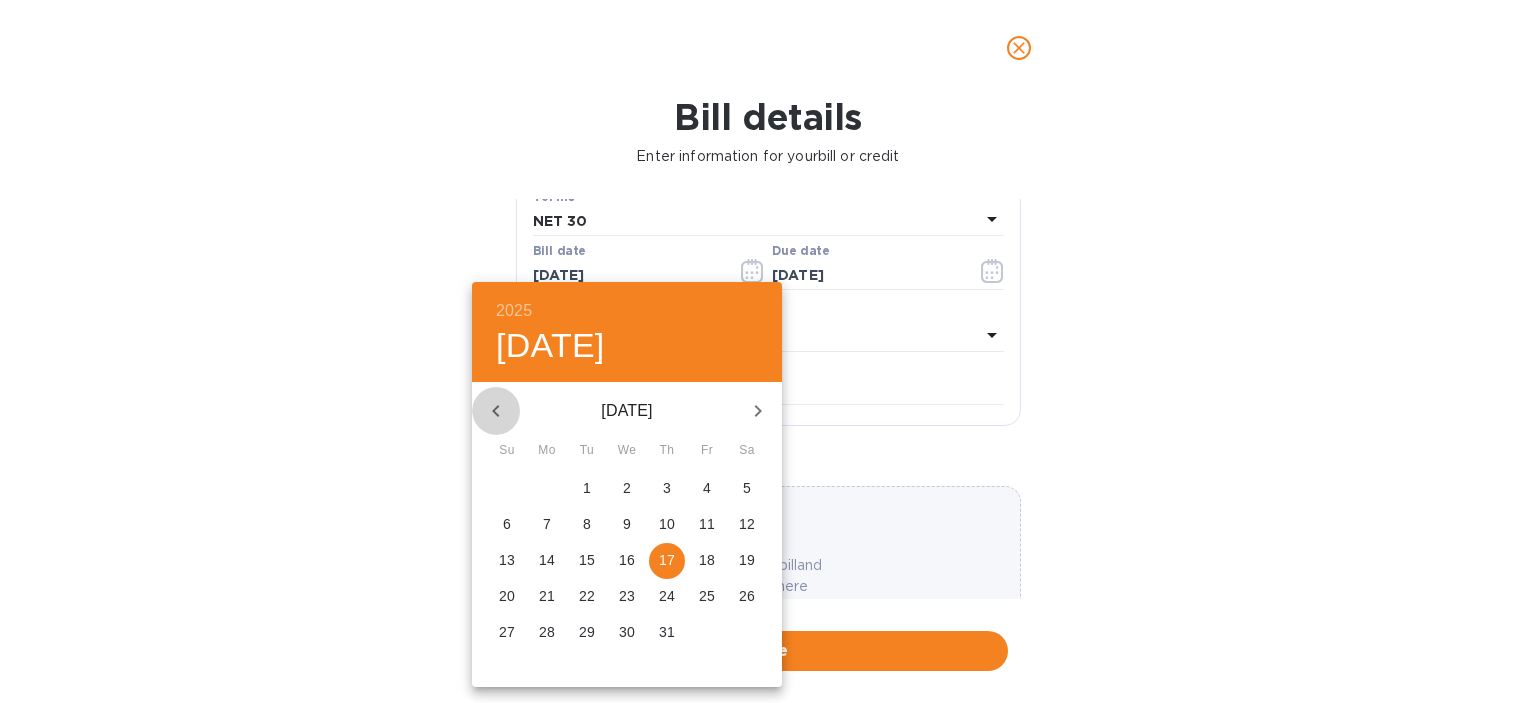 click 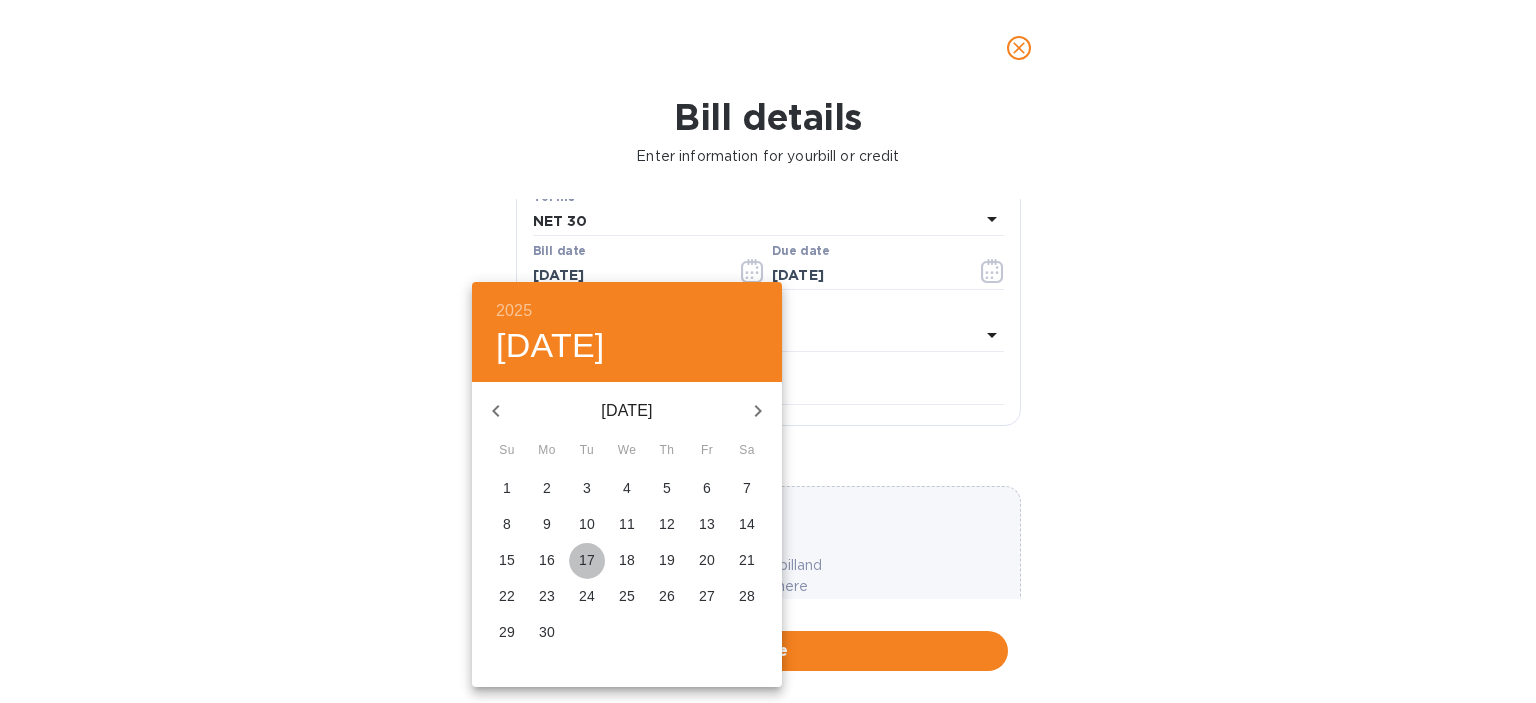 click on "17" at bounding box center [587, 560] 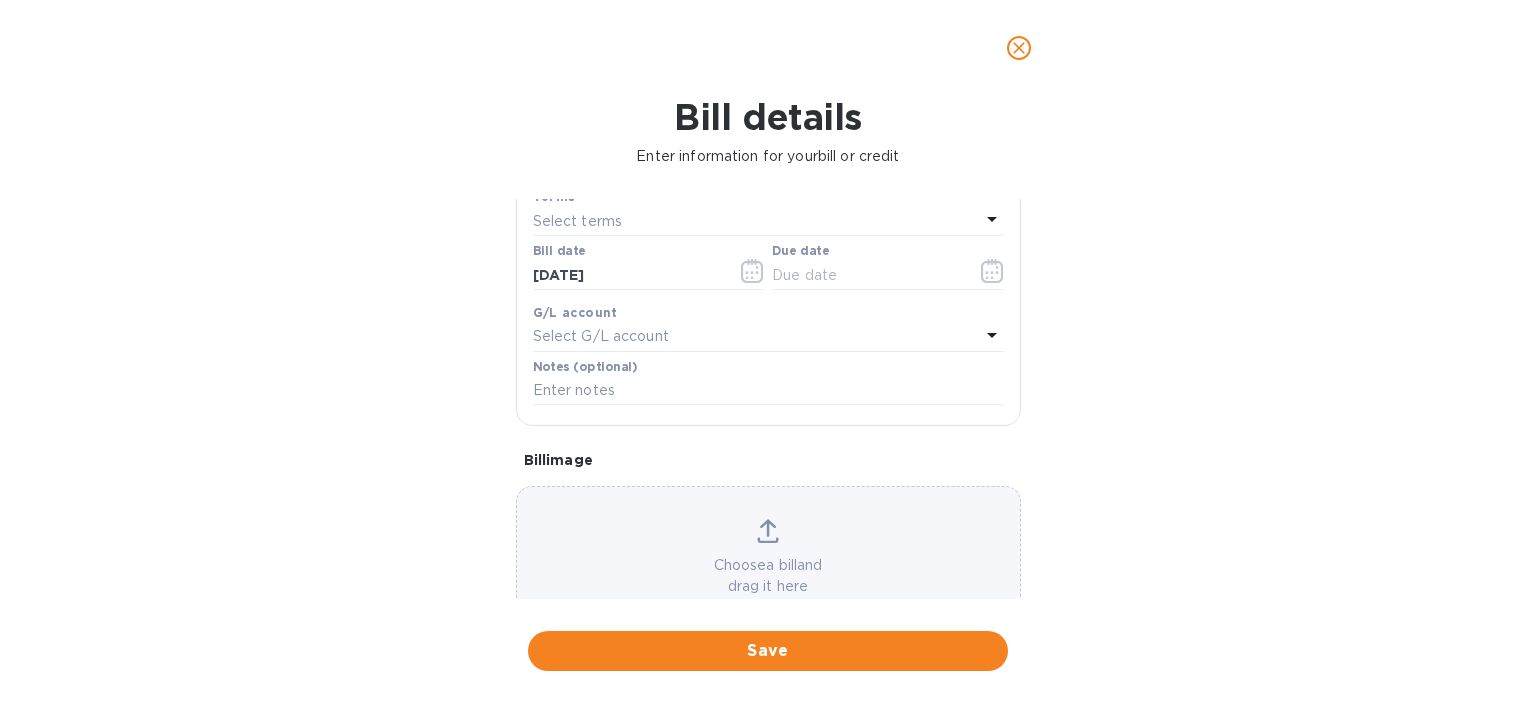 click on "Select terms" at bounding box center [756, 221] 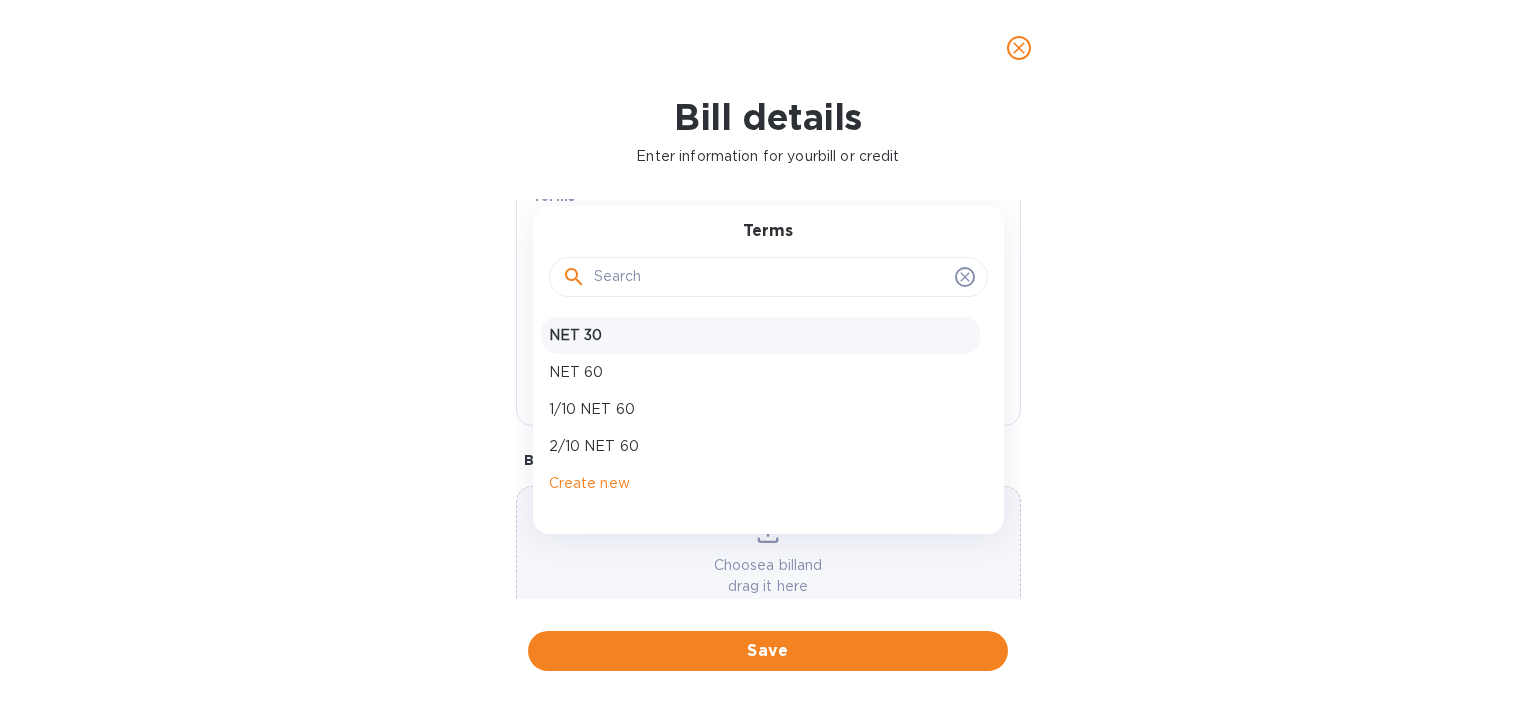 click on "NET 30" at bounding box center (760, 335) 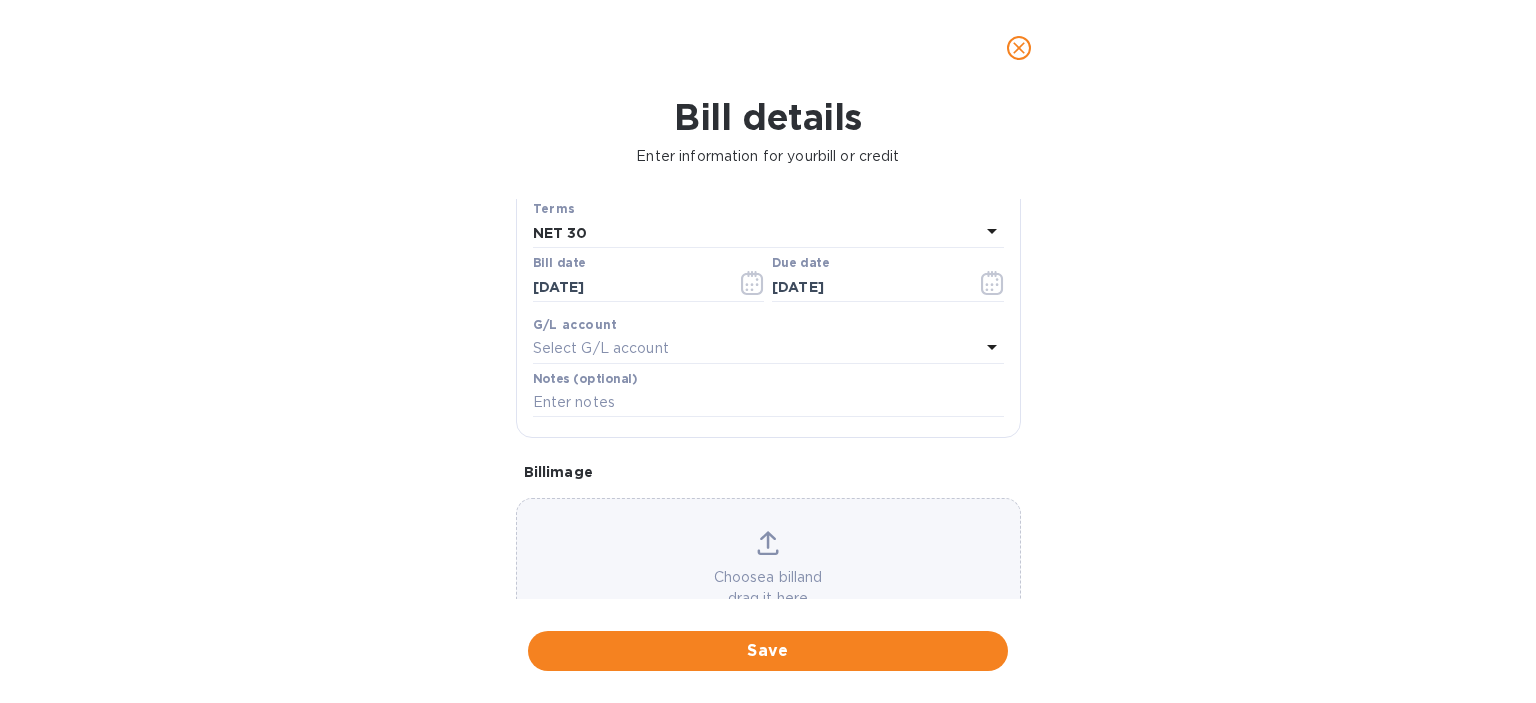scroll, scrollTop: 289, scrollLeft: 0, axis: vertical 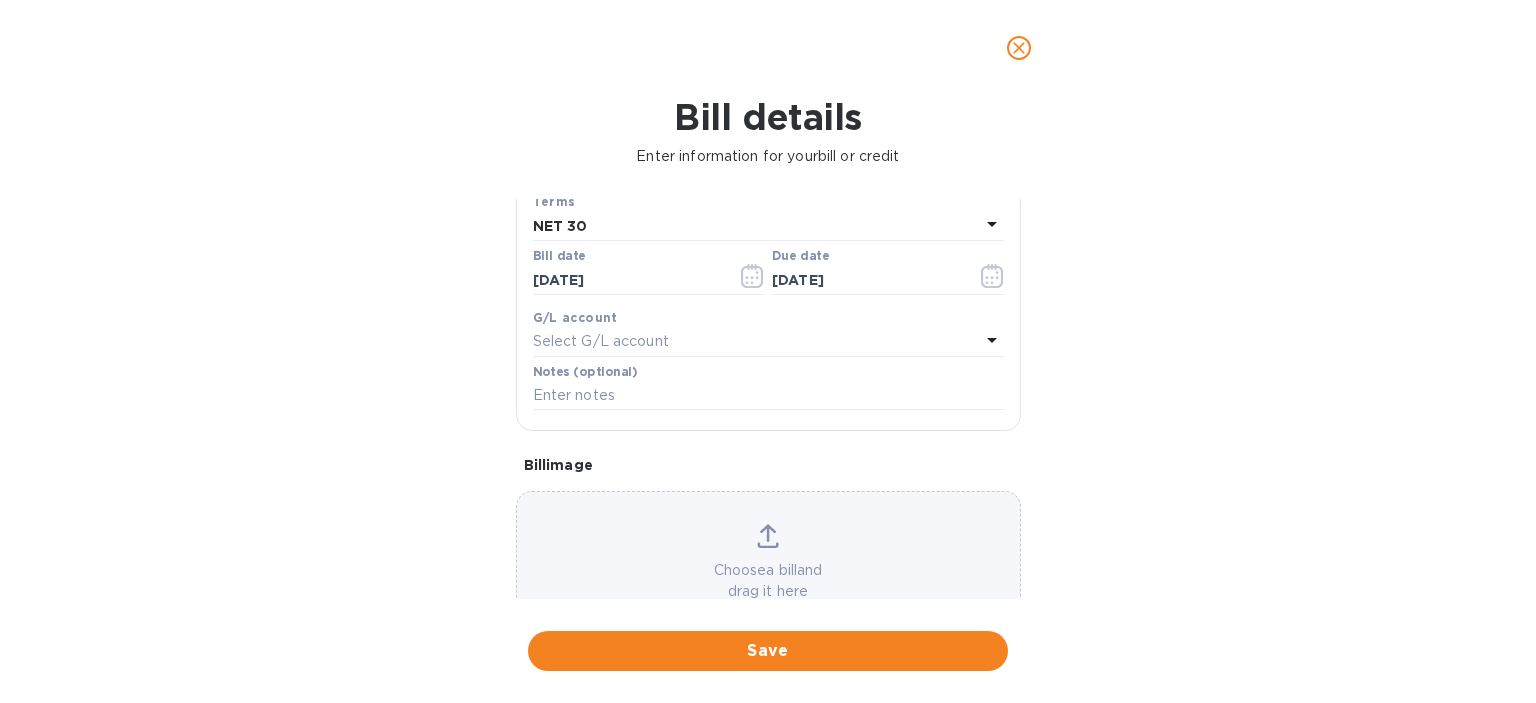 click on "Select G/L account" at bounding box center [601, 341] 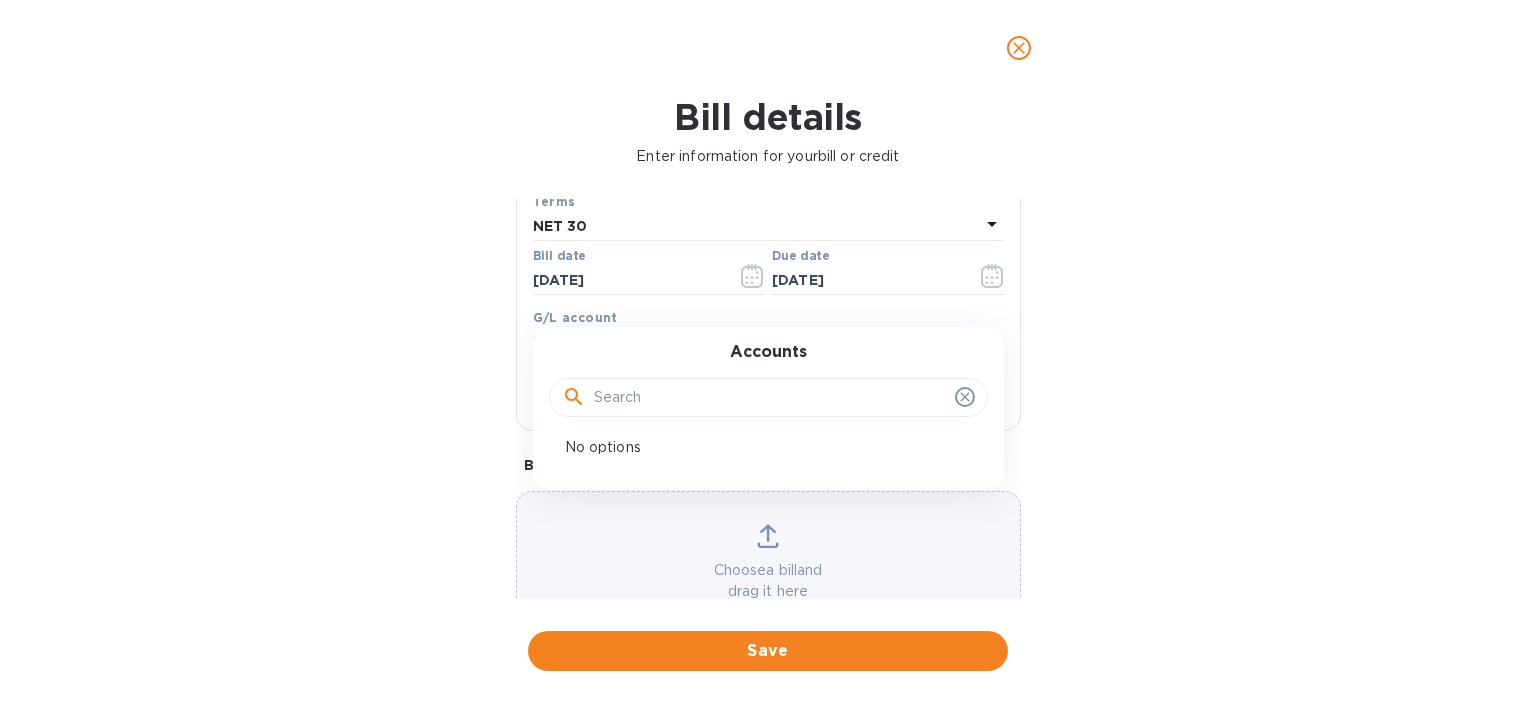 click at bounding box center [770, 398] 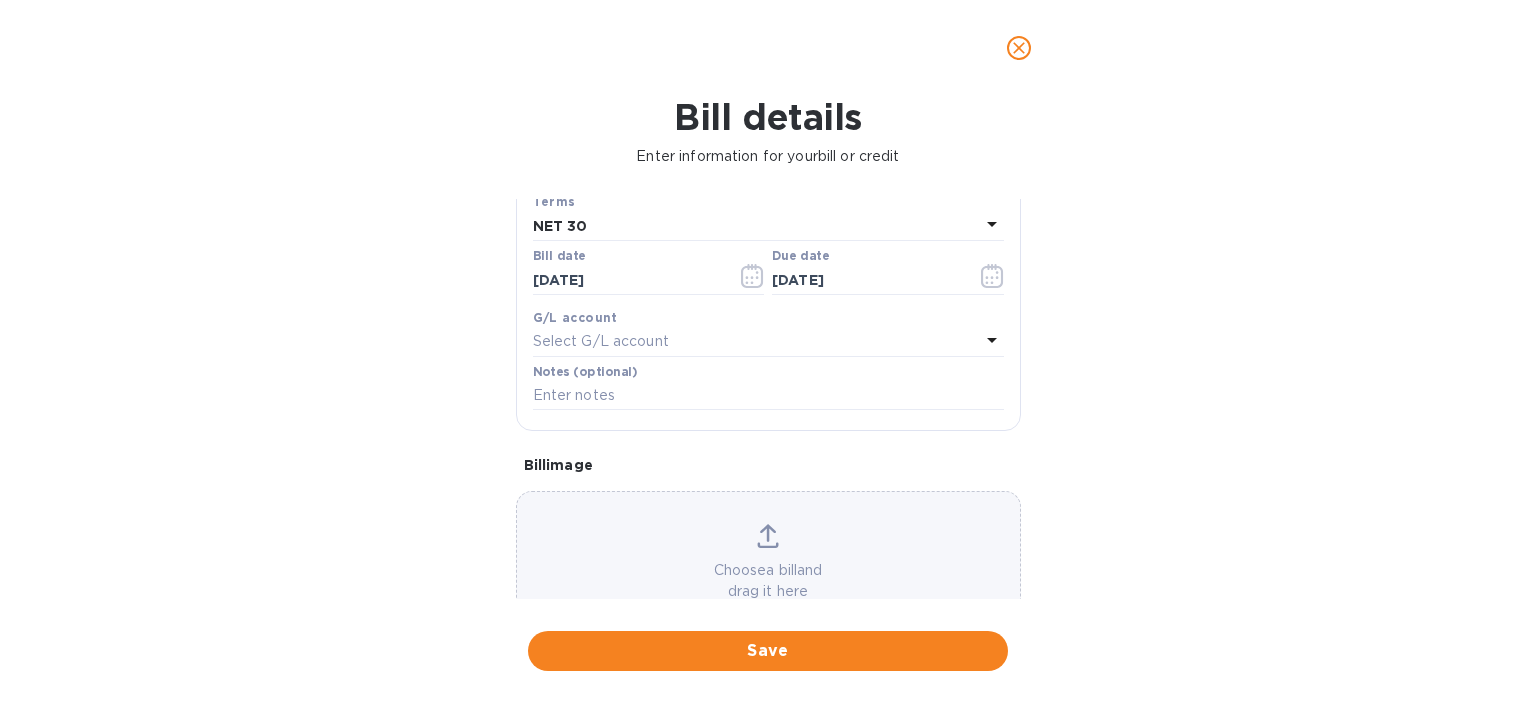 click on "Bill details Enter information for your  bill or credit General information Save Bill type Bill Vendor name Seener Tech Bill amount $ 283,472.5 Currency USD Bill number 07172025   Terms NET 30 Bill date [DATE]   Due date [DATE]   G/L account Select G/L account Notes (optional)   Bill  image Choose  a bill  and   drag it here Save" at bounding box center [768, 399] 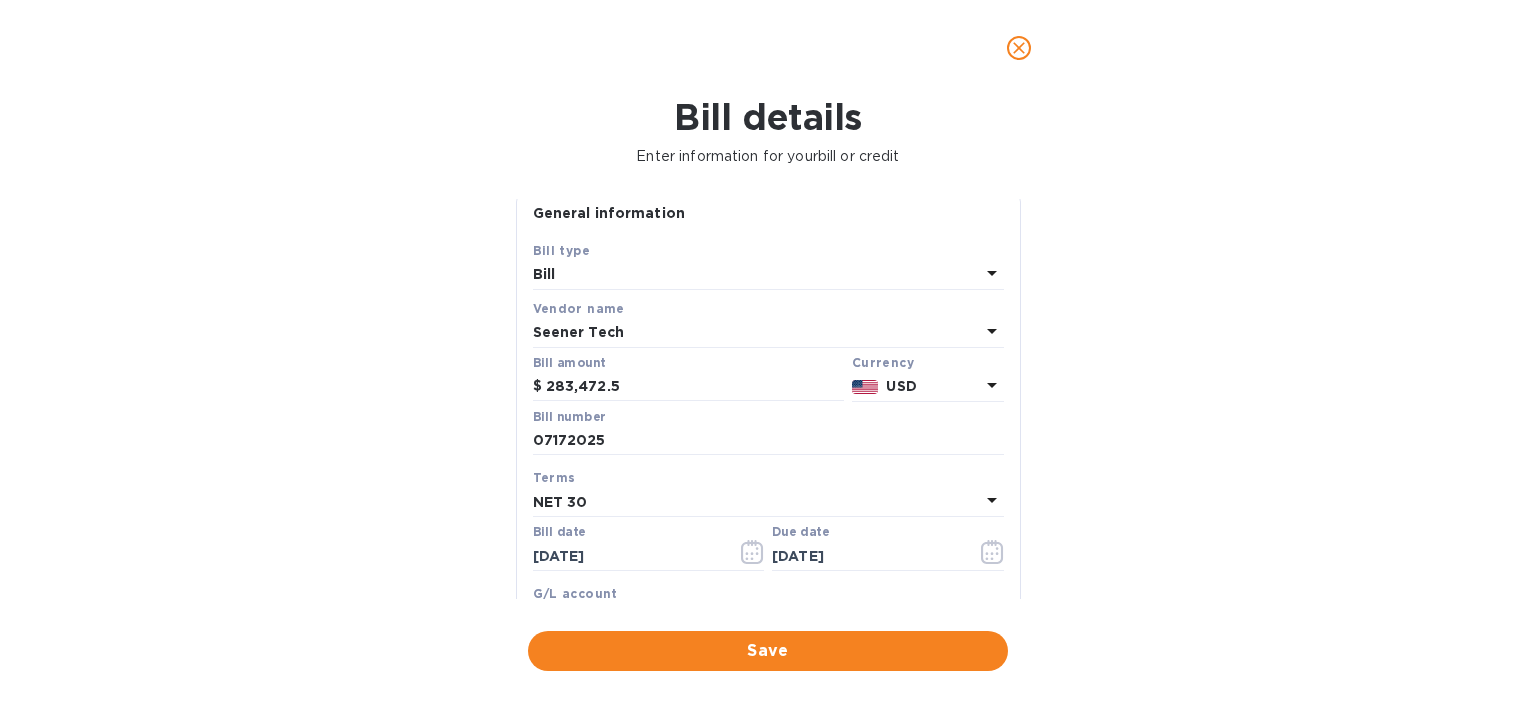 scroll, scrollTop: 0, scrollLeft: 0, axis: both 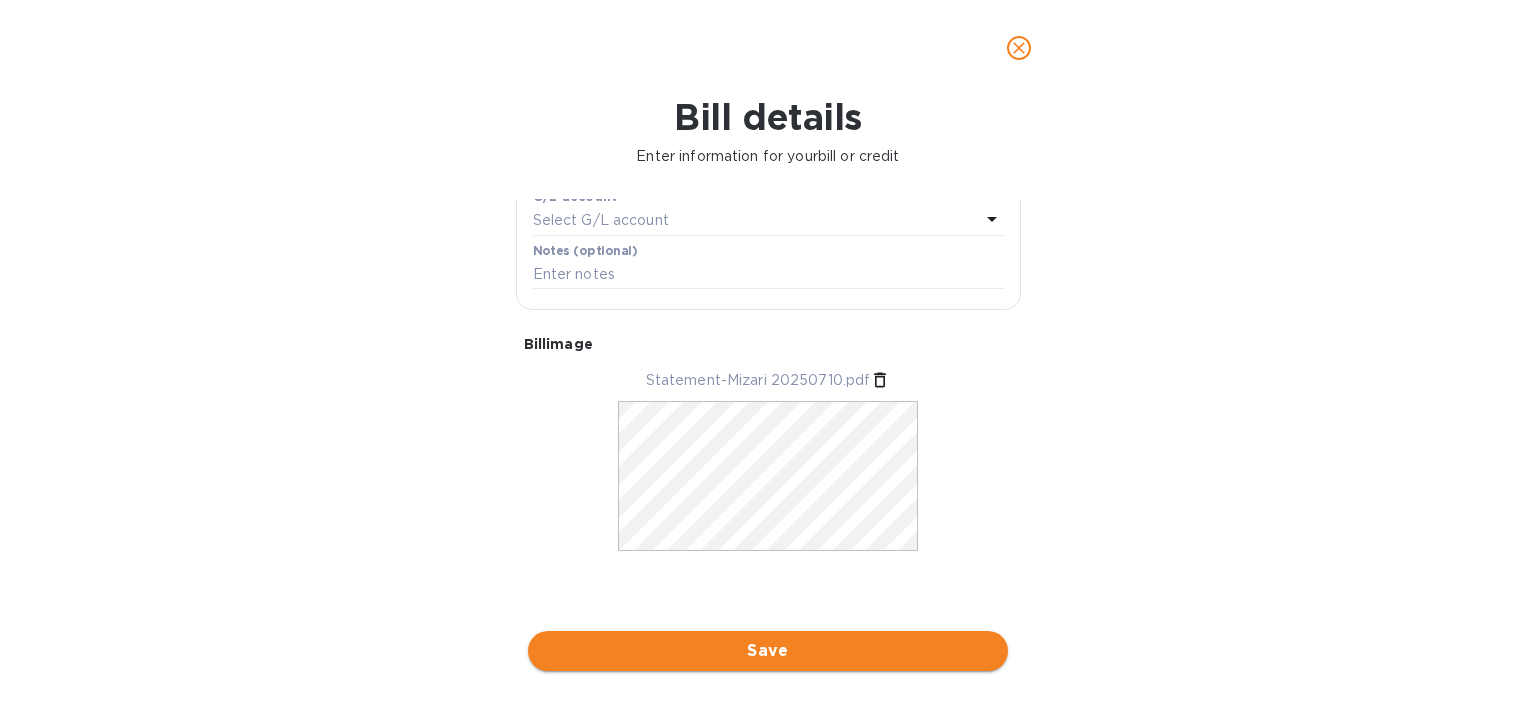 click on "Save" at bounding box center (768, 651) 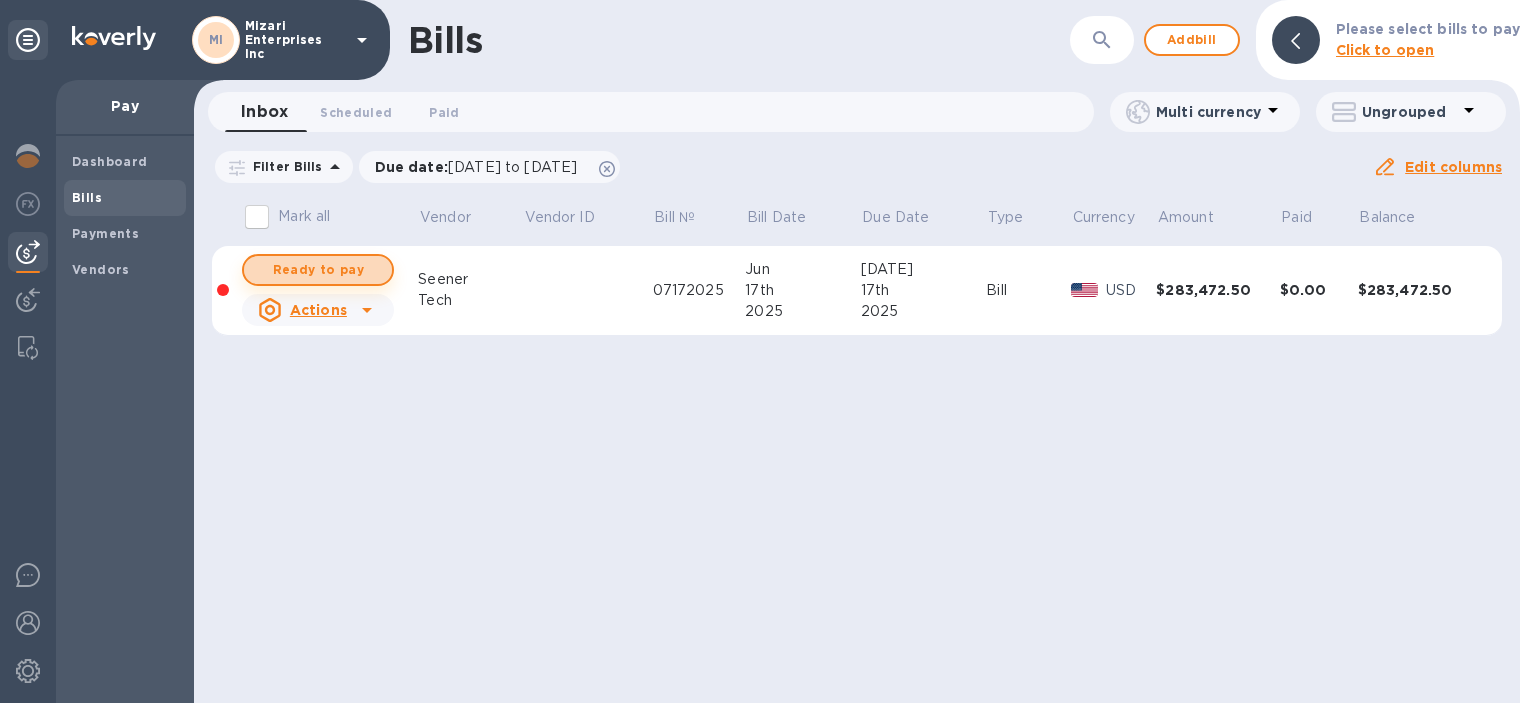click on "Ready to pay" at bounding box center [318, 270] 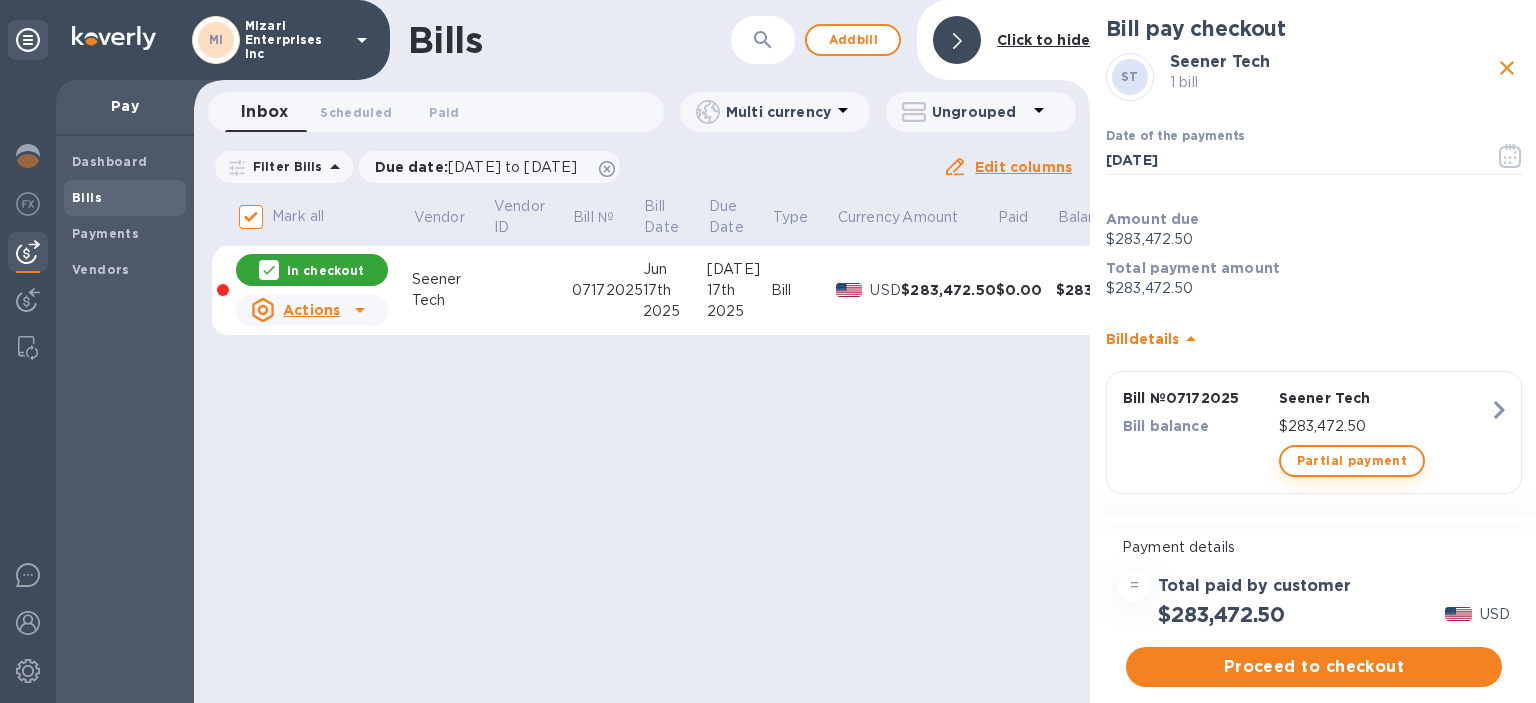 click on "Partial payment" at bounding box center (1352, 461) 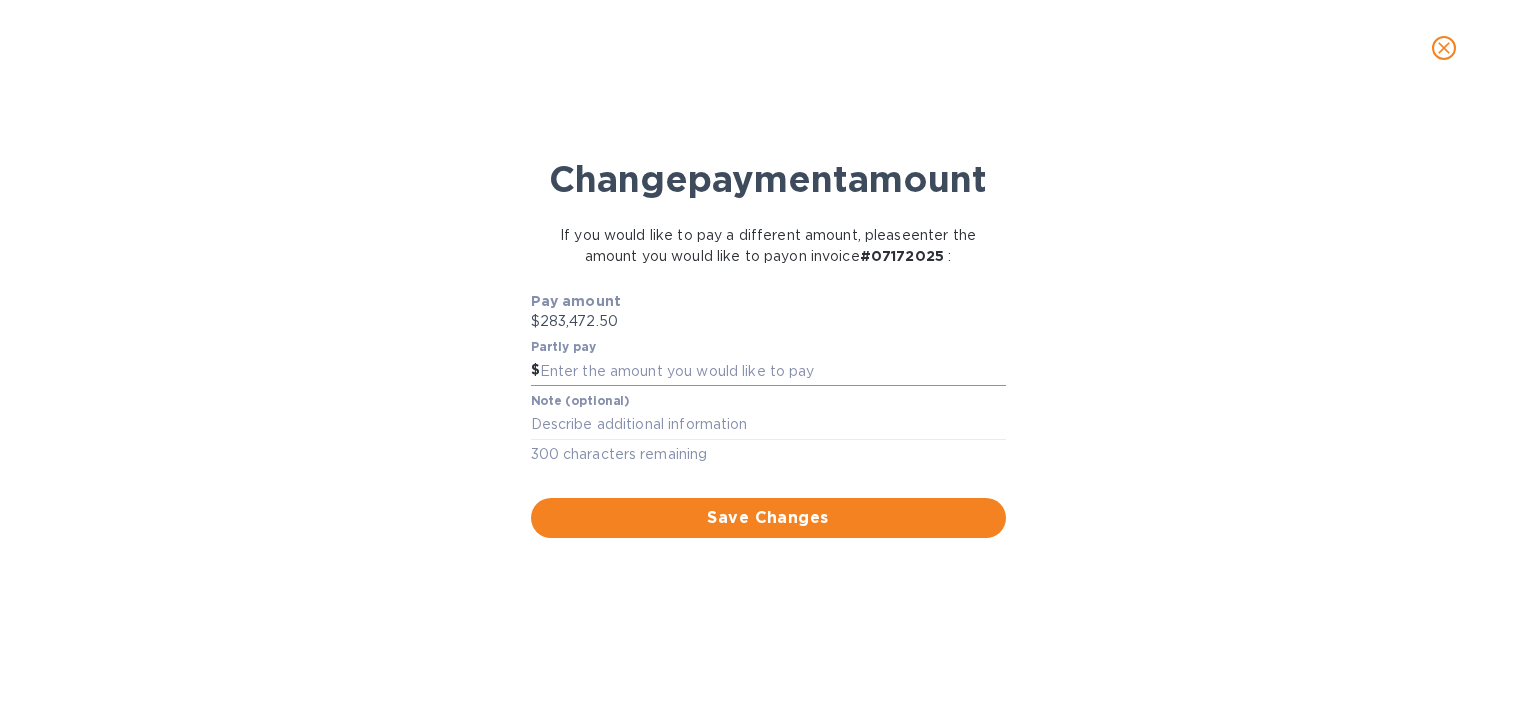click at bounding box center [773, 371] 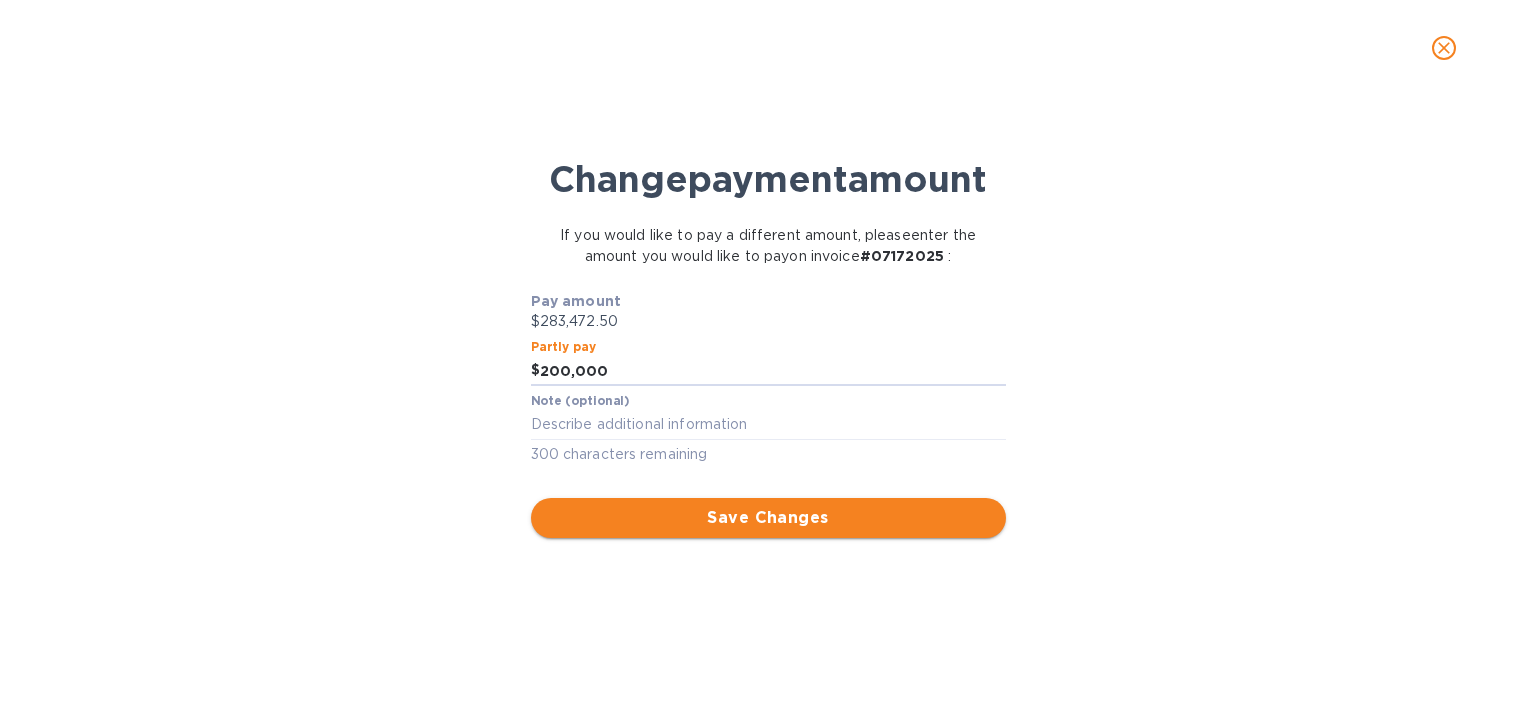 type on "200,000" 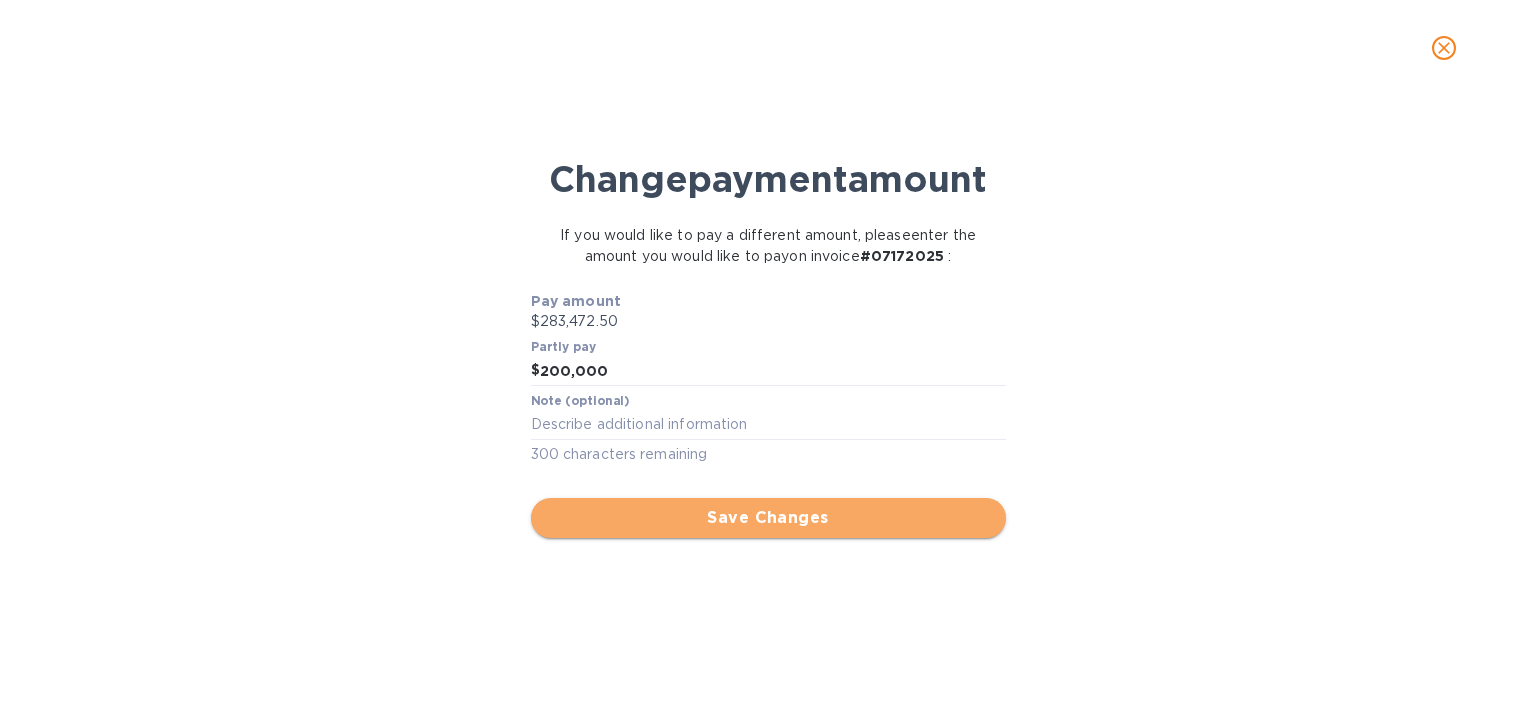 click on "Save Changes" at bounding box center (768, 518) 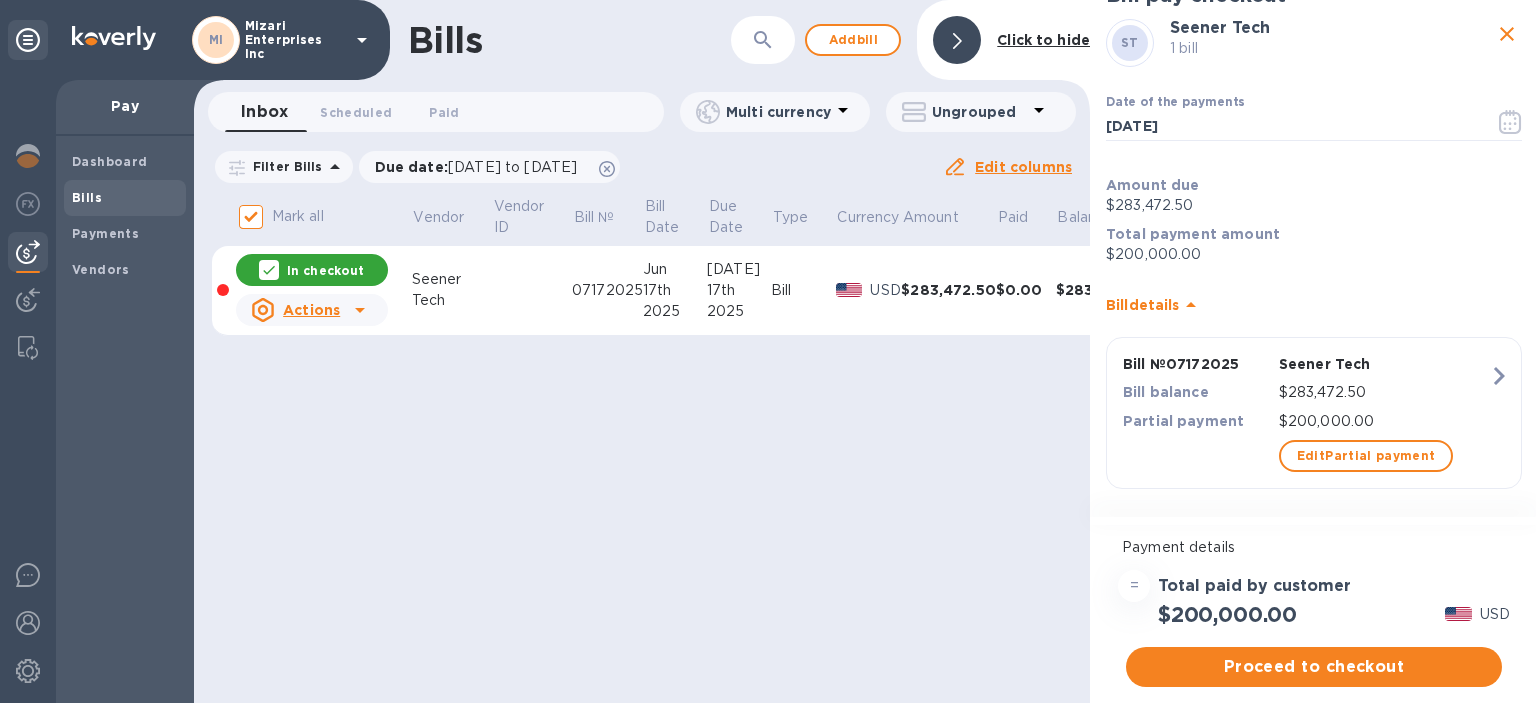 scroll, scrollTop: 43, scrollLeft: 0, axis: vertical 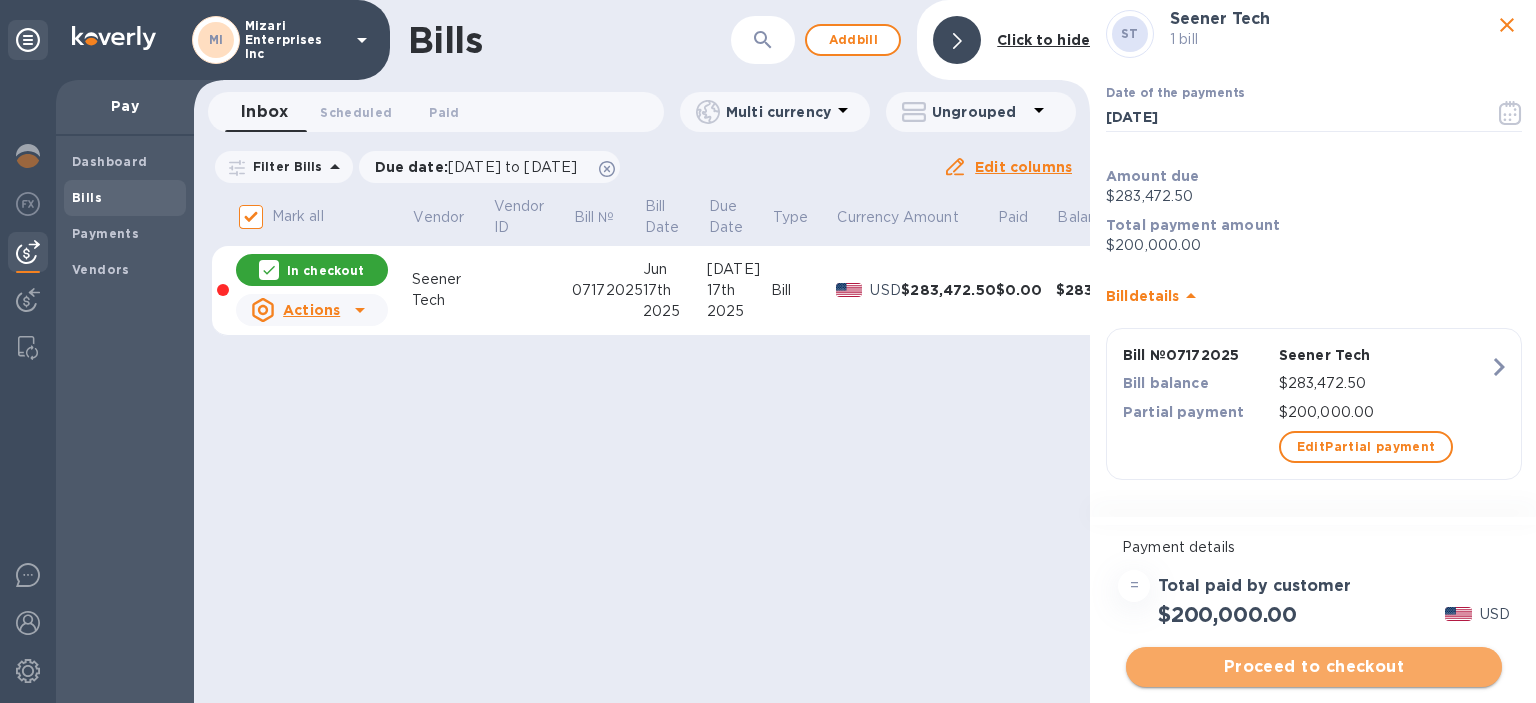 click on "Proceed to checkout" at bounding box center [1314, 667] 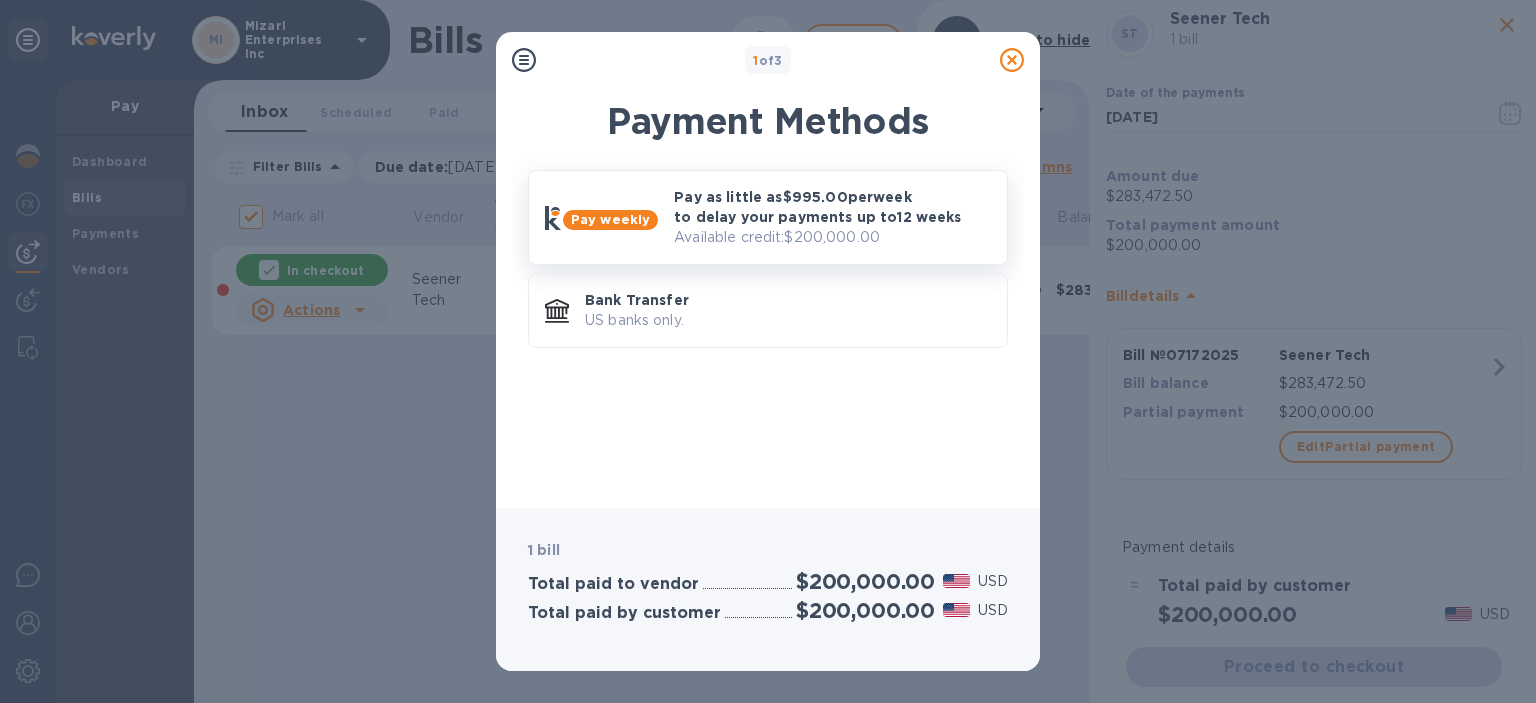 click on "Pay as little as  $995.00  per  week    to delay your payments up to  12 weeks" at bounding box center (832, 207) 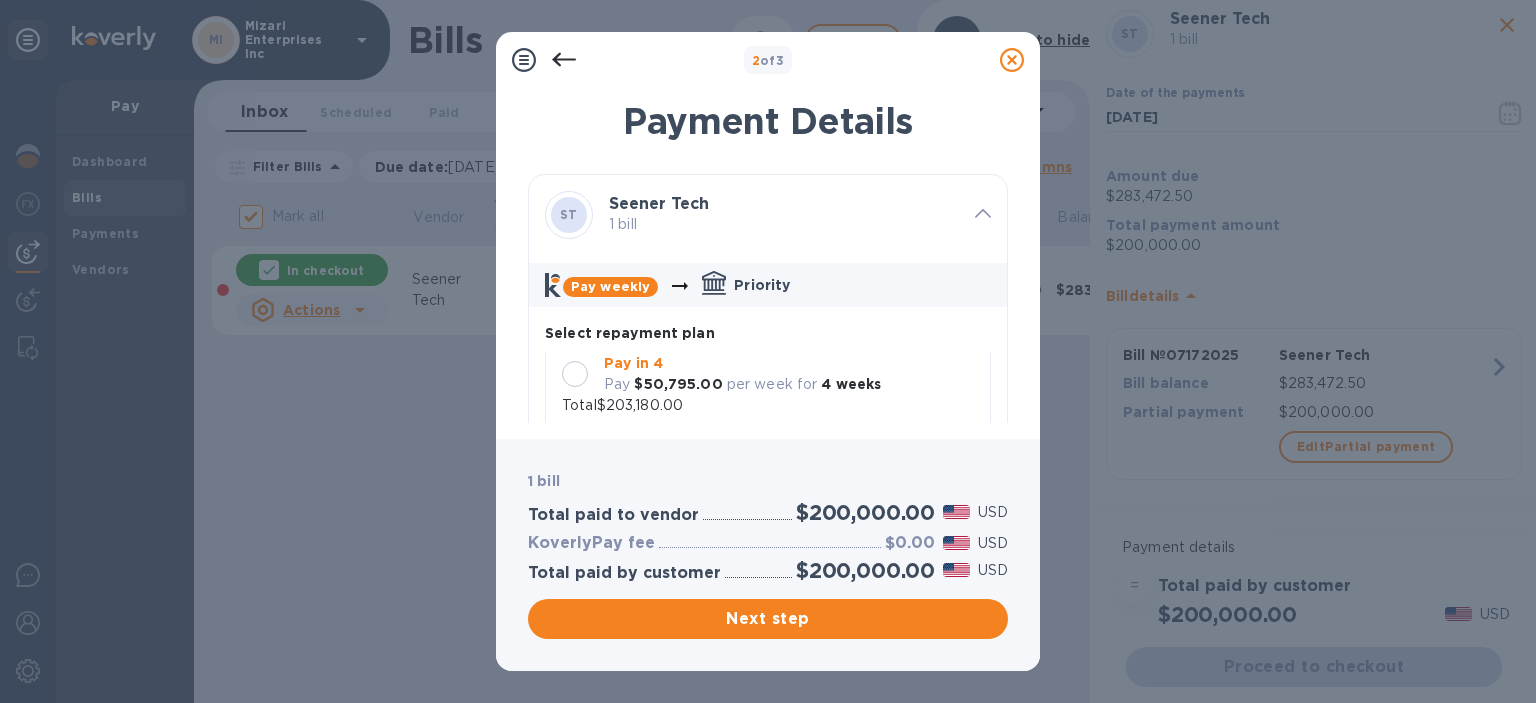 scroll, scrollTop: 18, scrollLeft: 0, axis: vertical 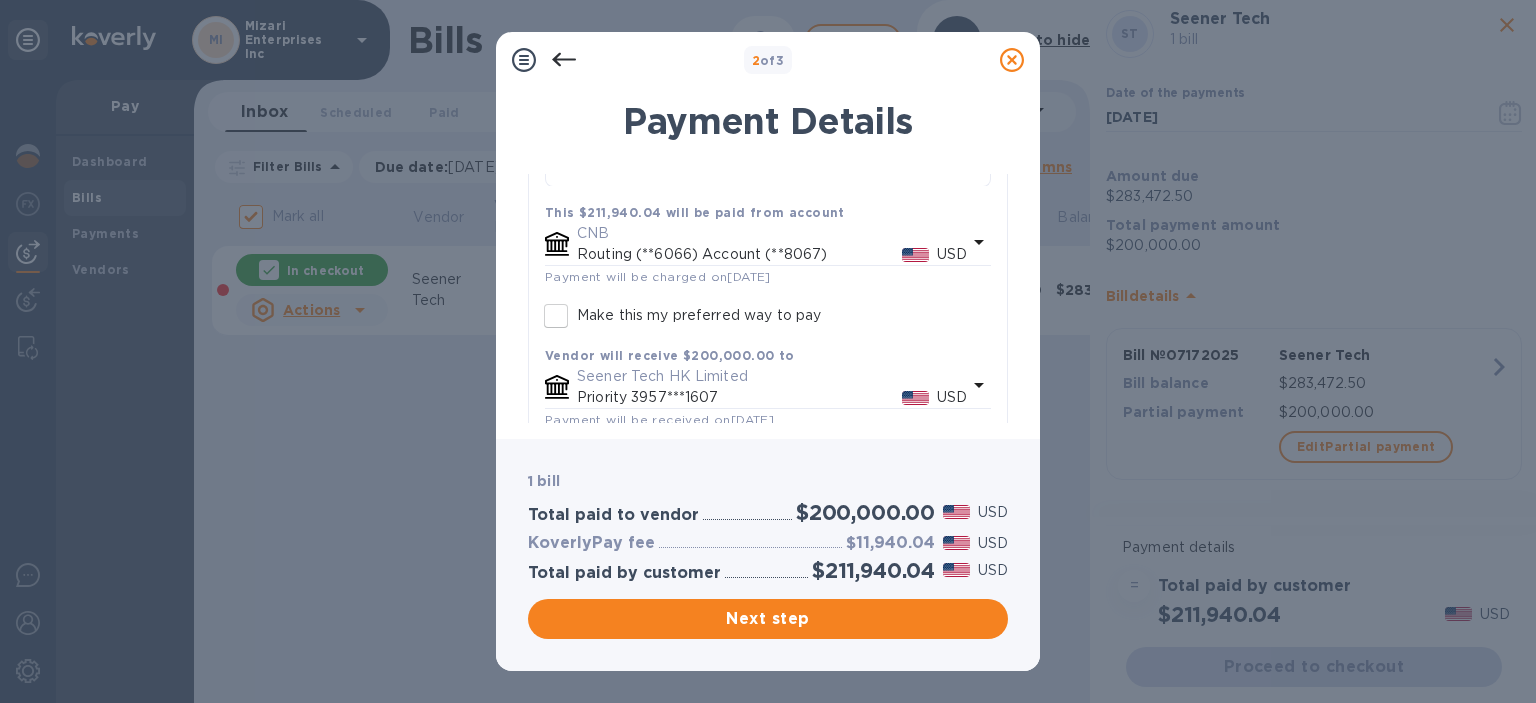 click 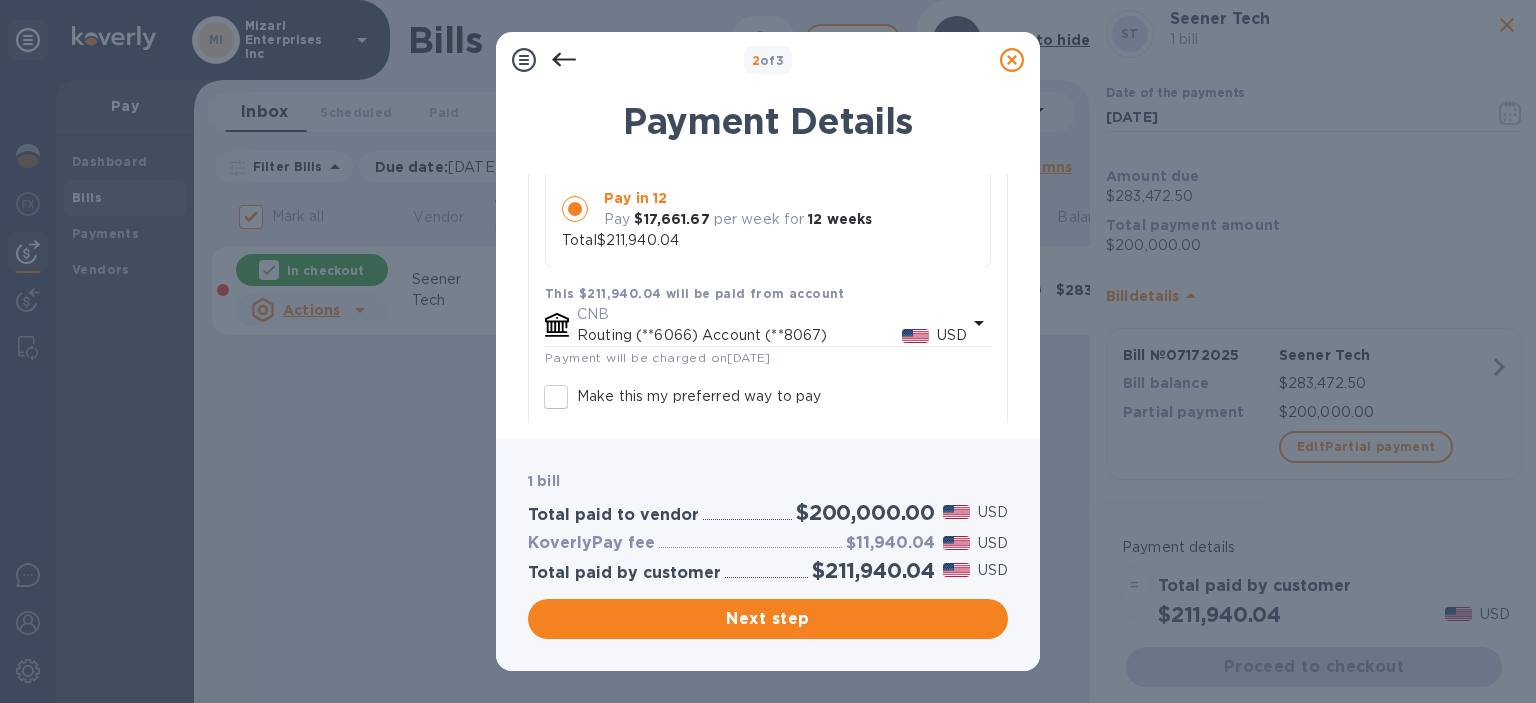 scroll, scrollTop: 358, scrollLeft: 0, axis: vertical 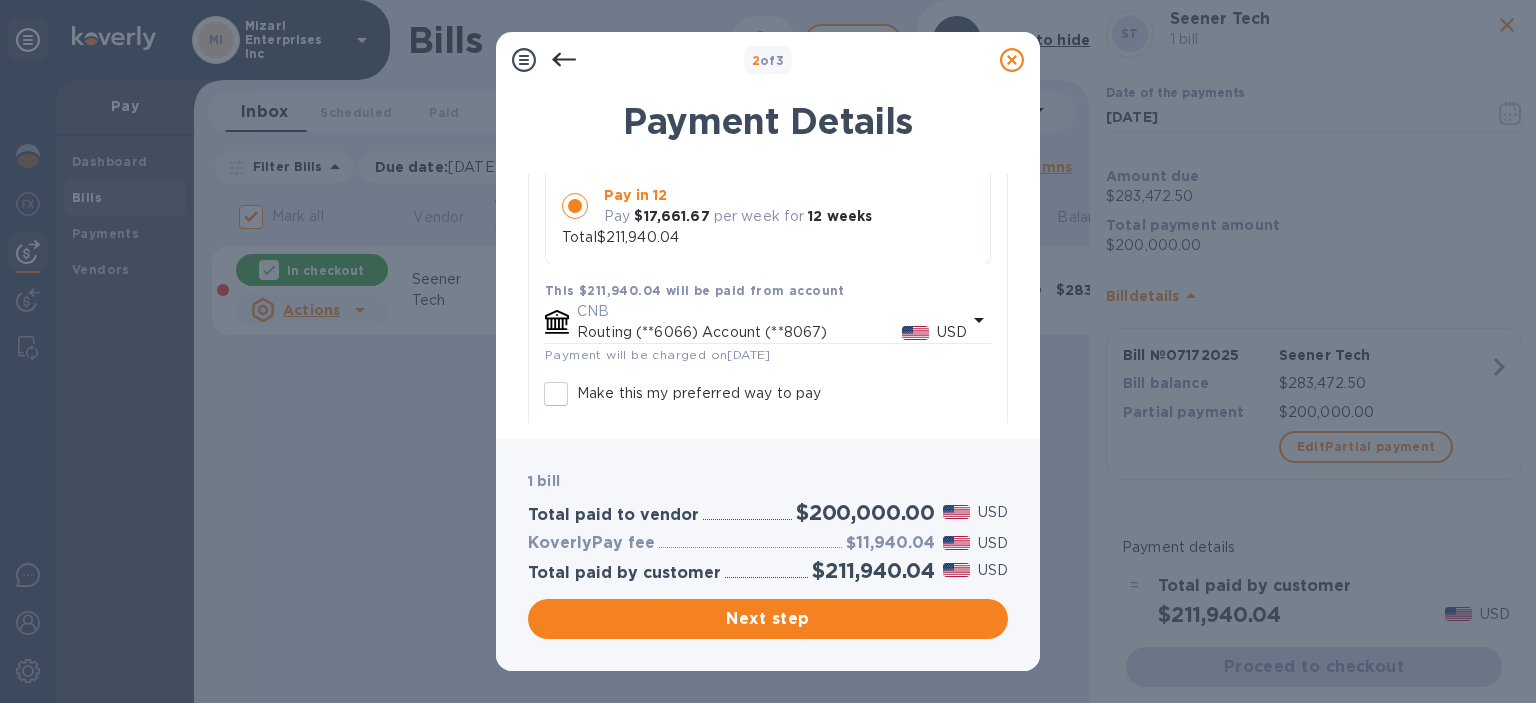 click on "Routing  (**6066) Account  (**8067)" at bounding box center (739, 332) 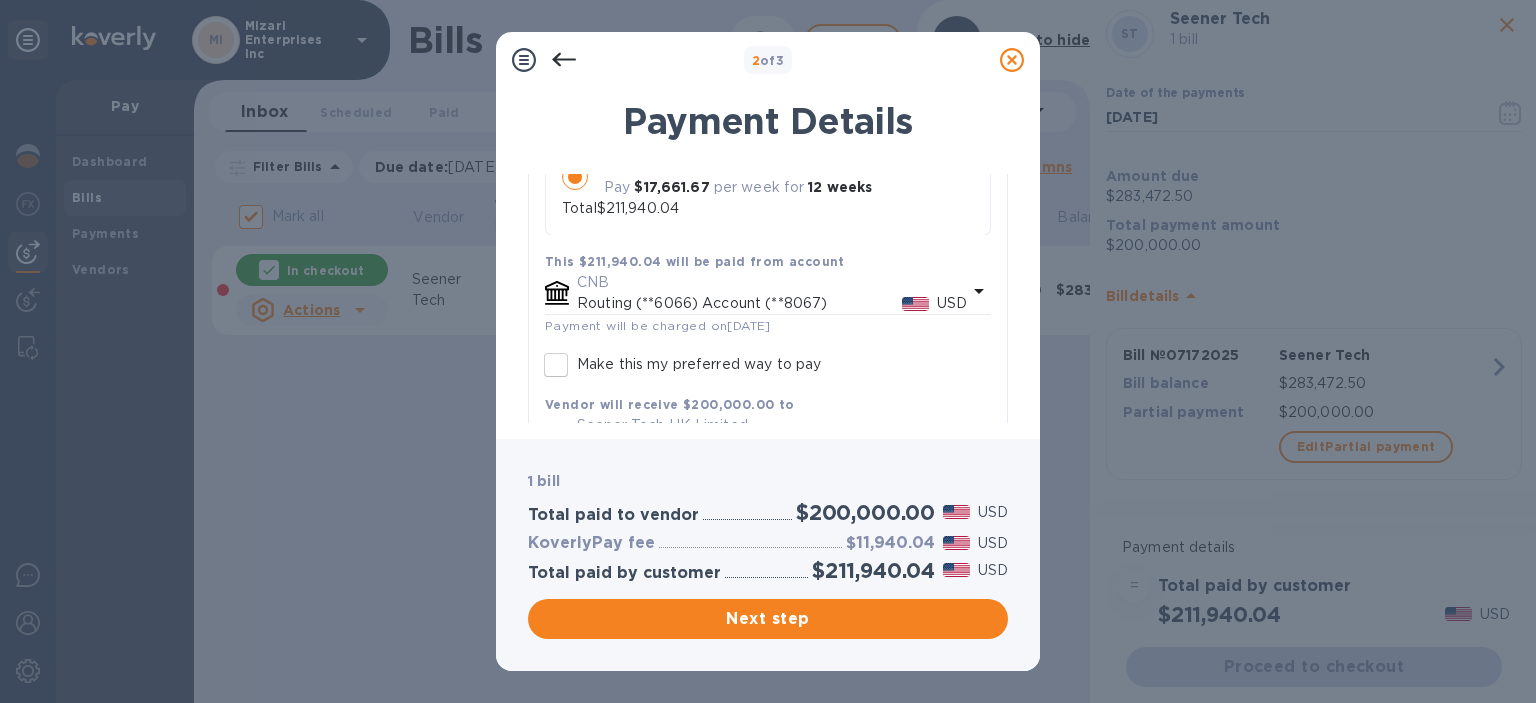 scroll, scrollTop: 450, scrollLeft: 0, axis: vertical 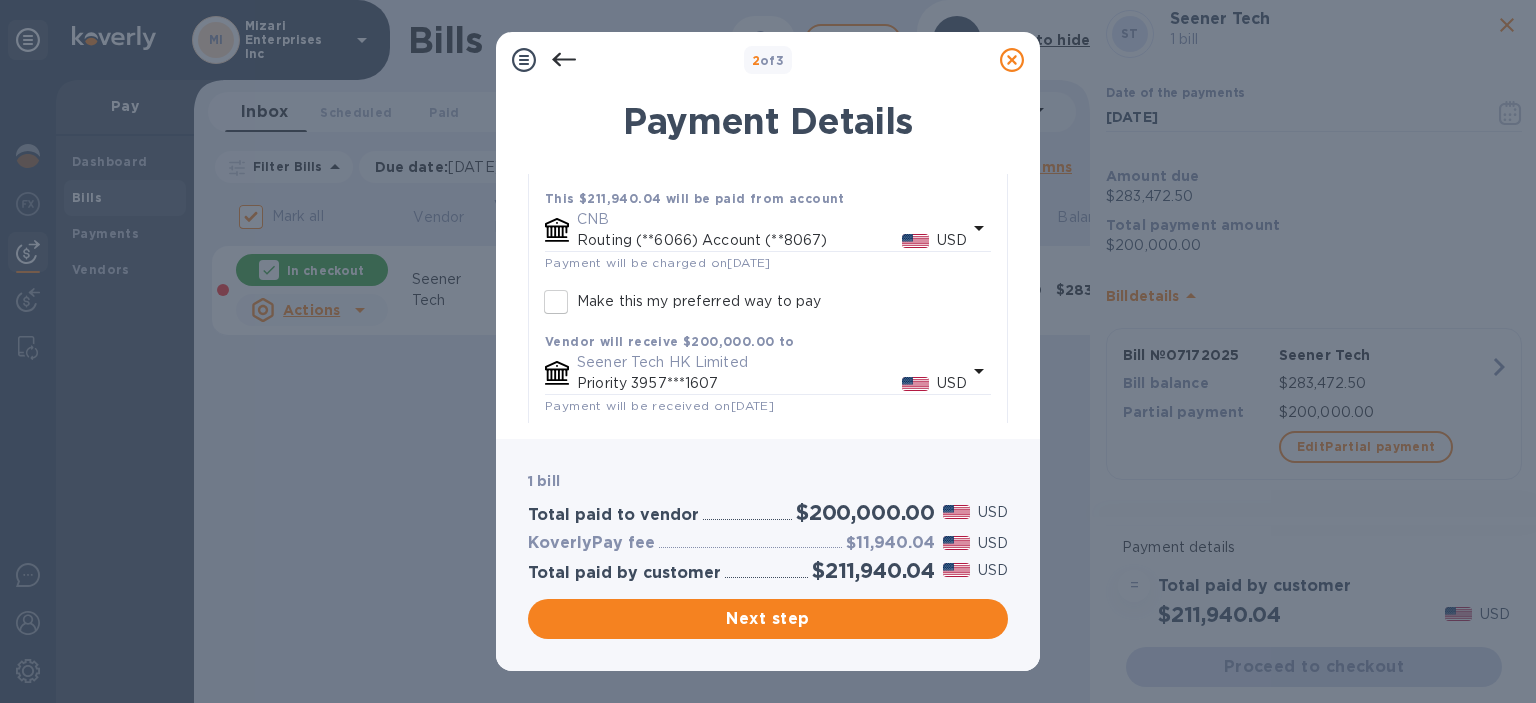click on "Routing  (**6066) Account  (**8067)" at bounding box center [739, 240] 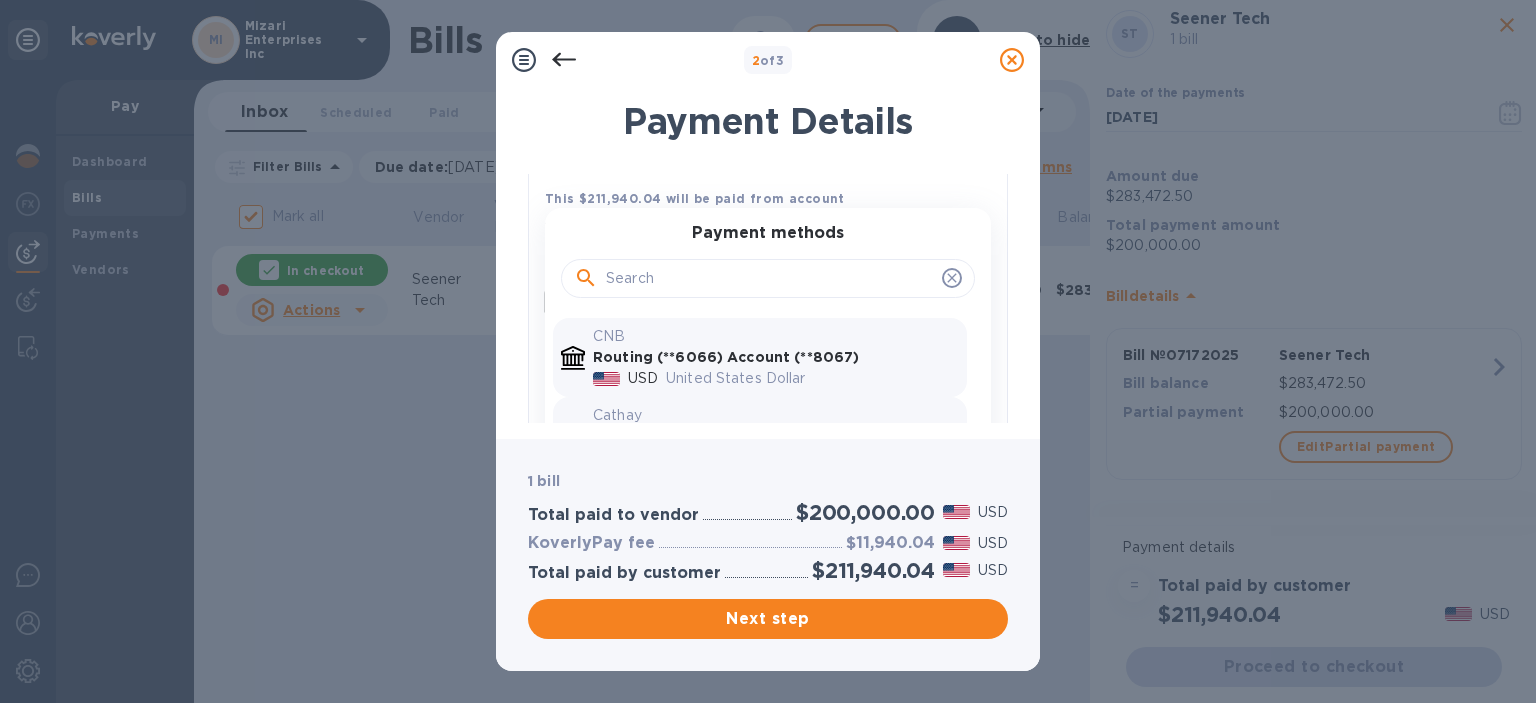 click on "Cathay" at bounding box center [776, 415] 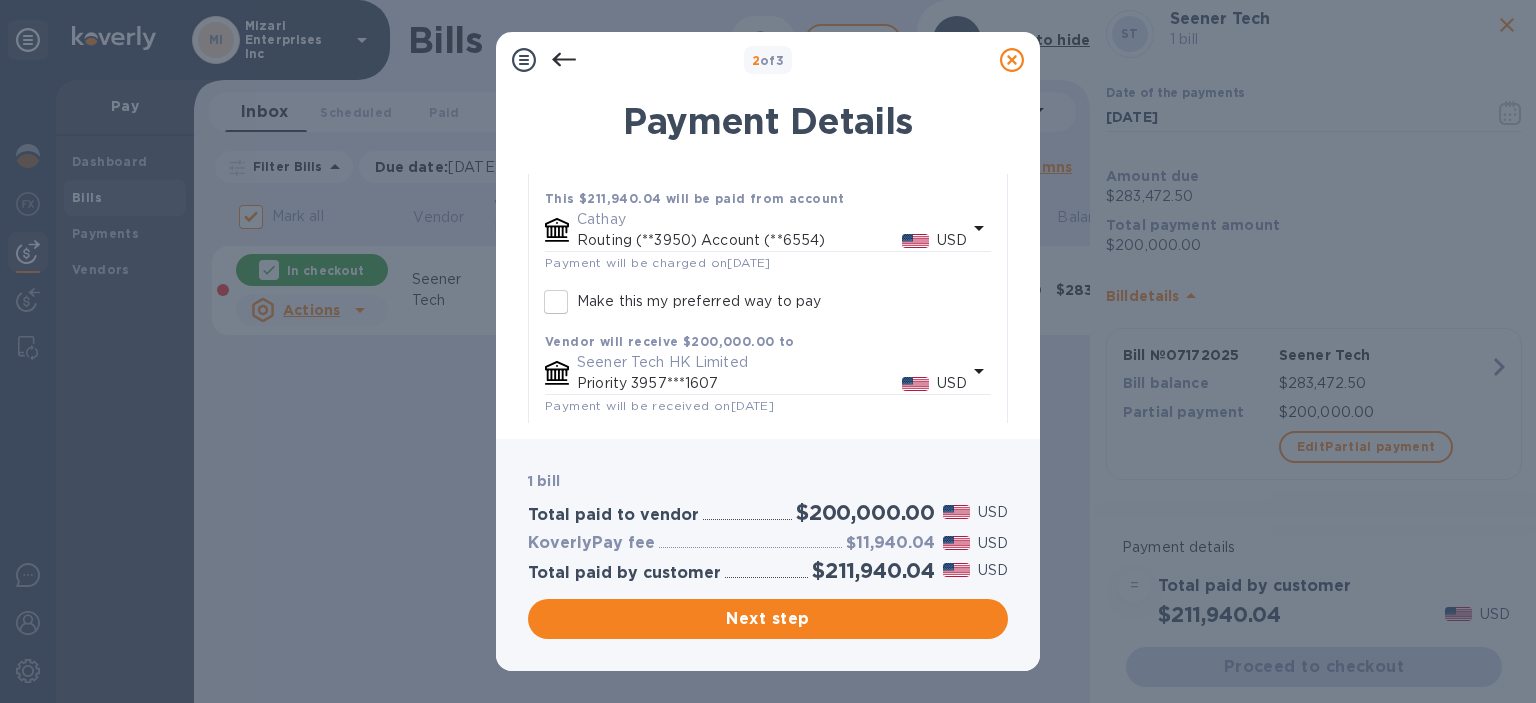 click on "Routing  (**3950) Account  (**6554)" at bounding box center [739, 240] 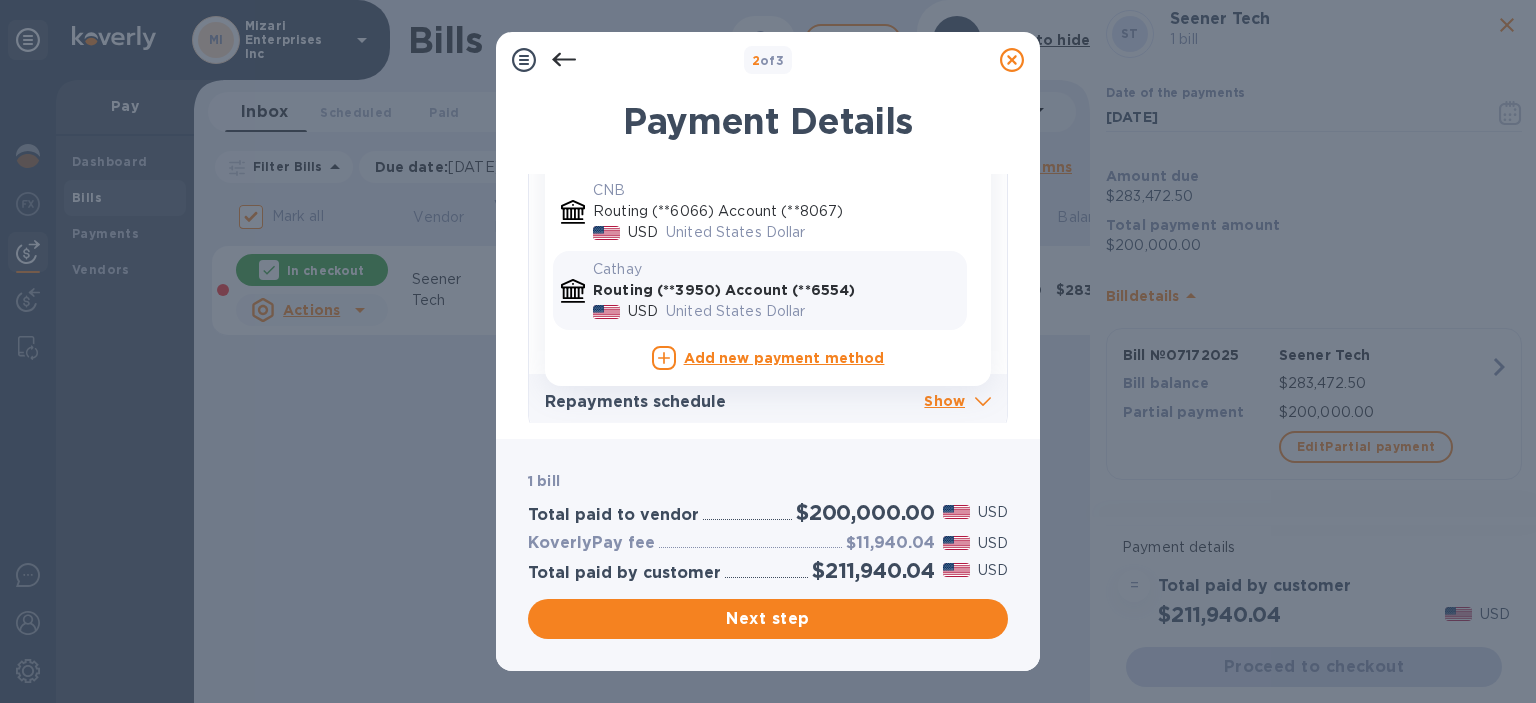 scroll, scrollTop: 598, scrollLeft: 0, axis: vertical 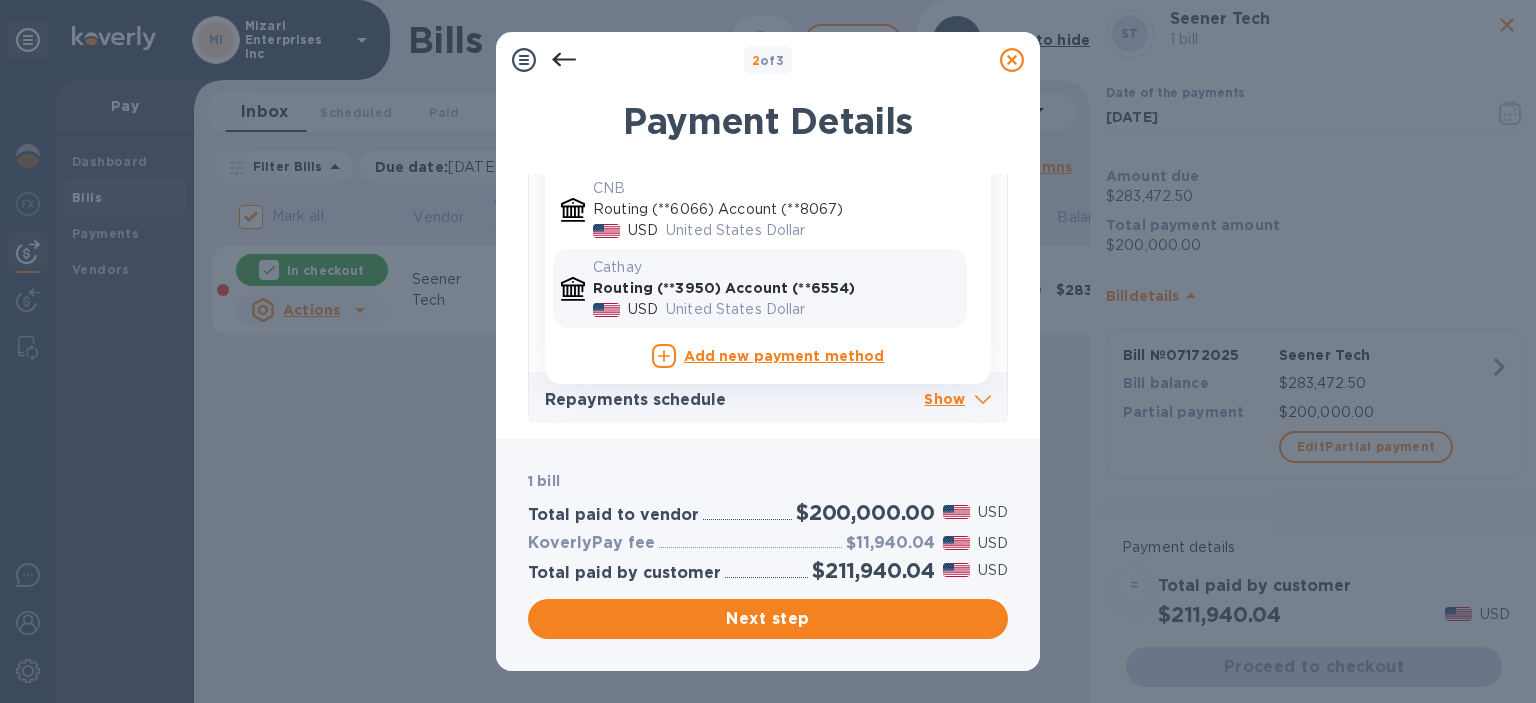 click on "Routing  (**3950) Account  (**6554)" at bounding box center (724, 288) 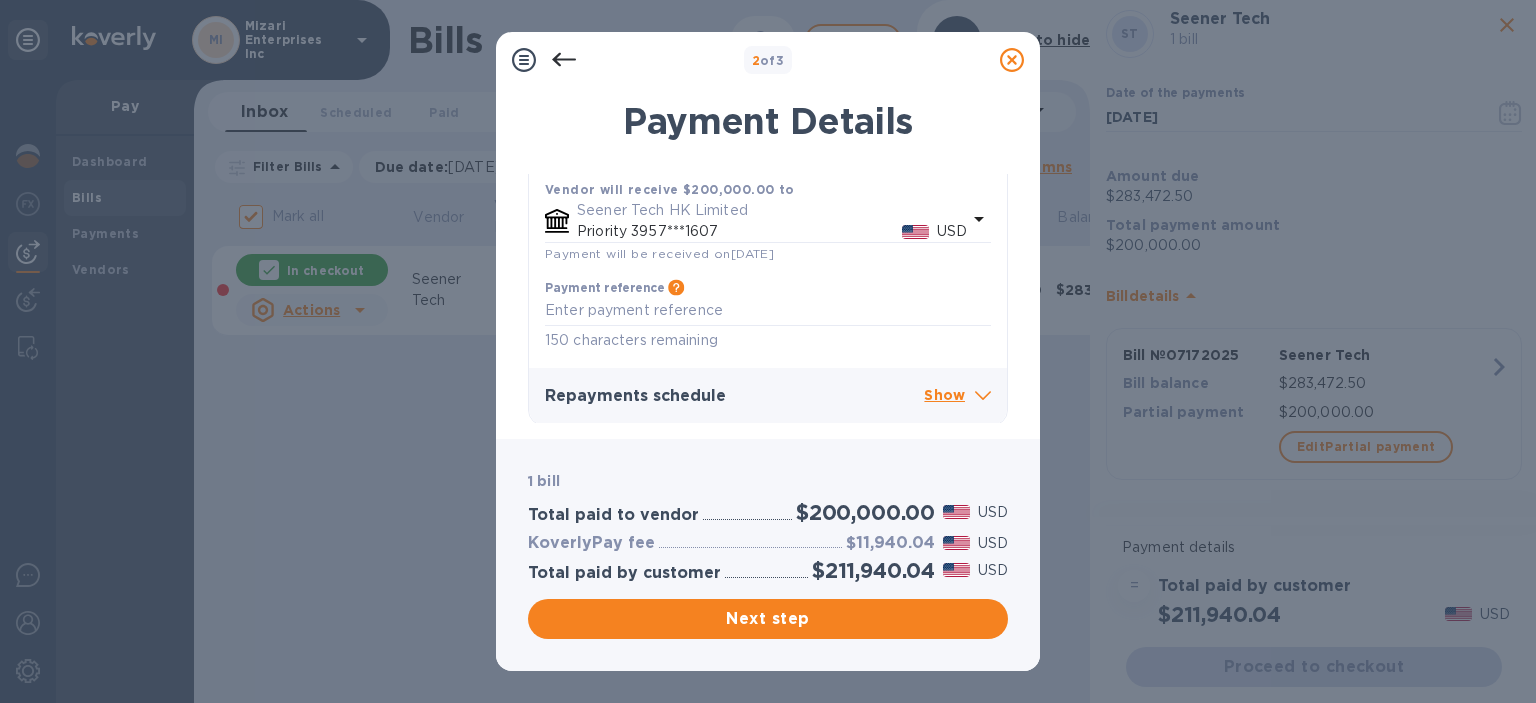 scroll, scrollTop: 605, scrollLeft: 0, axis: vertical 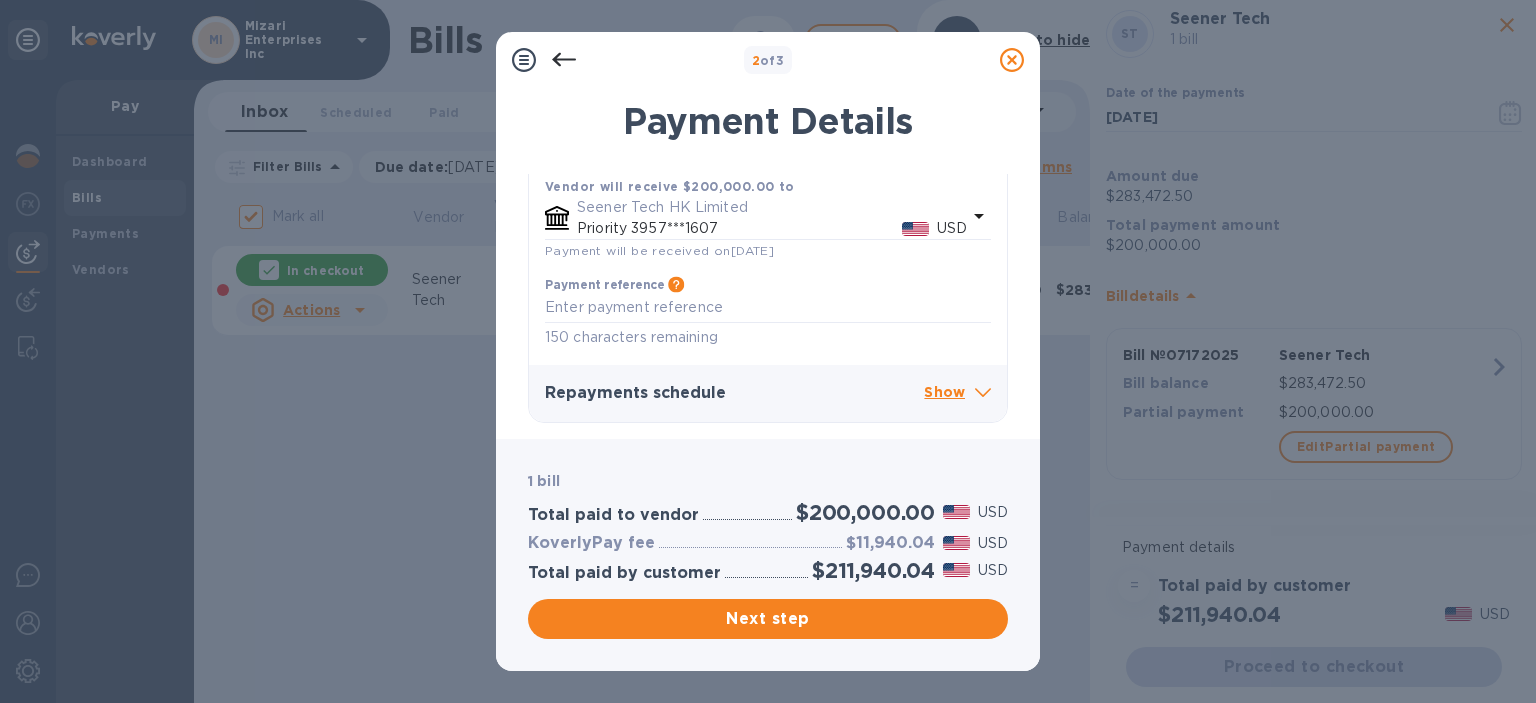 click on "Show" at bounding box center (957, 393) 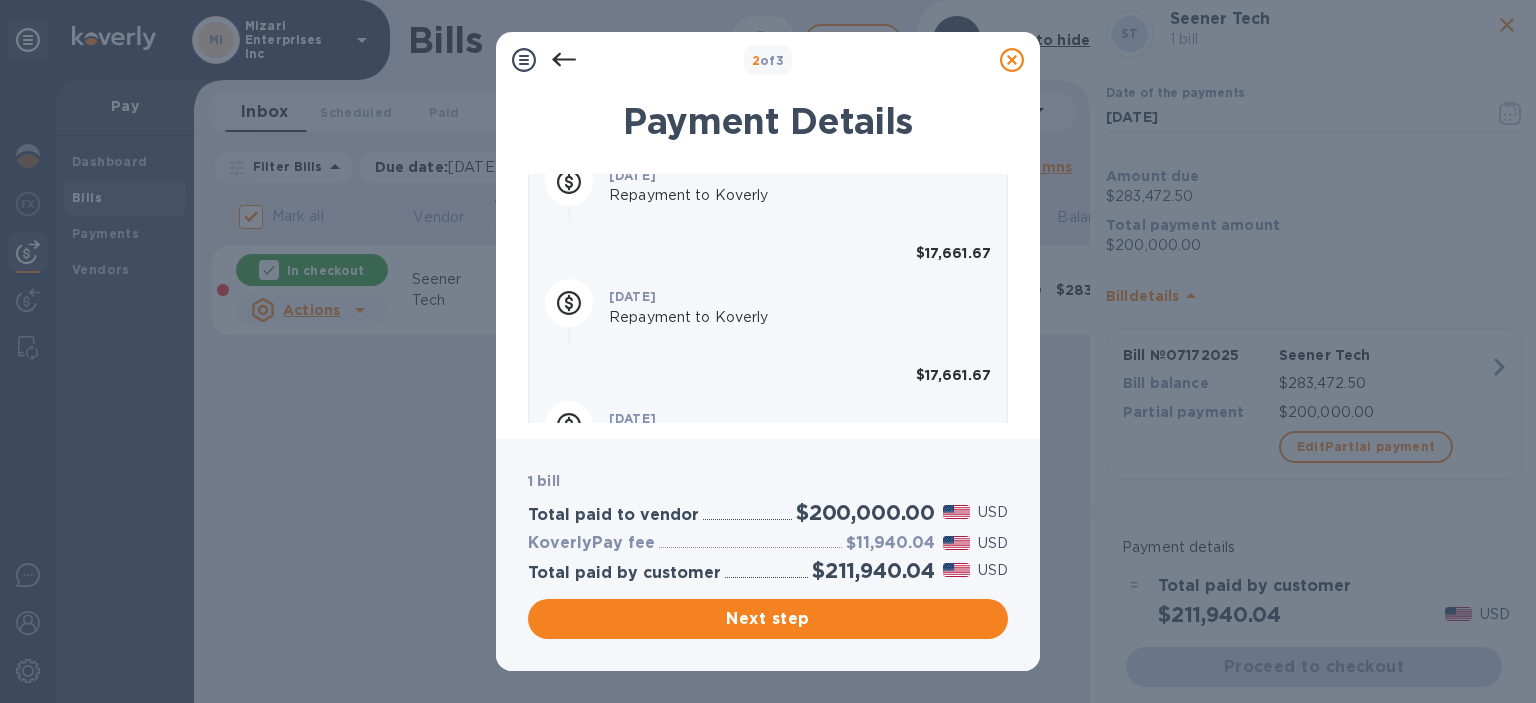 scroll, scrollTop: 1130, scrollLeft: 0, axis: vertical 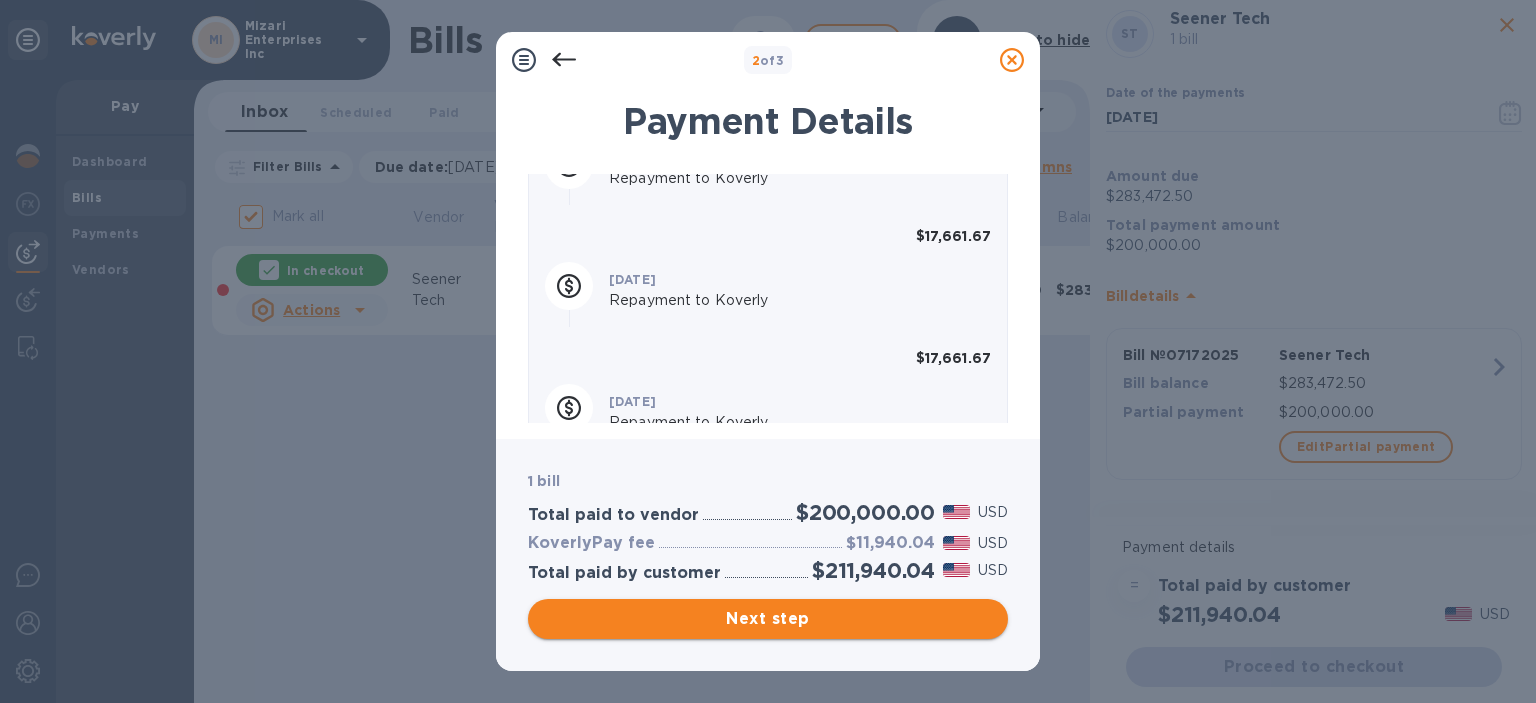 click on "Next step" at bounding box center [768, 619] 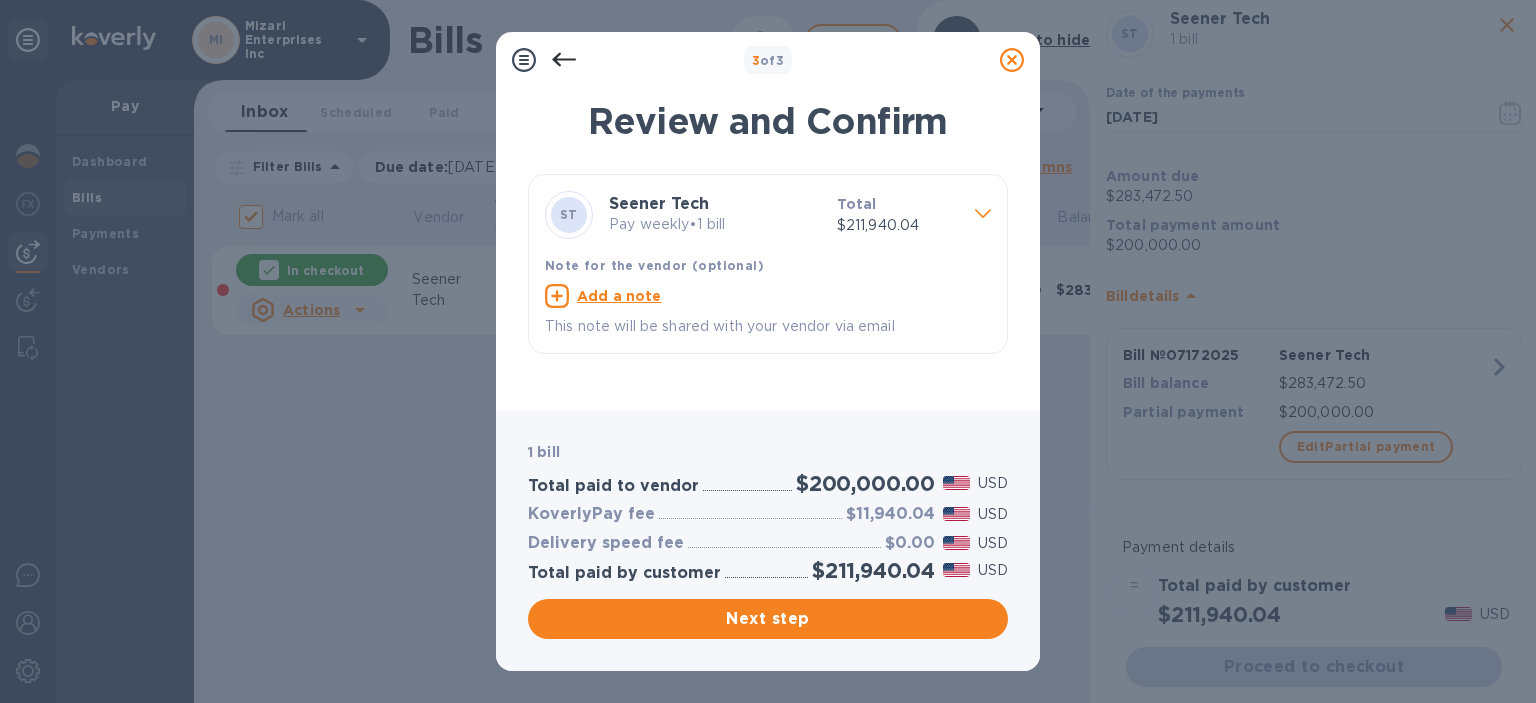 click 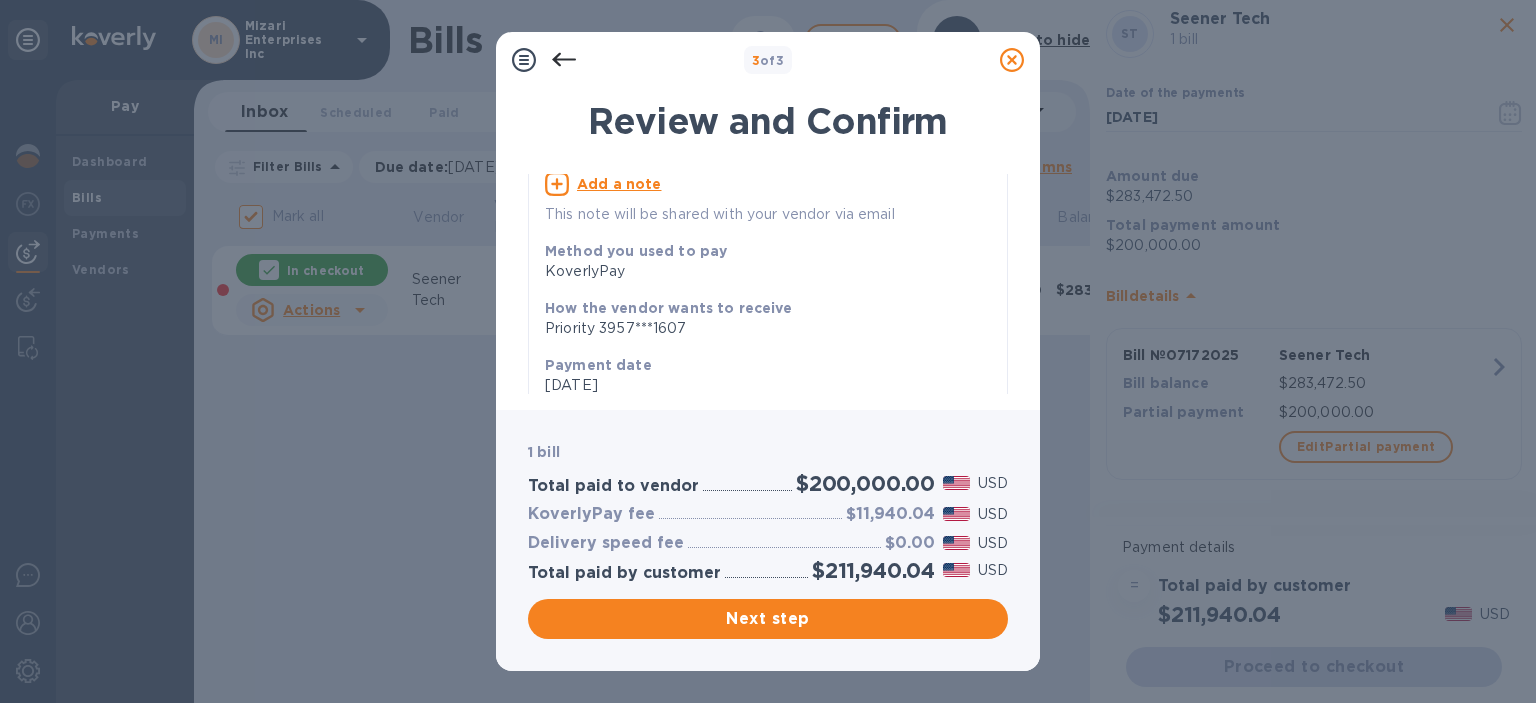 scroll, scrollTop: 124, scrollLeft: 0, axis: vertical 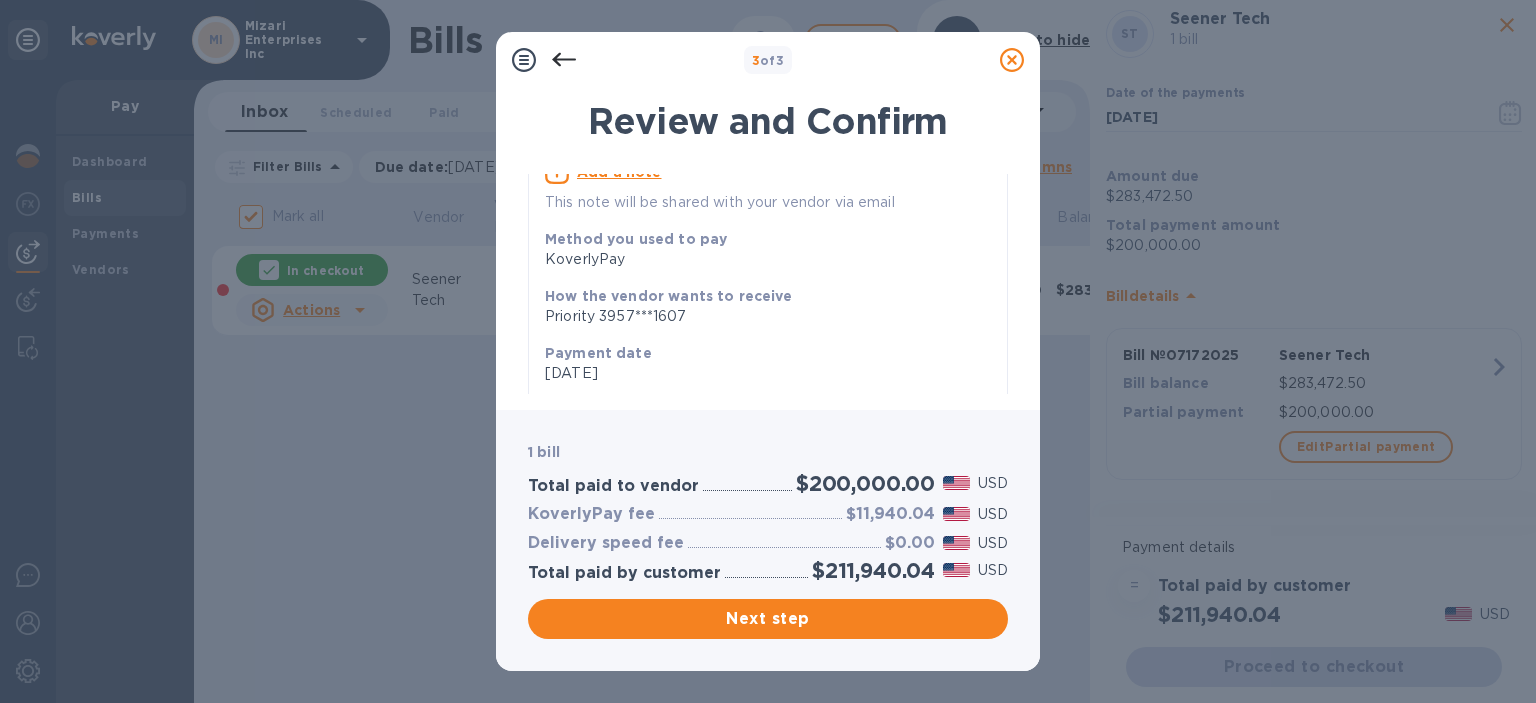 click 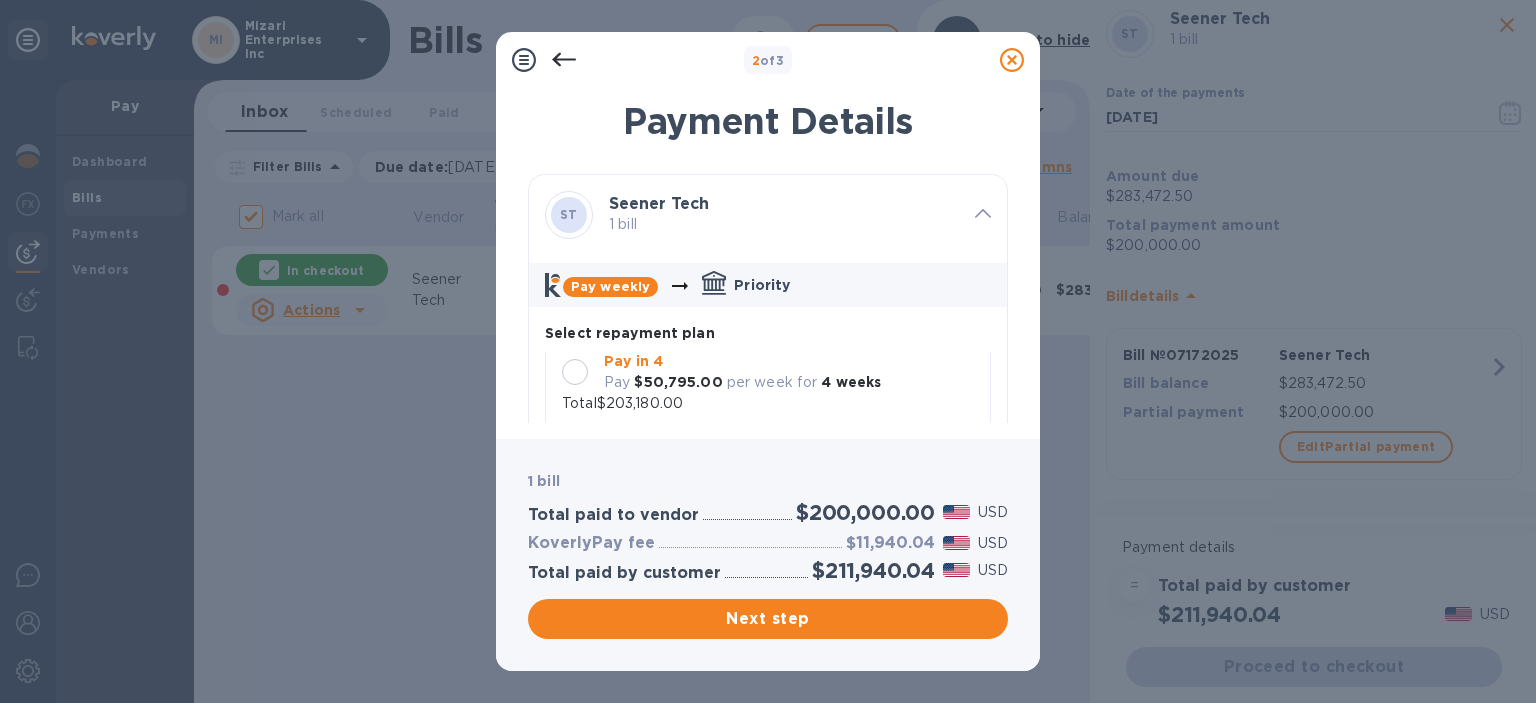 scroll, scrollTop: 18, scrollLeft: 0, axis: vertical 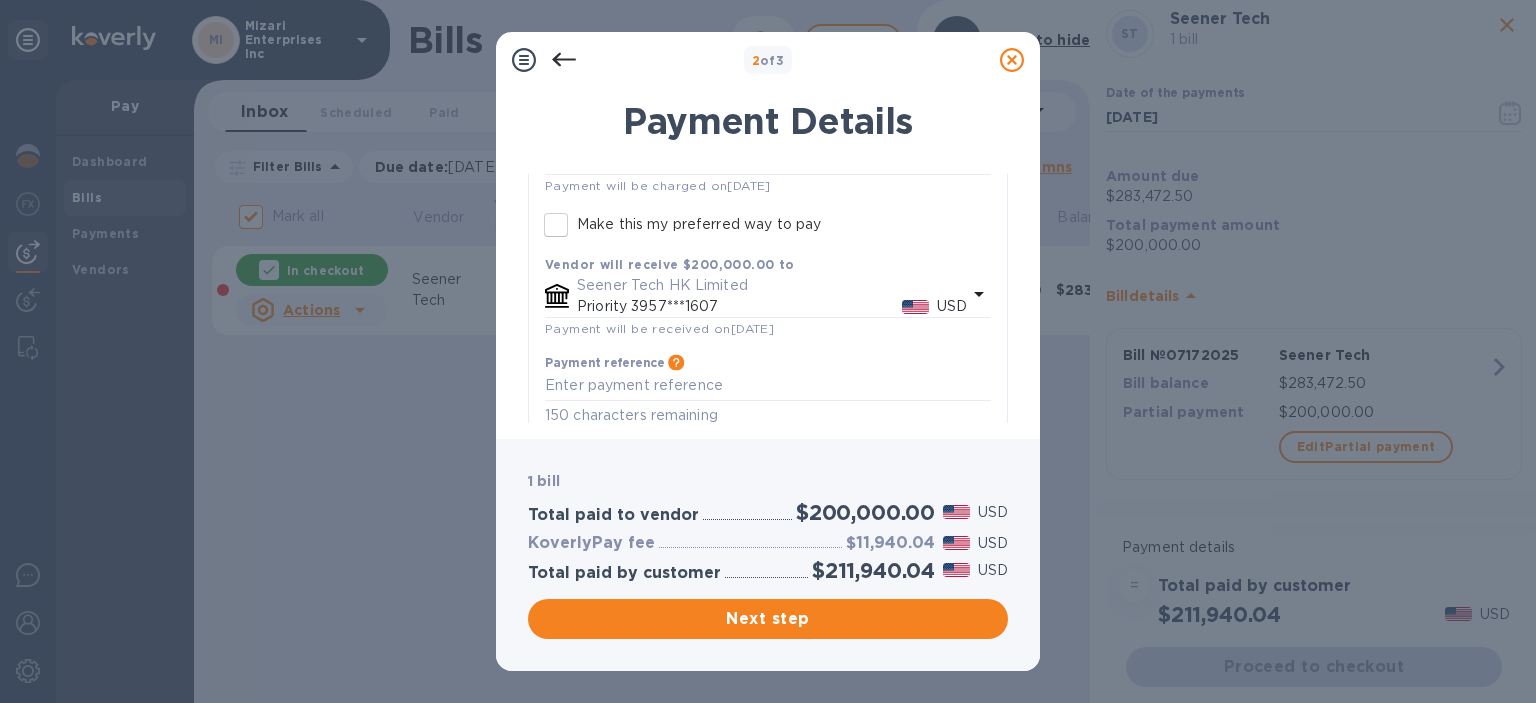 click on "Seener Tech HK Limited" at bounding box center [772, 285] 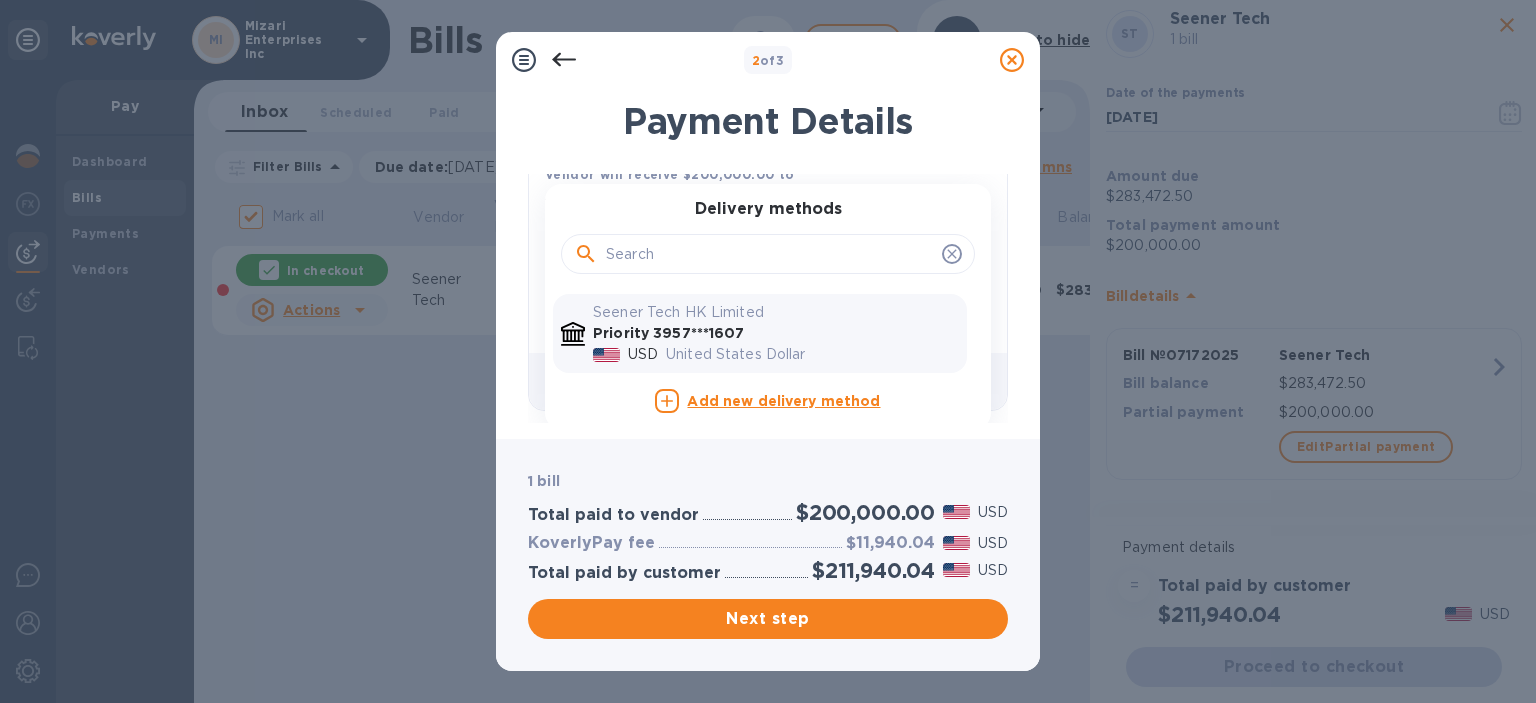 scroll, scrollTop: 622, scrollLeft: 0, axis: vertical 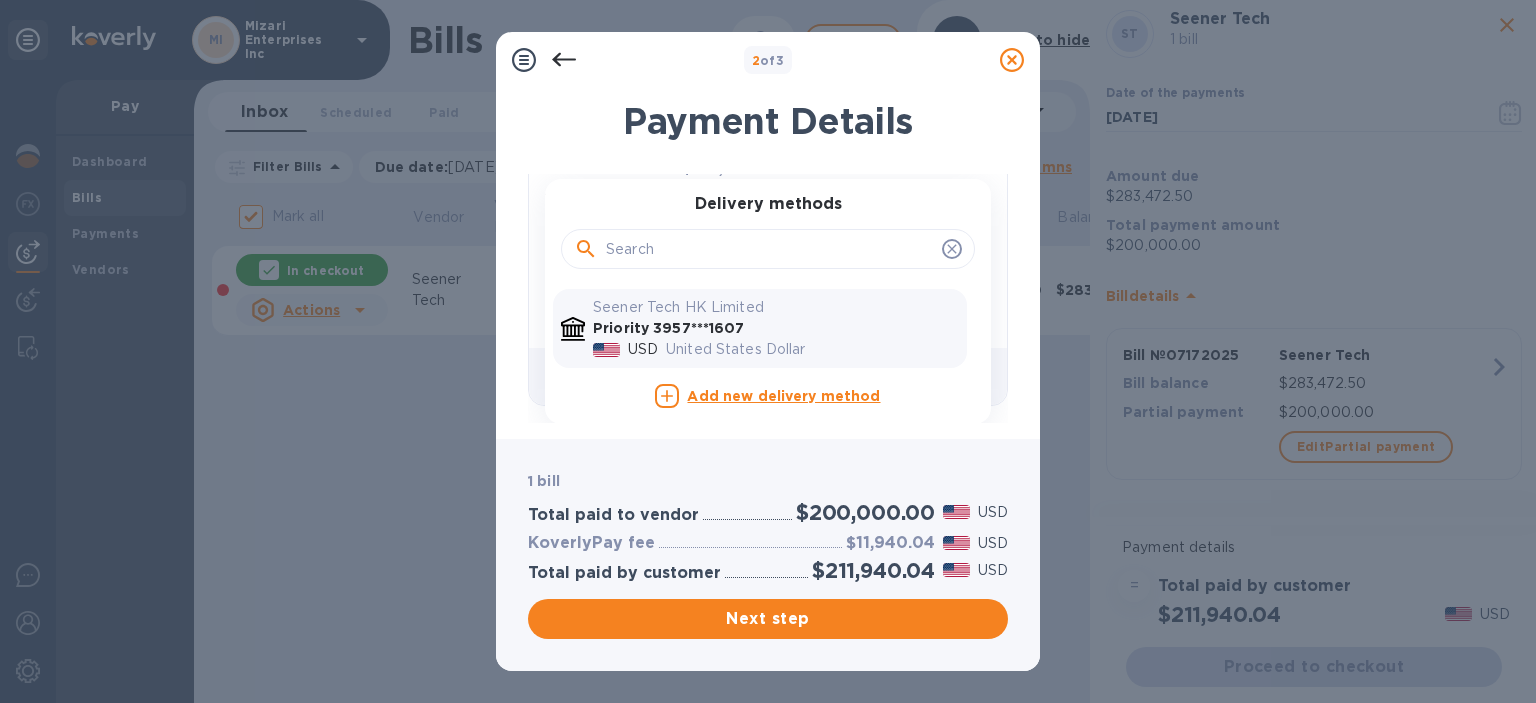 click on "Priority 3957***1607" at bounding box center [669, 328] 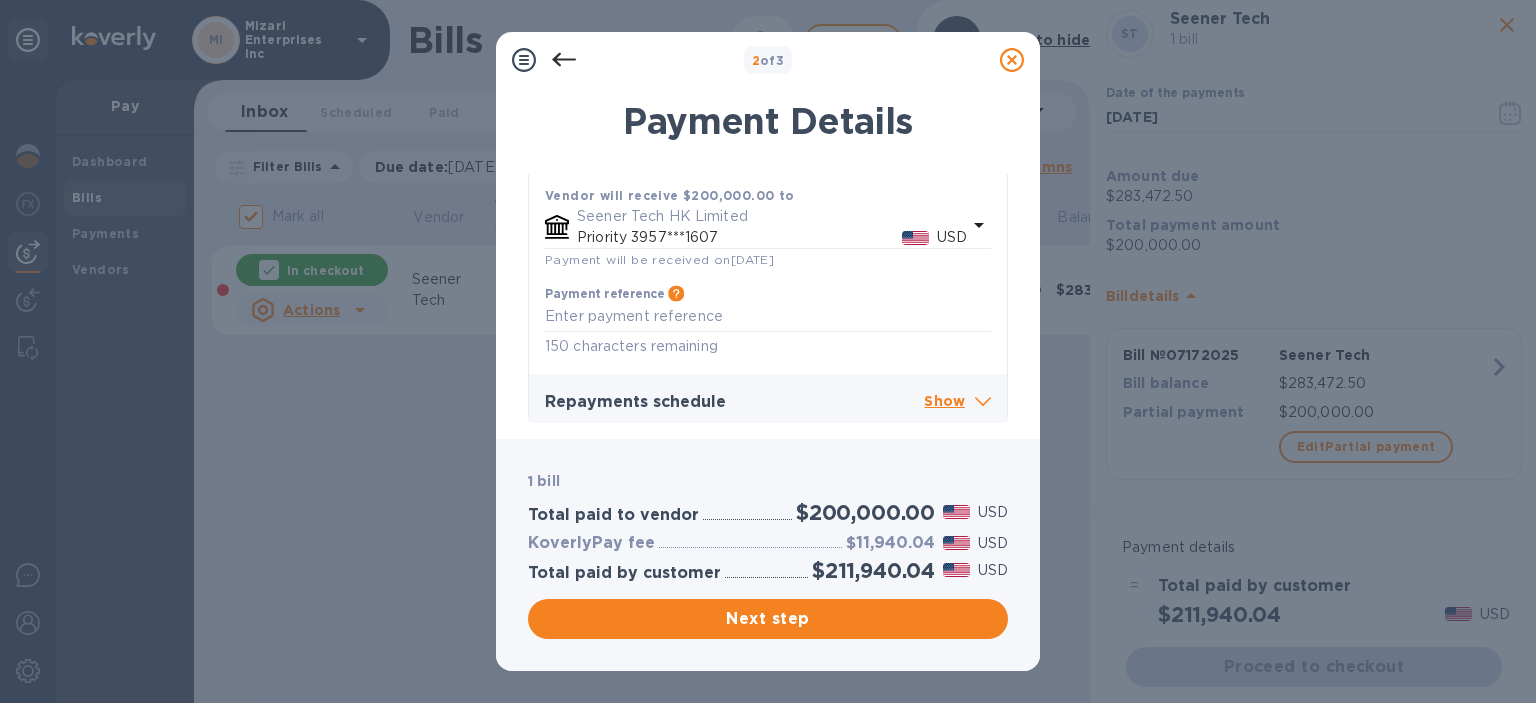 scroll, scrollTop: 605, scrollLeft: 0, axis: vertical 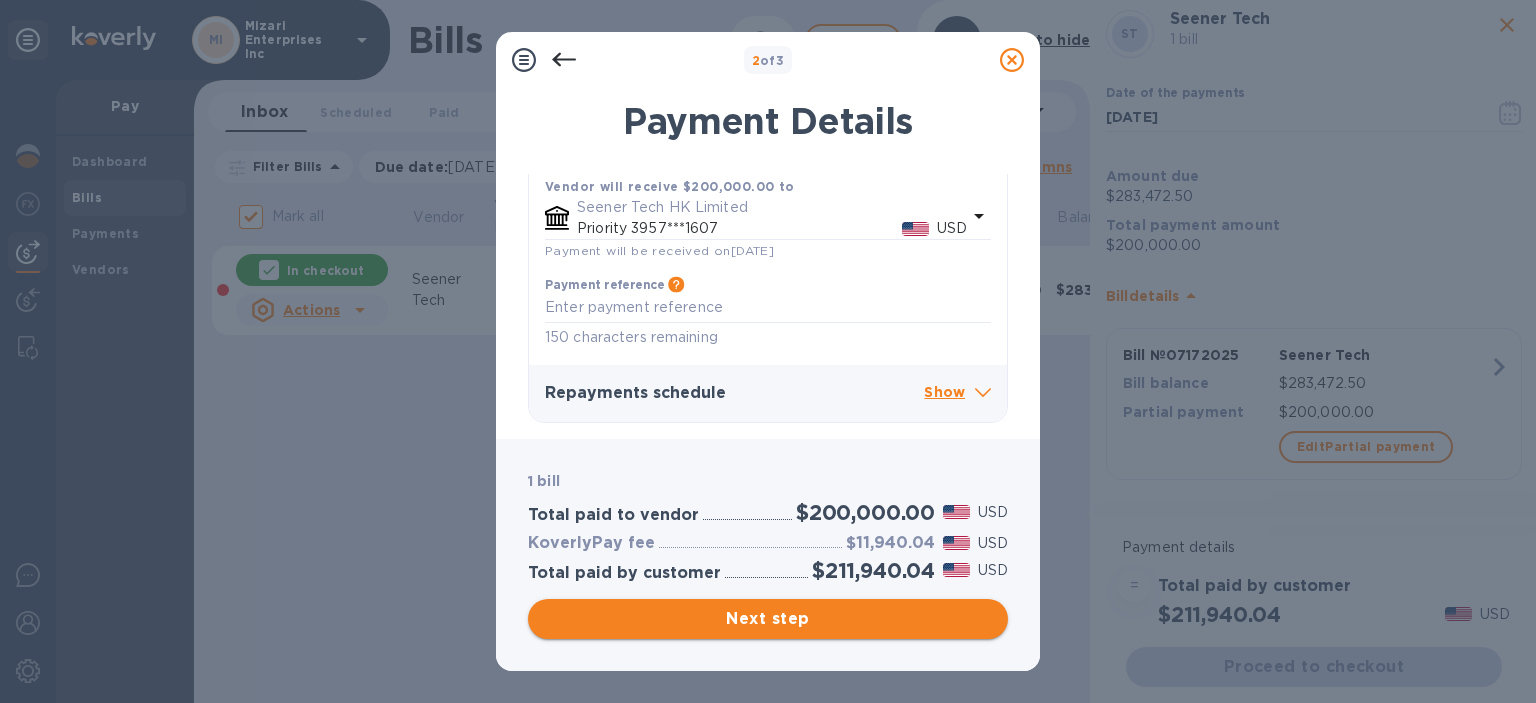 click on "Next step" at bounding box center (768, 619) 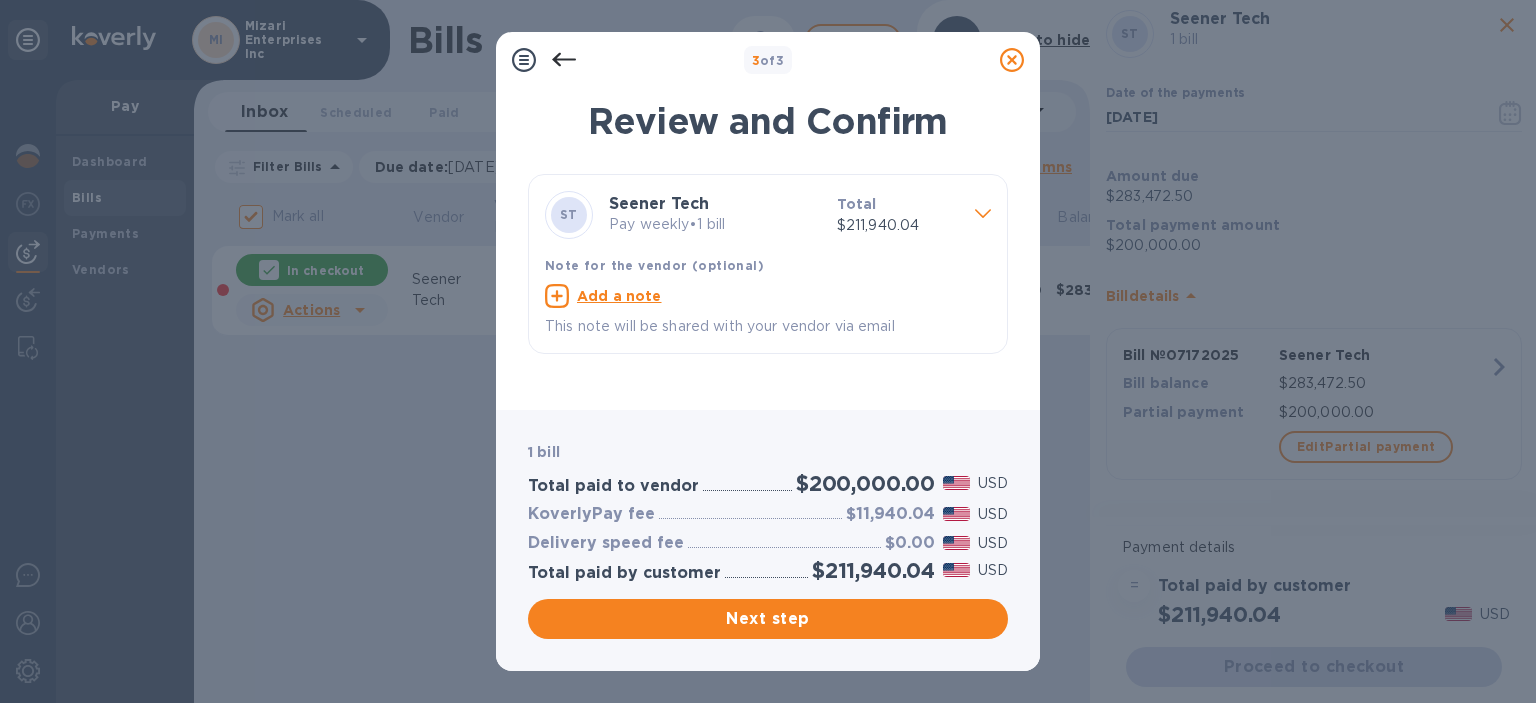 click 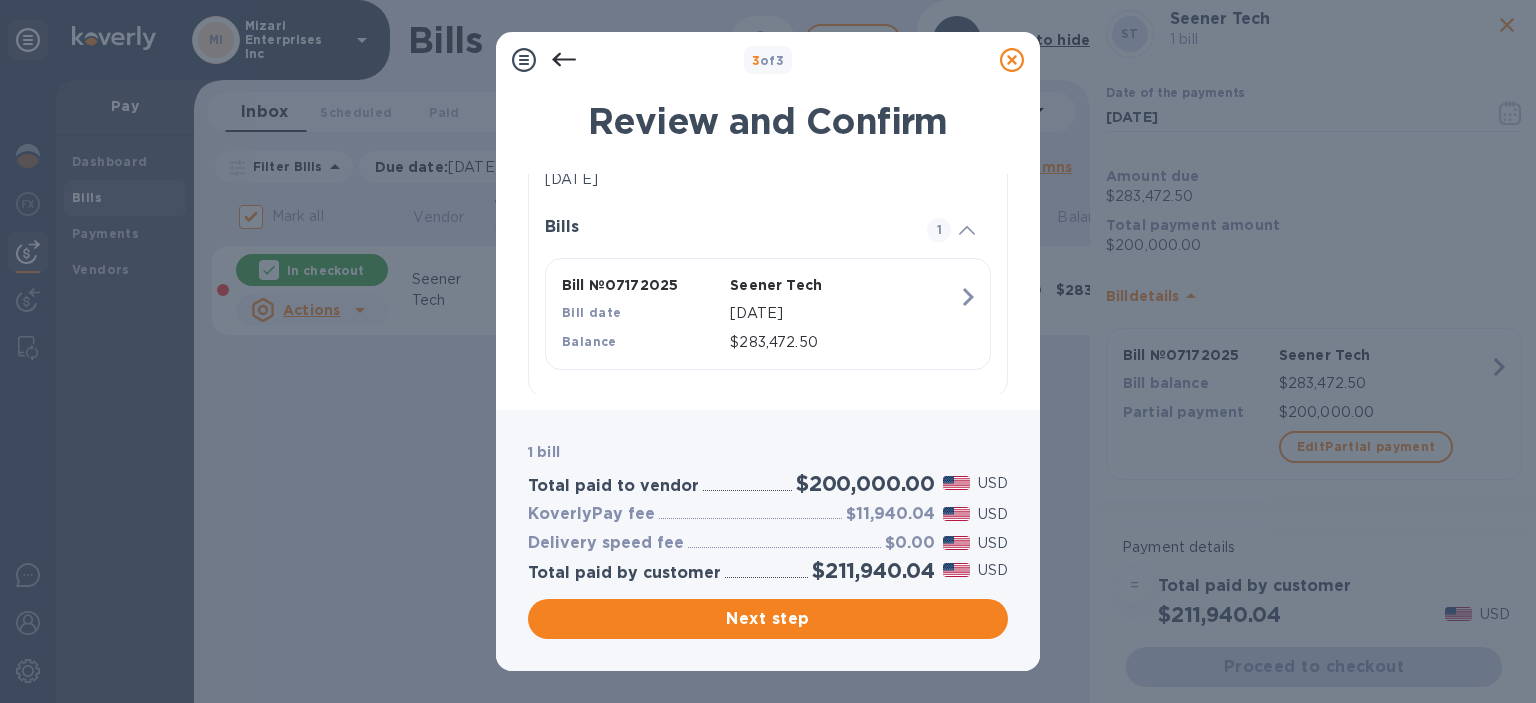 scroll, scrollTop: 321, scrollLeft: 0, axis: vertical 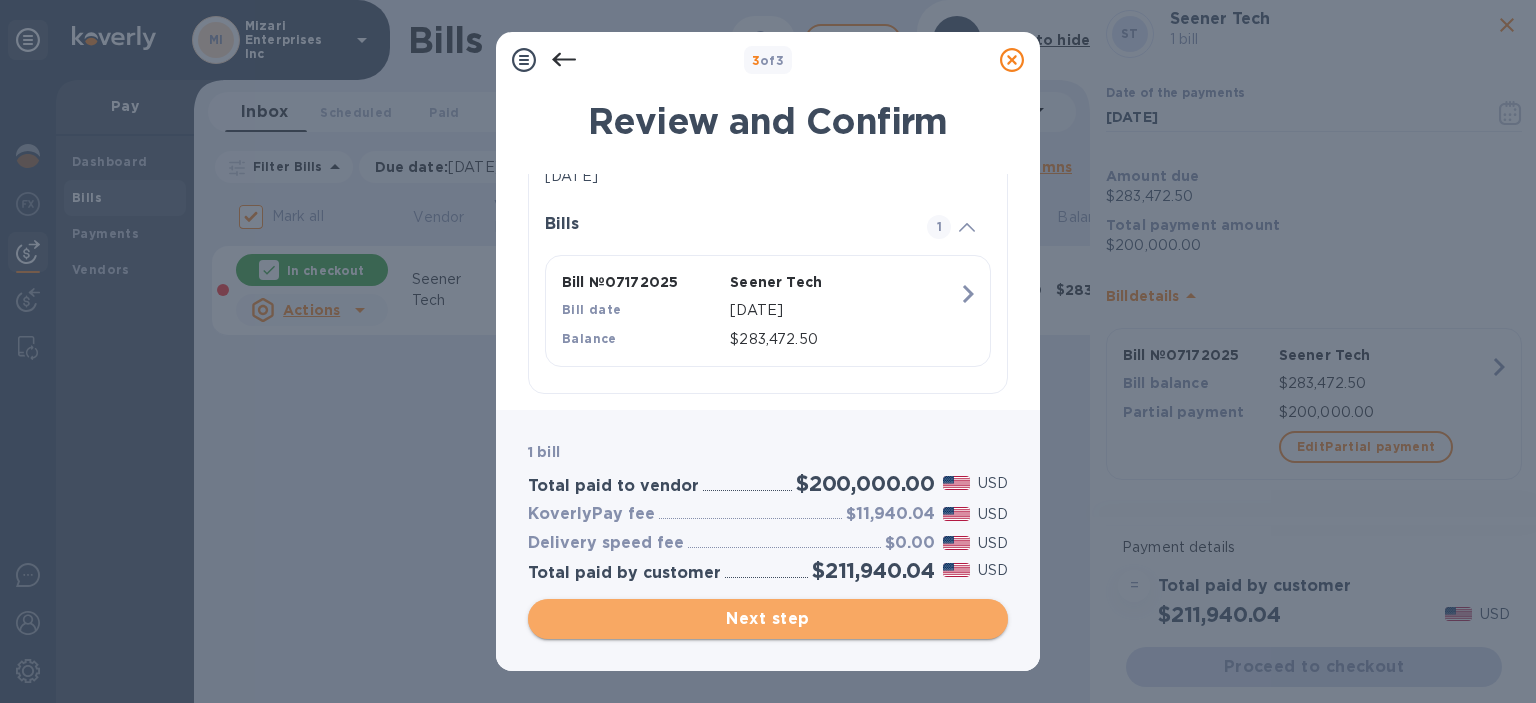 click on "Next step" at bounding box center [768, 619] 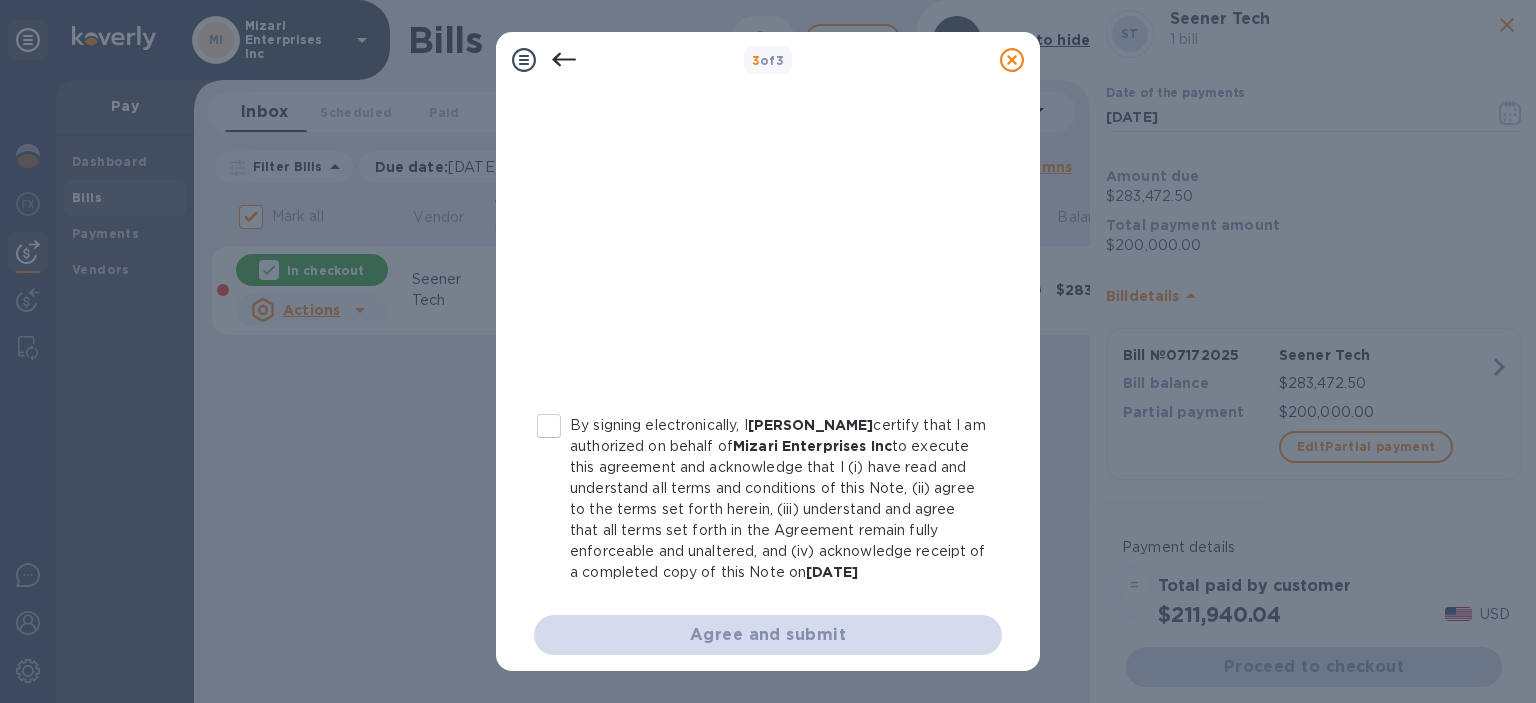 scroll, scrollTop: 414, scrollLeft: 0, axis: vertical 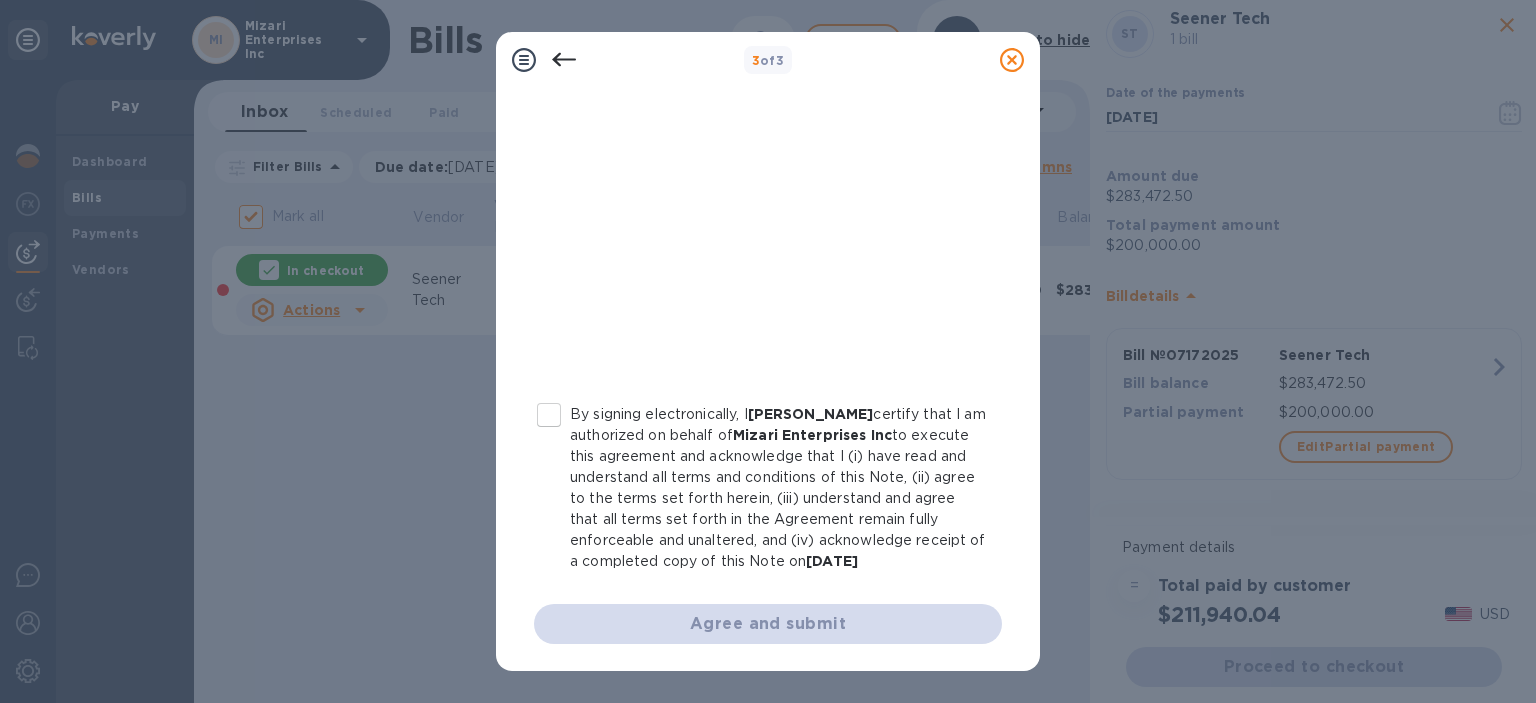 click on "By signing electronically, I  [PERSON_NAME]  certify that I am authorized on behalf of  Mizari Enterprises Inc  to execute this agreement and acknowledge that I (i) have read and understand all terms and conditions of this Note, (ii) agree to the terms set forth herein, (iii) understand and agree that all terms set forth in the Agreement remain fully enforceable and unaltered, and (iv) acknowledge receipt of a completed copy of this Note on  [DATE]" at bounding box center [549, 415] 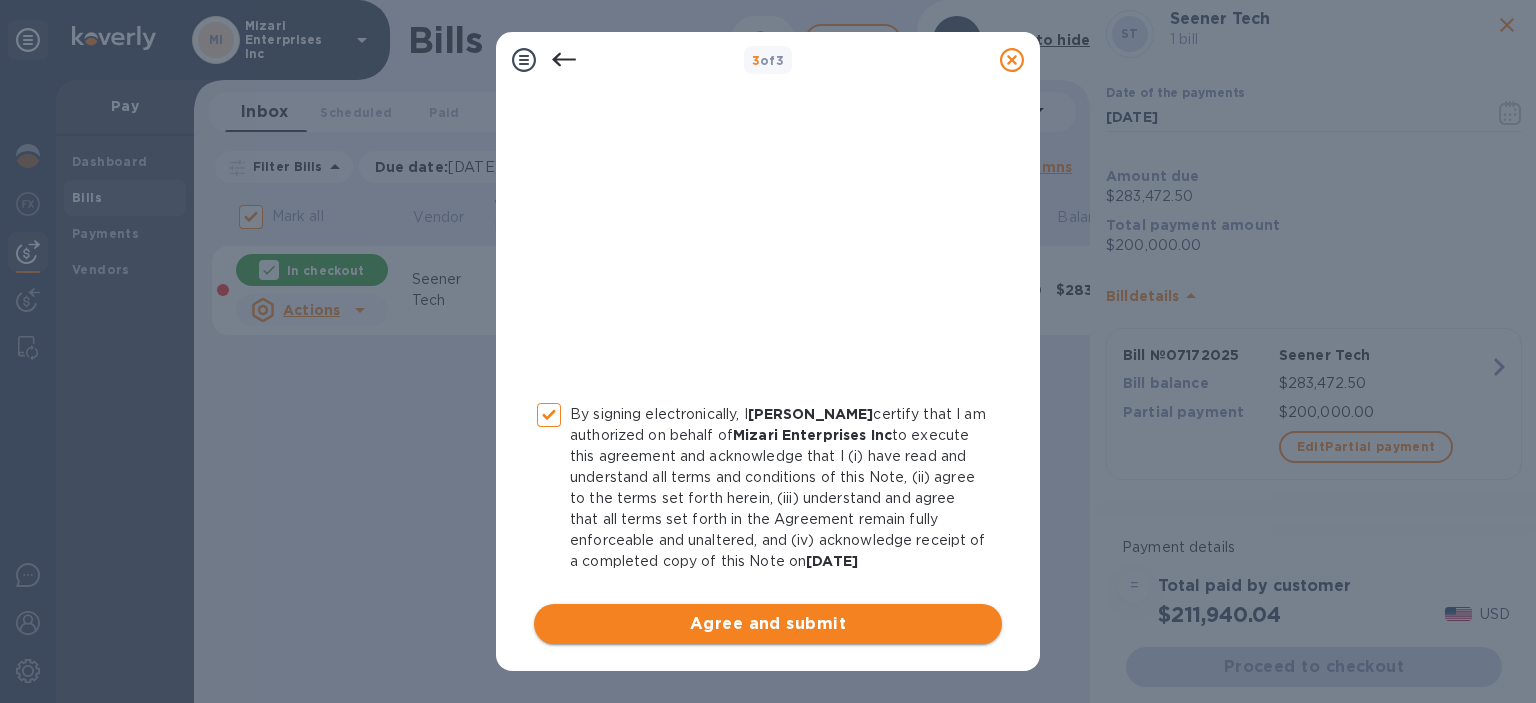 click on "Agree and submit" at bounding box center [768, 624] 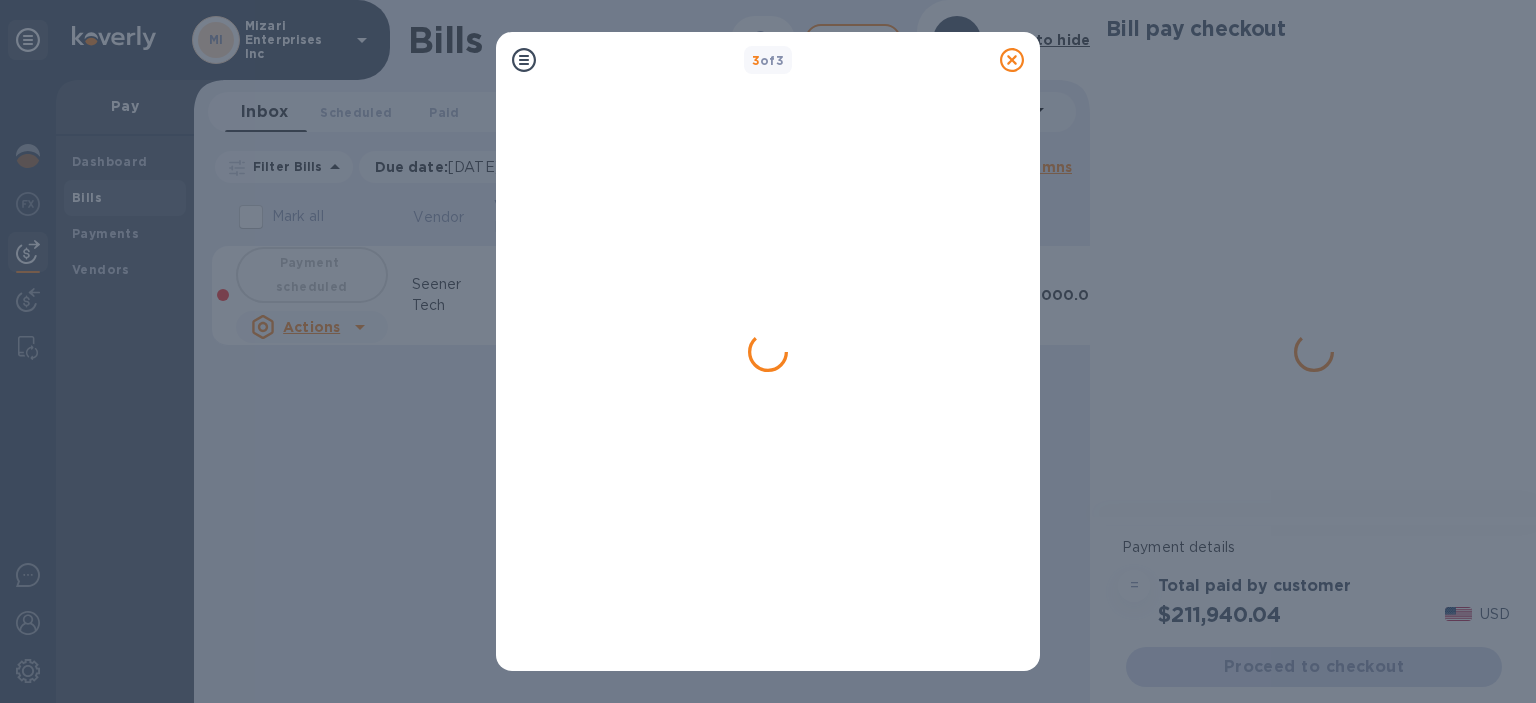 checkbox on "false" 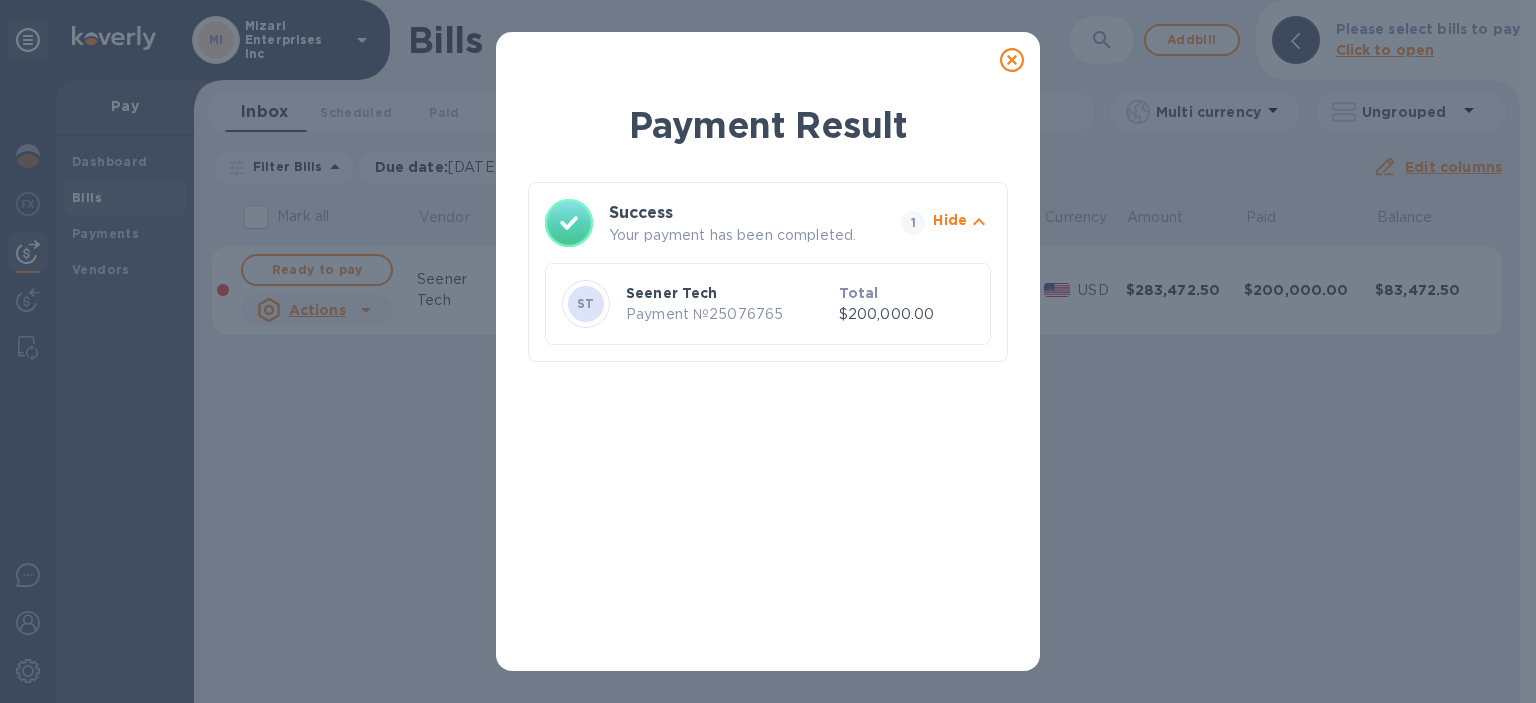 click 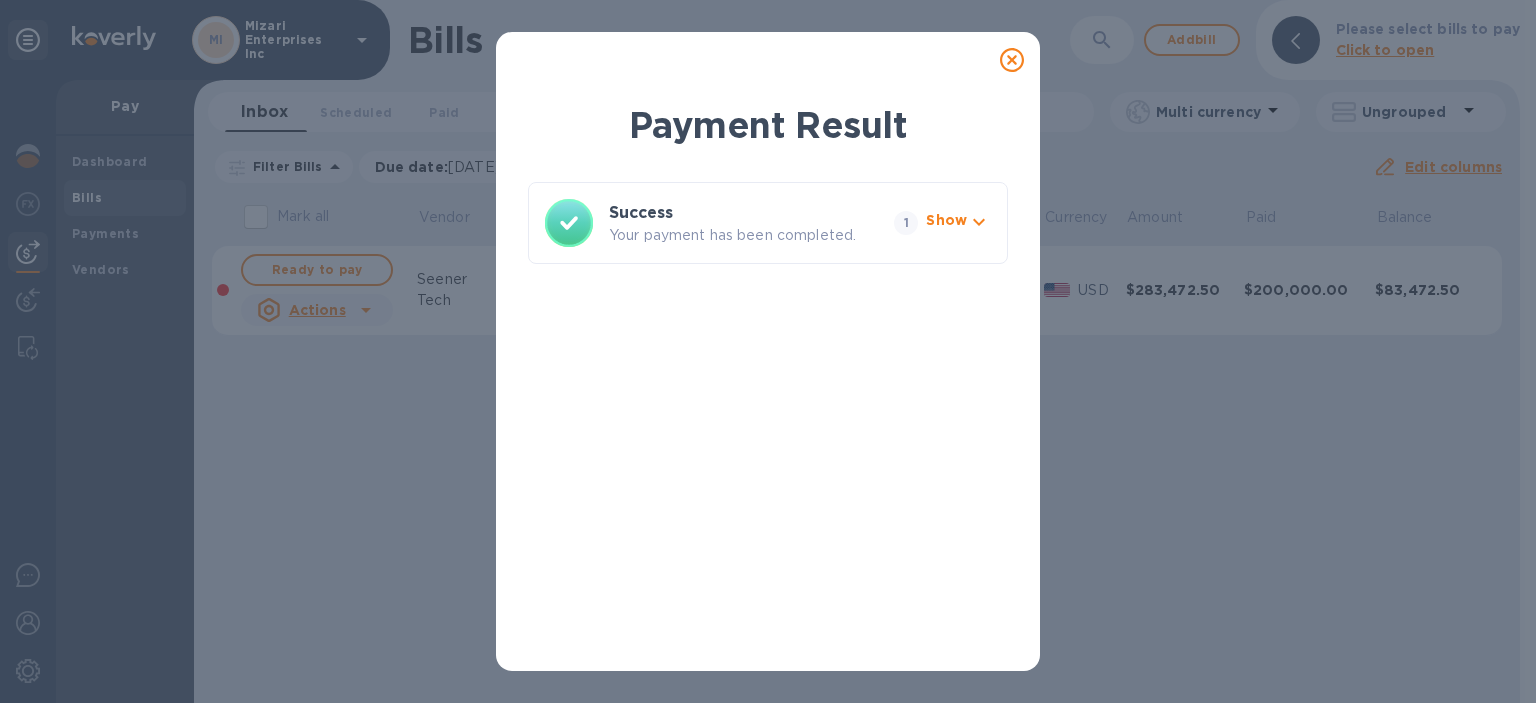 click 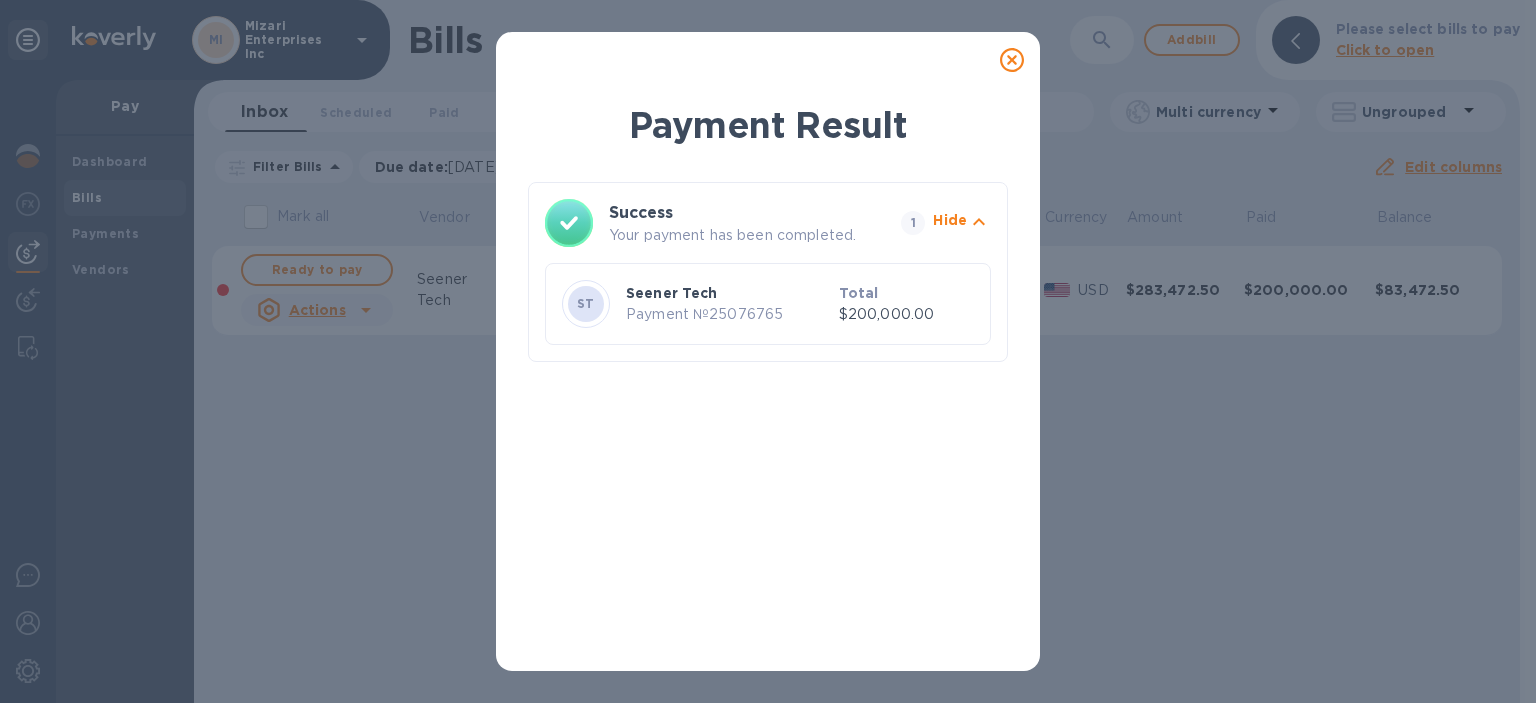click 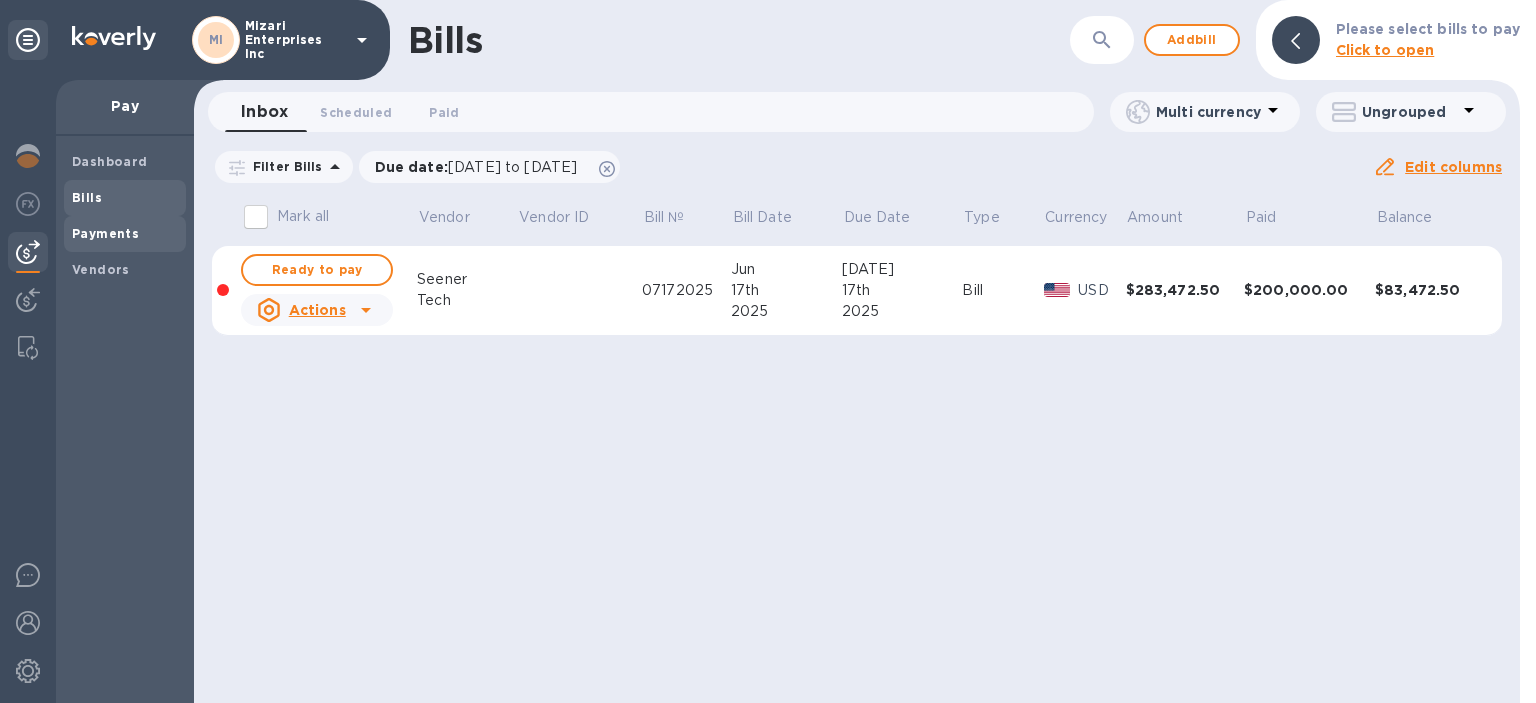 click on "Payments" at bounding box center [105, 233] 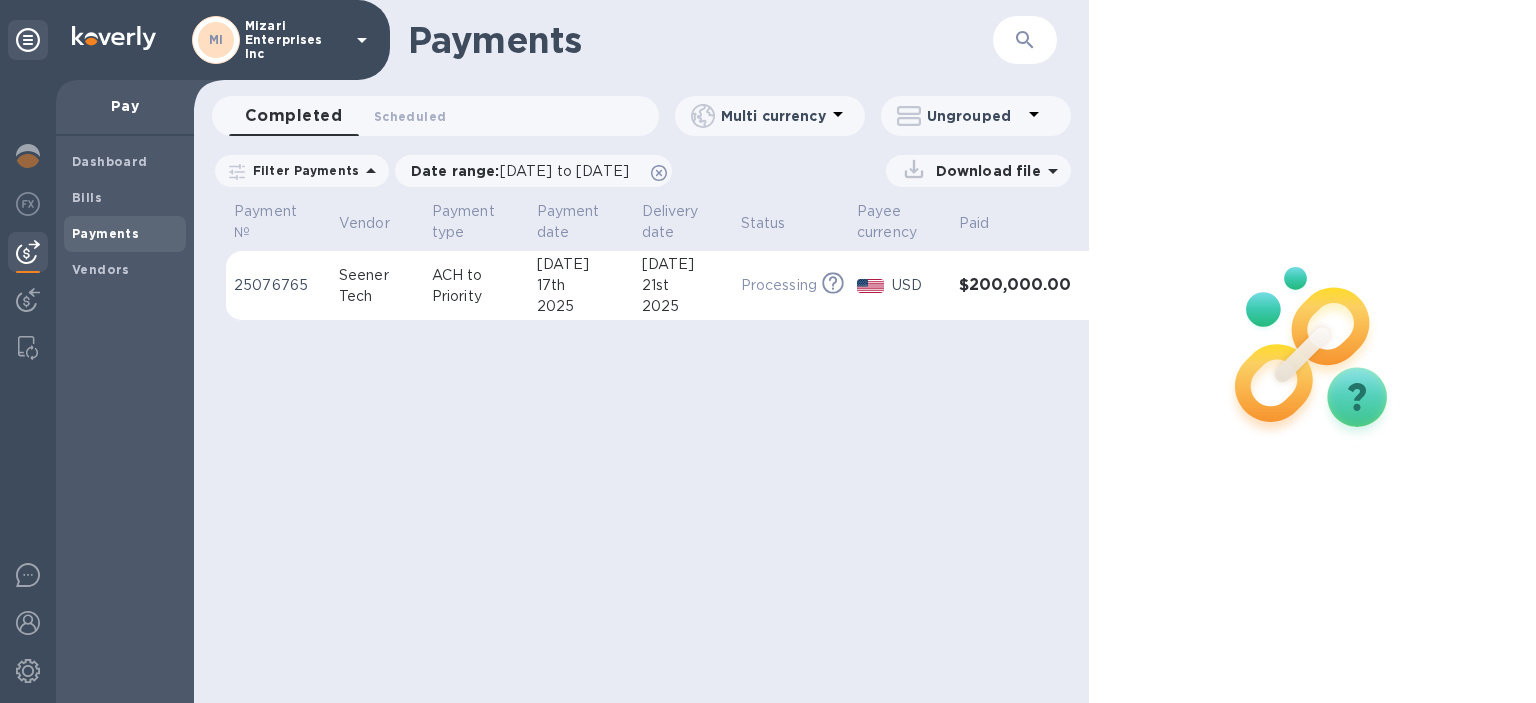 click on "Processing" at bounding box center (779, 285) 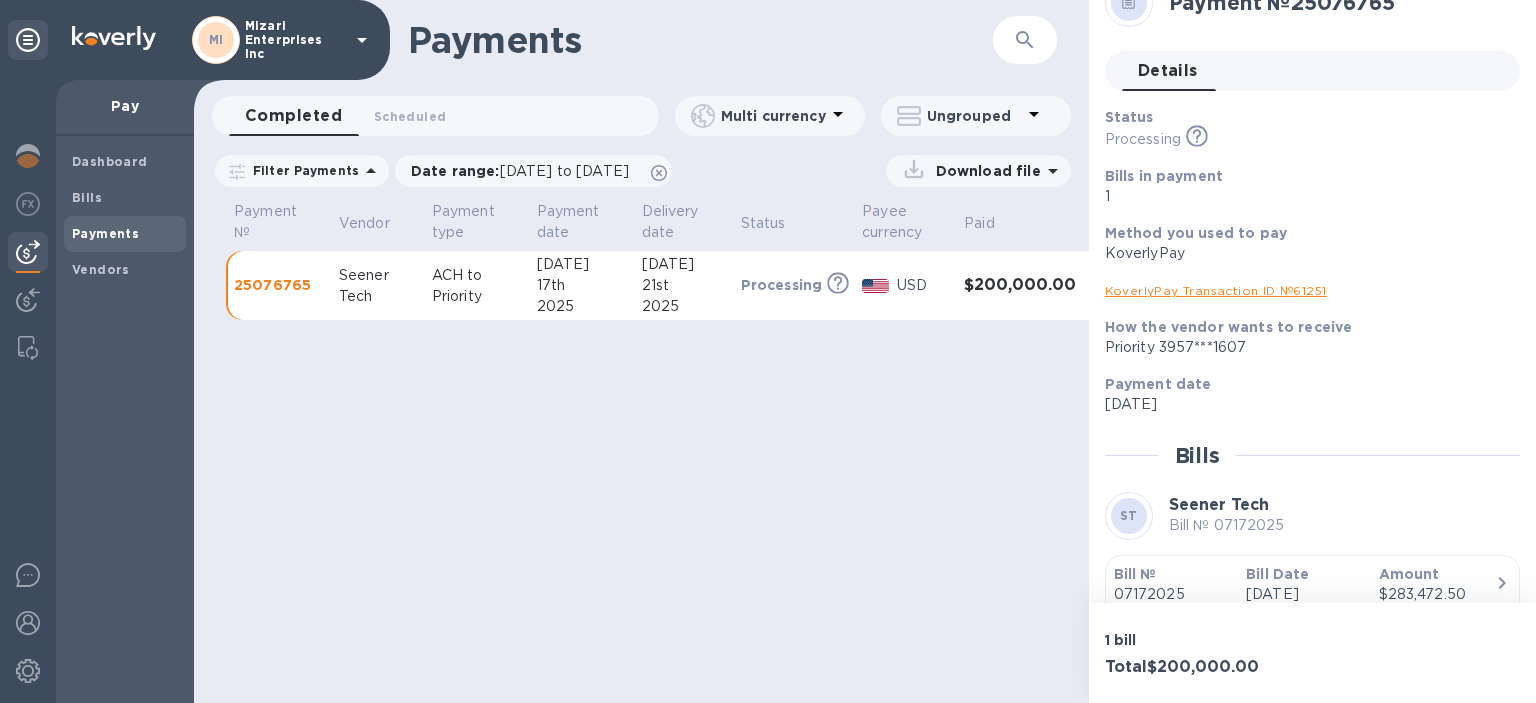 scroll, scrollTop: 0, scrollLeft: 0, axis: both 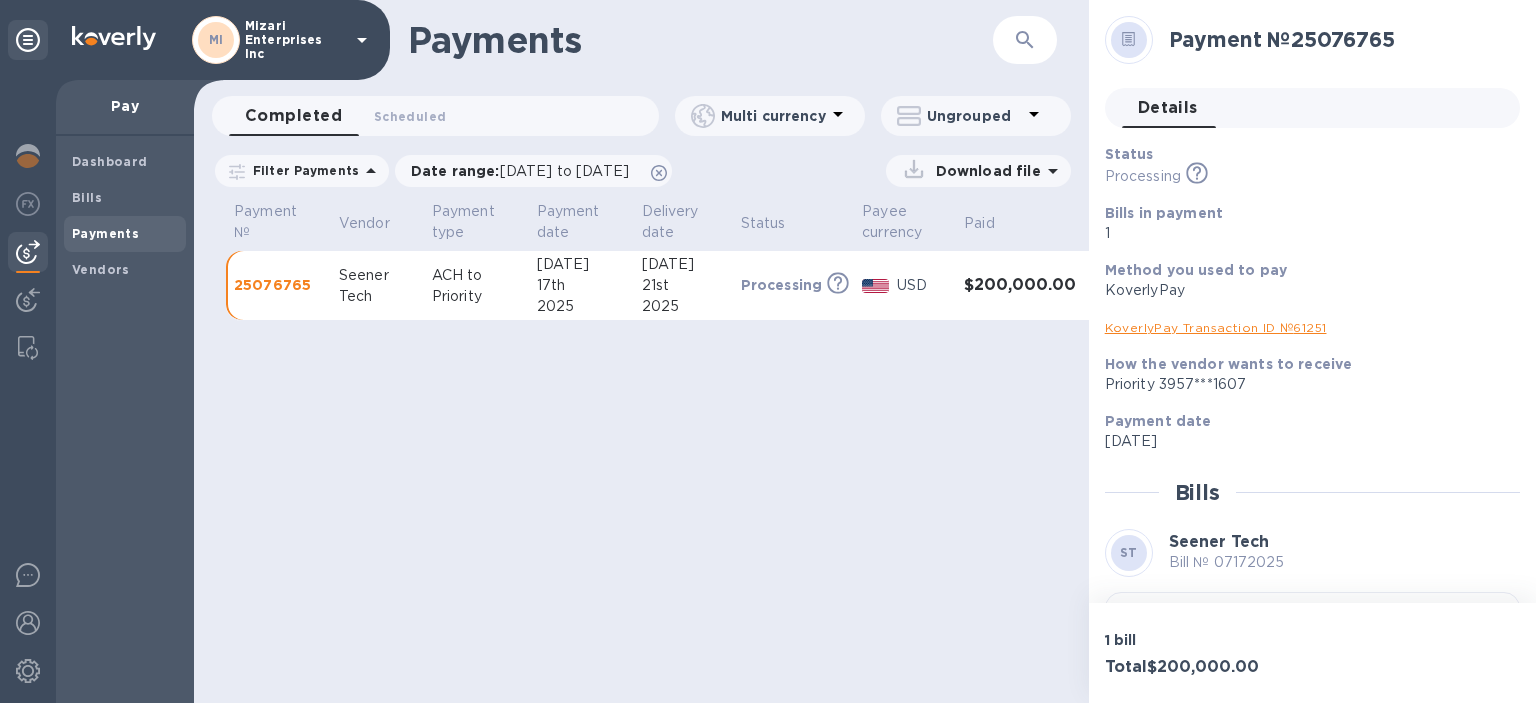 click on "KoverlyPay Transaction ID № 61251" at bounding box center [1216, 327] 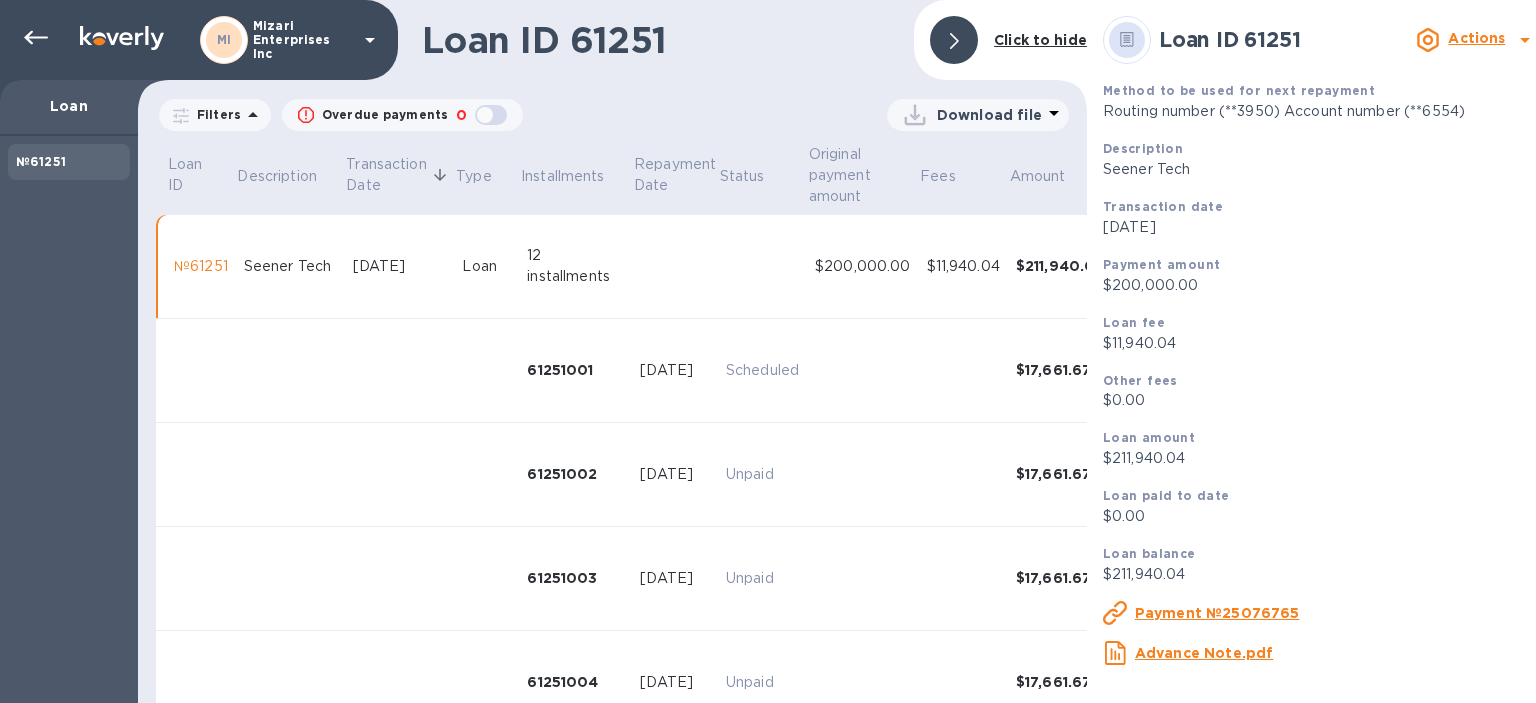 scroll, scrollTop: 4, scrollLeft: 0, axis: vertical 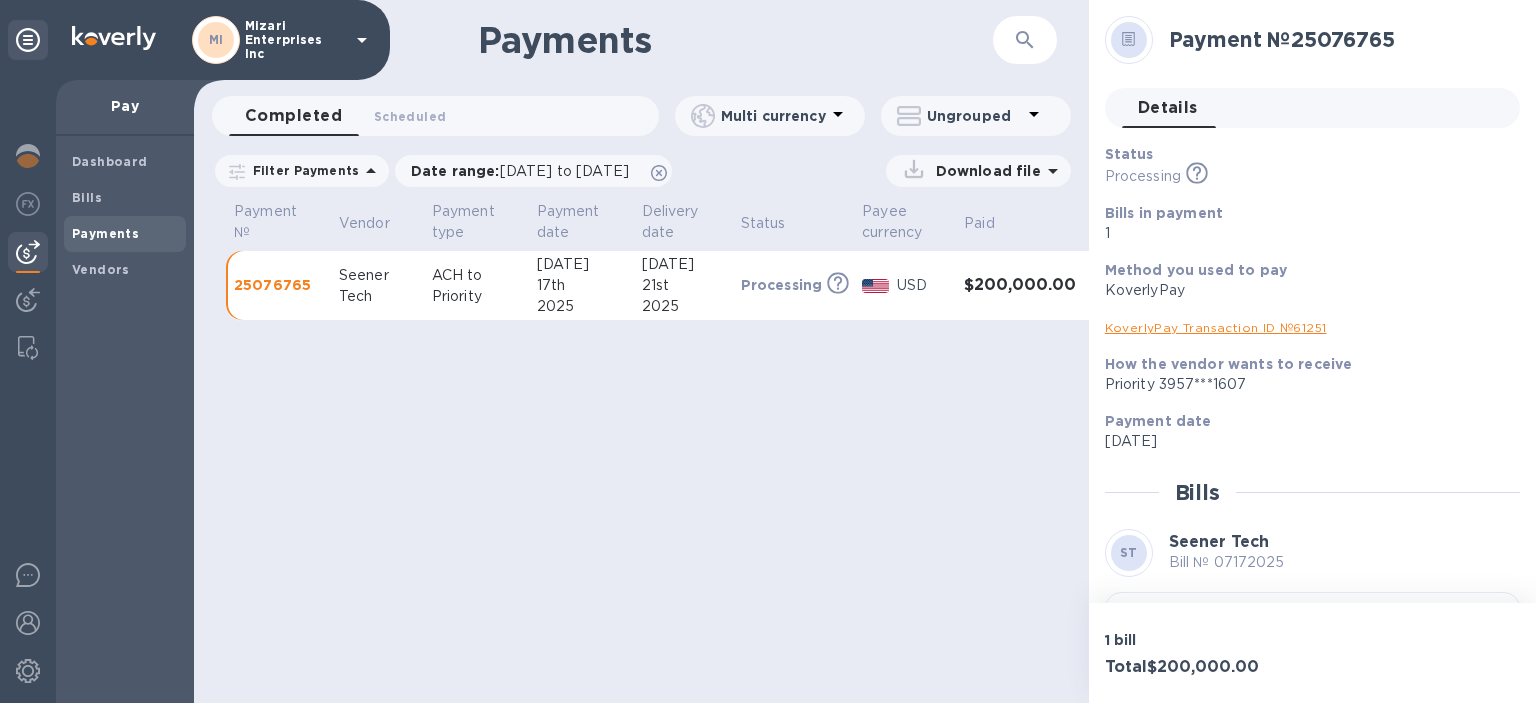 click on "KoverlyPay Transaction ID № 61251" at bounding box center [1216, 327] 